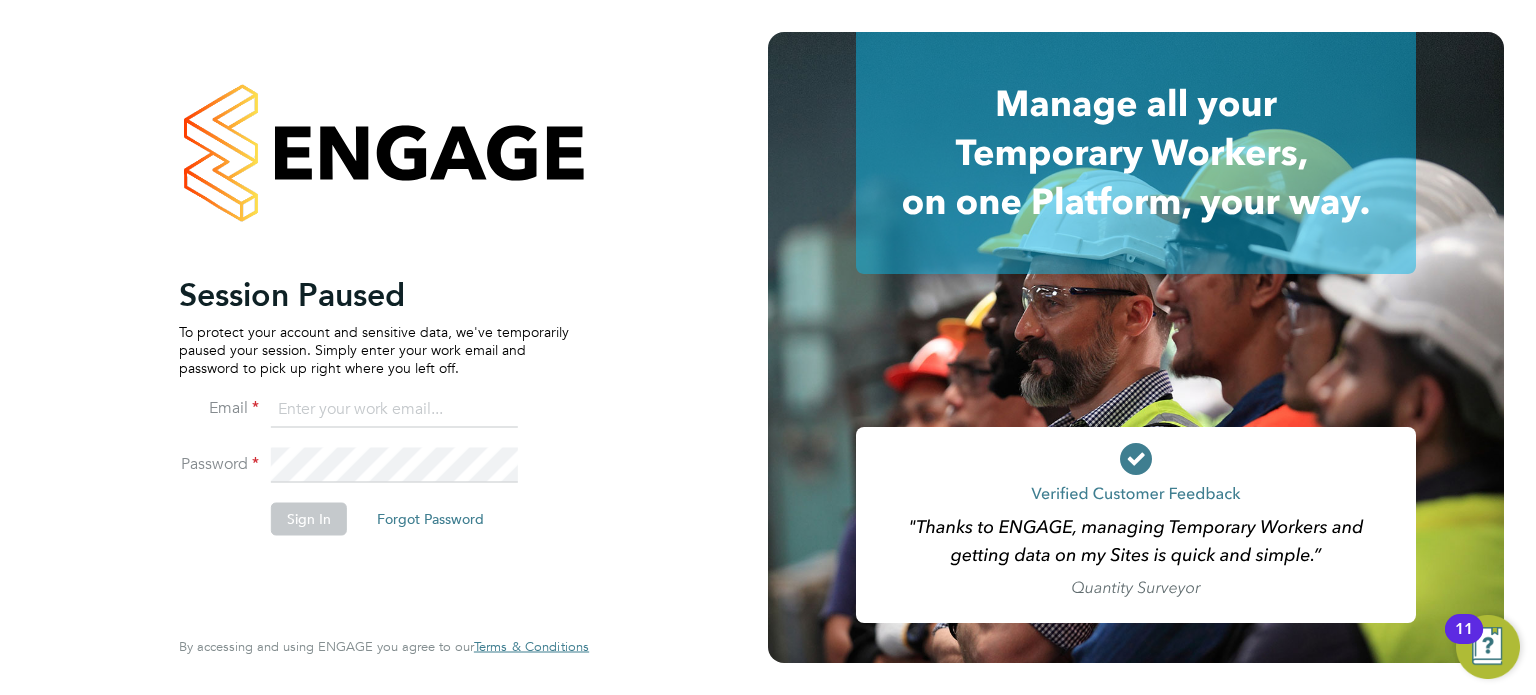 scroll, scrollTop: 0, scrollLeft: 0, axis: both 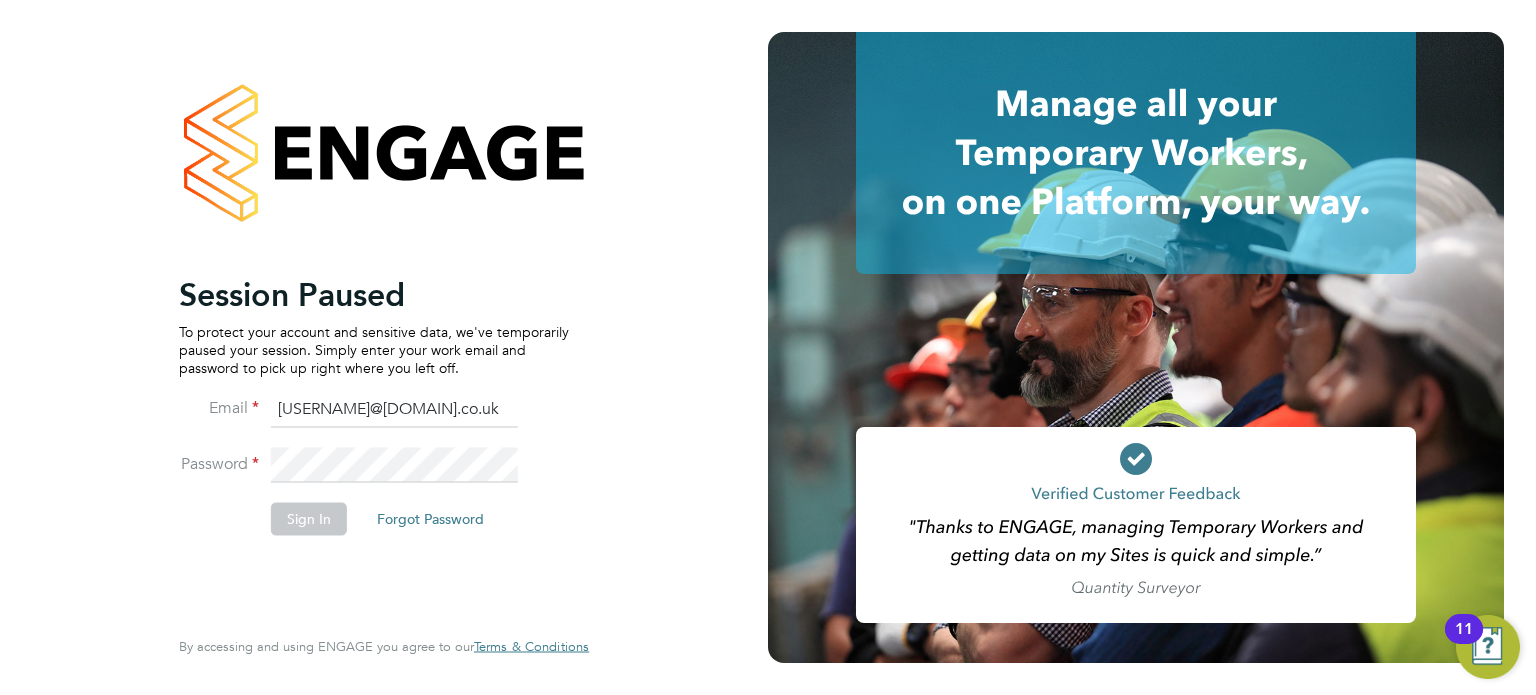 click on "Sign In" 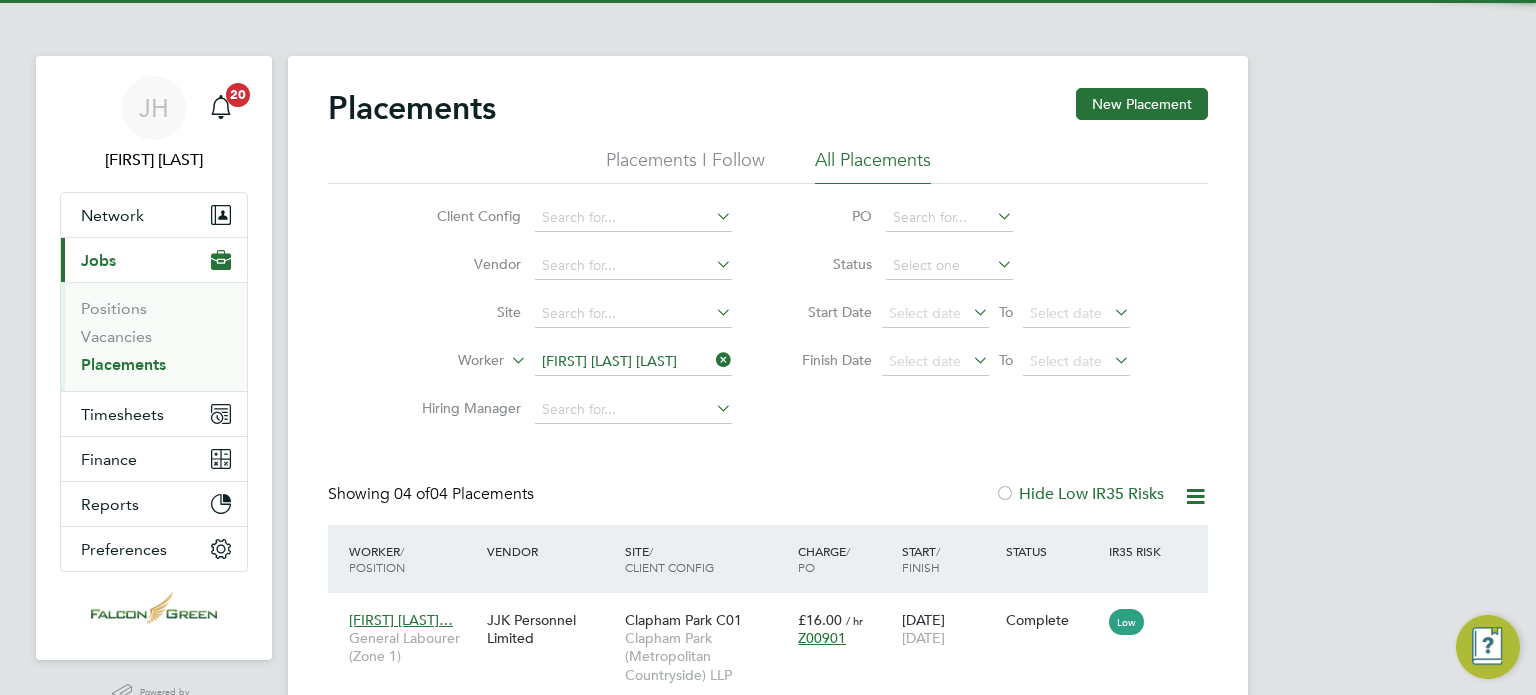 scroll, scrollTop: 0, scrollLeft: 0, axis: both 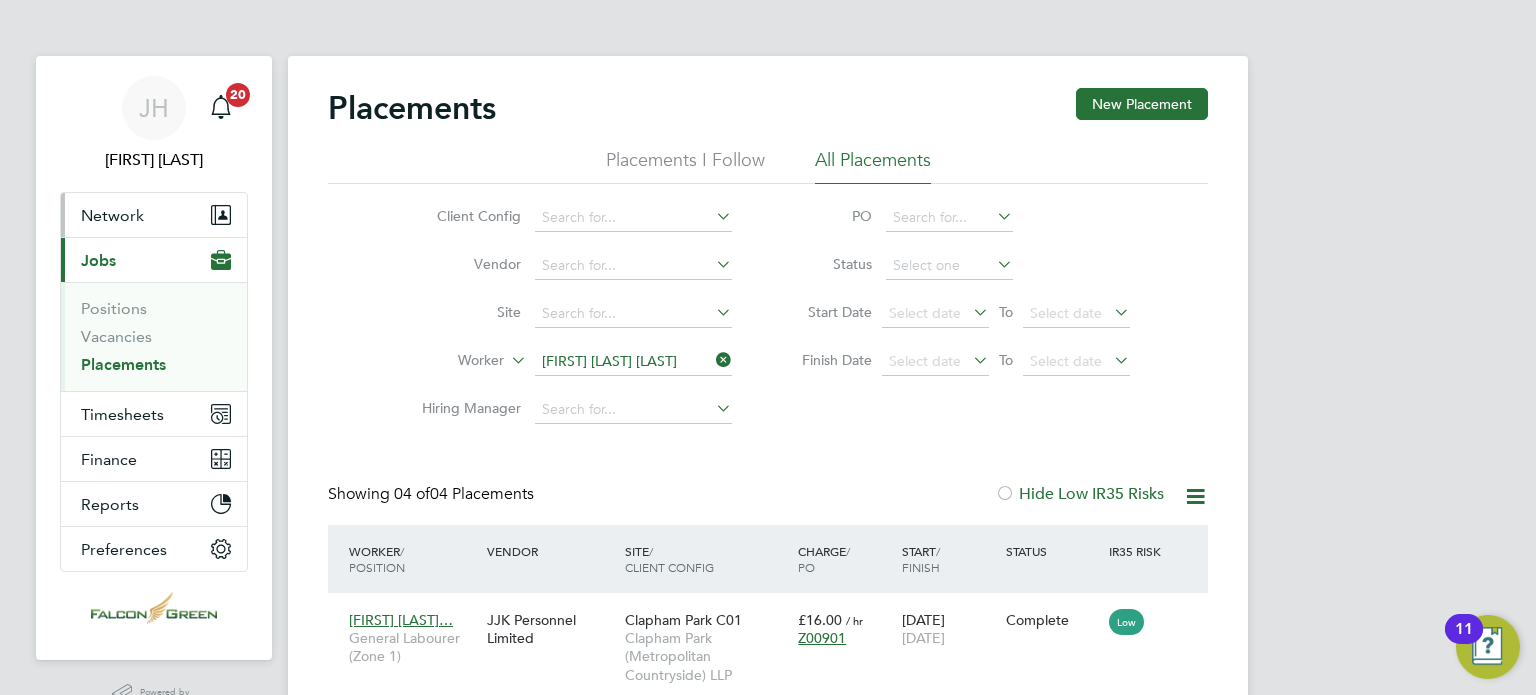 click on "Network" at bounding box center (112, 215) 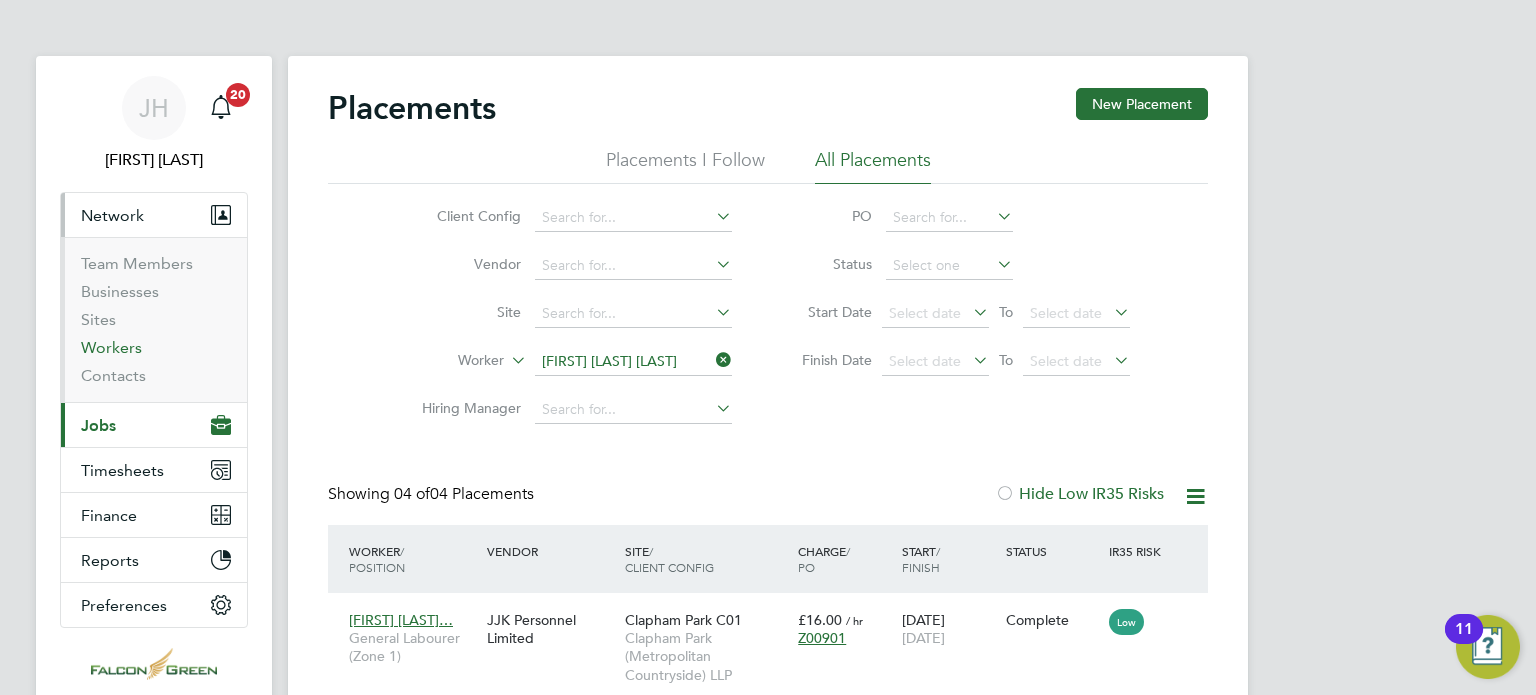 click on "Workers" at bounding box center [111, 347] 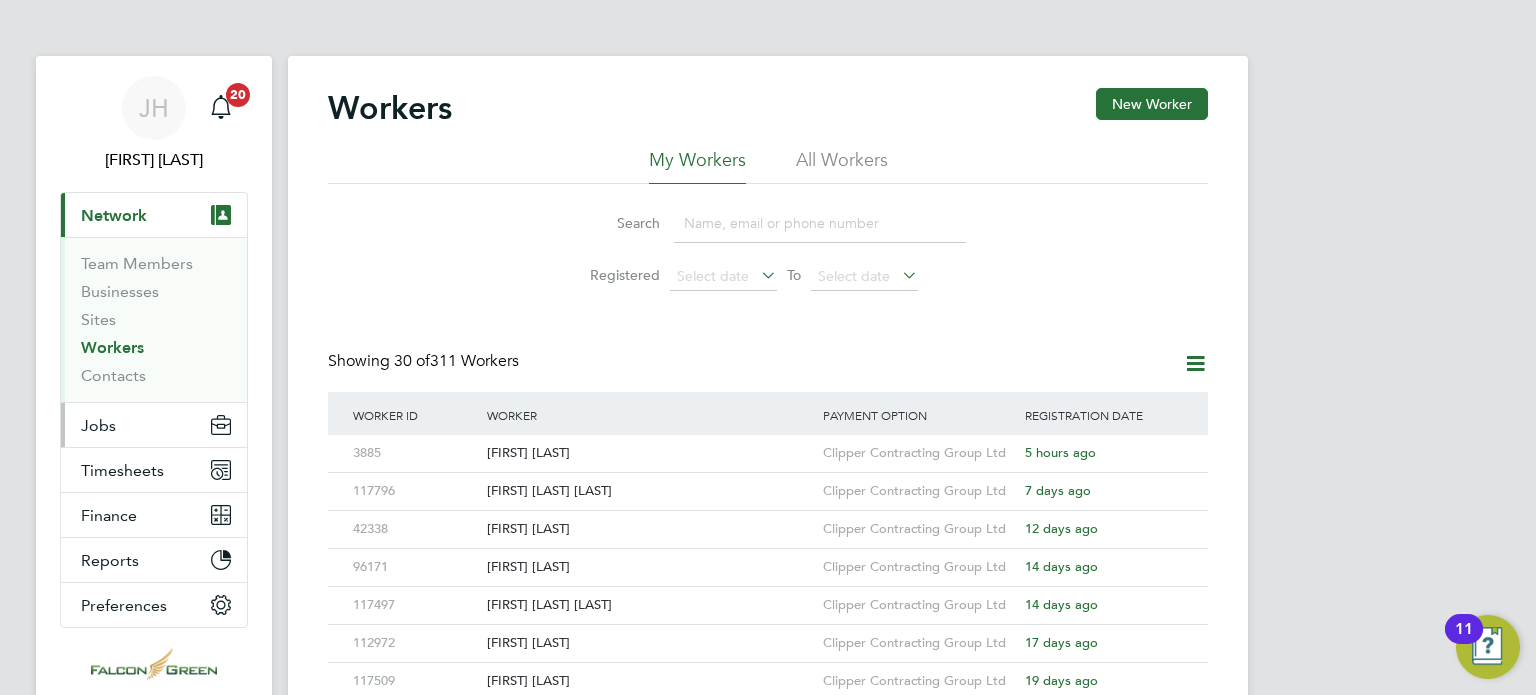 click on "Jobs" at bounding box center (98, 425) 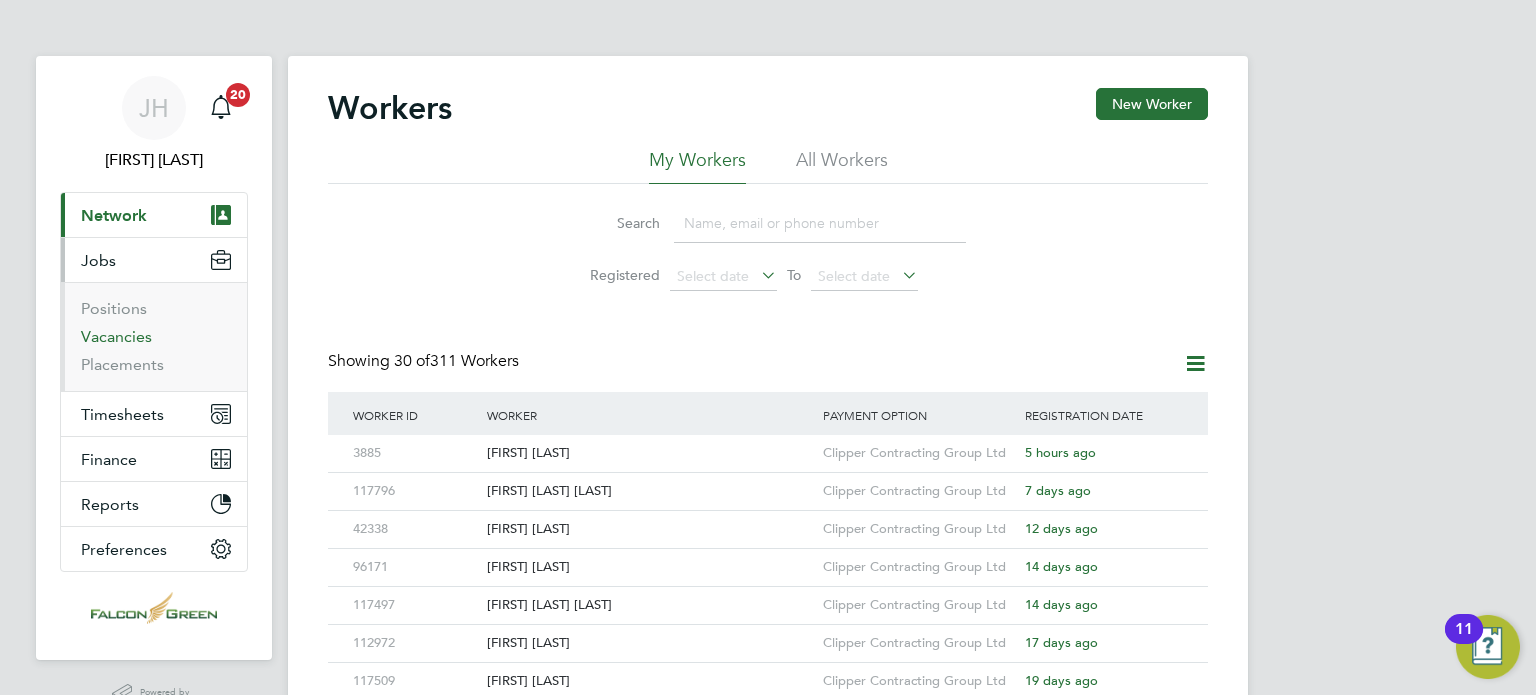 click on "Vacancies" at bounding box center (116, 336) 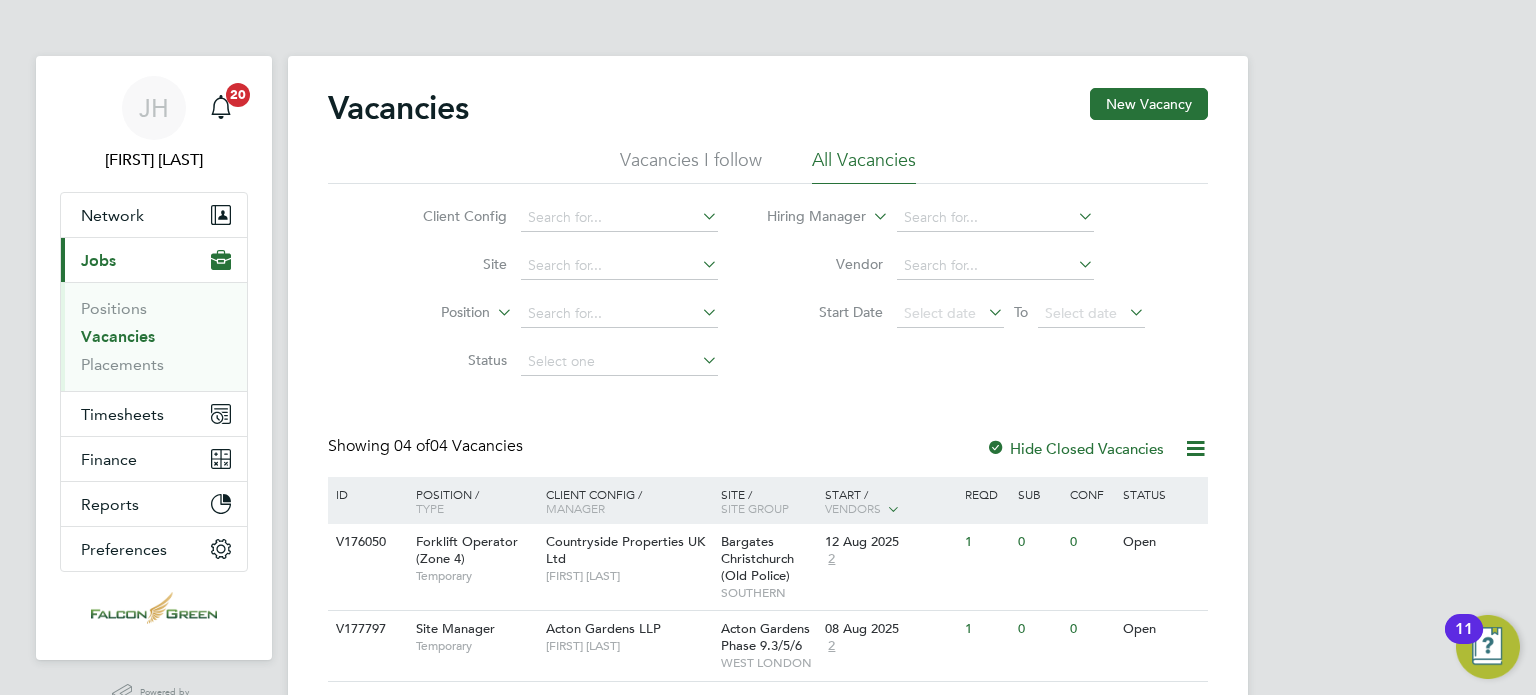 click on "Client Config     Site     Position     Status   Hiring Manager     Vendor   Start Date
Select date
To
Select date" 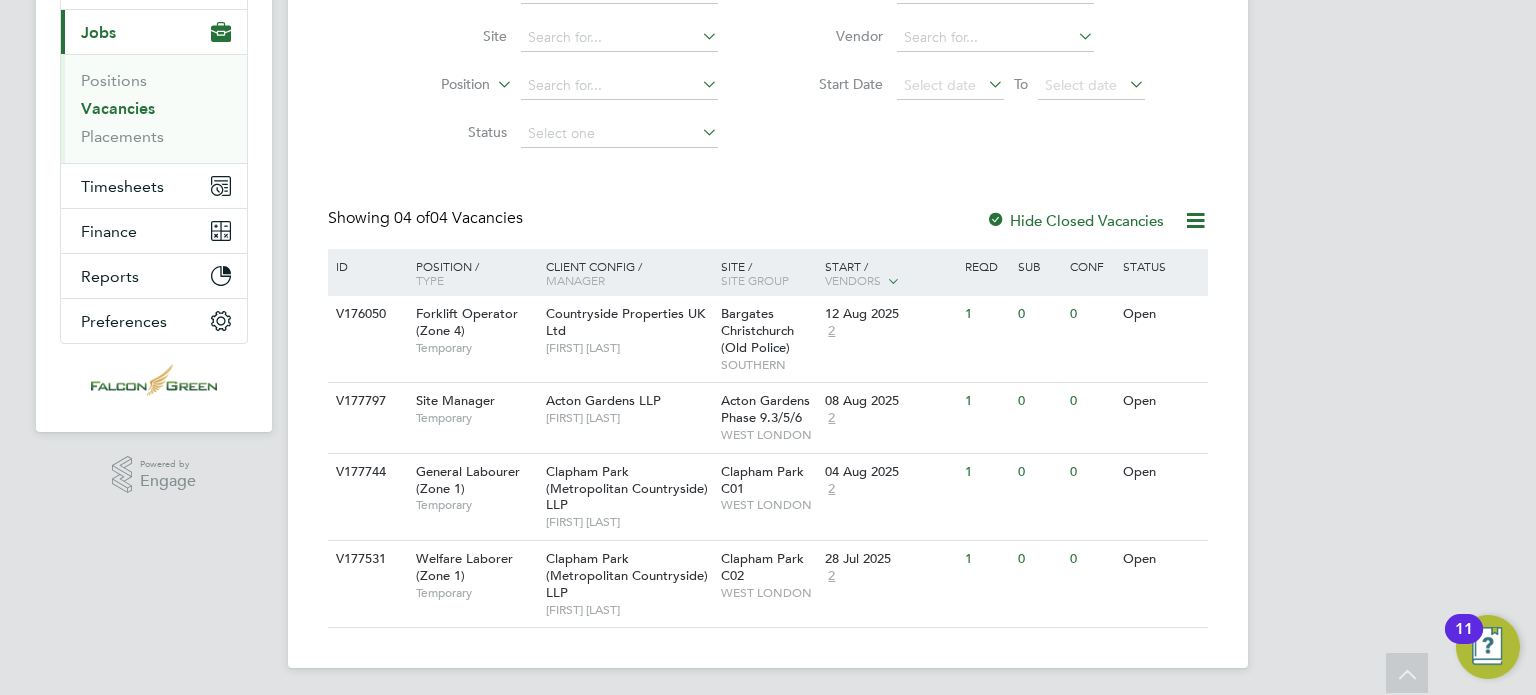 scroll, scrollTop: 232, scrollLeft: 0, axis: vertical 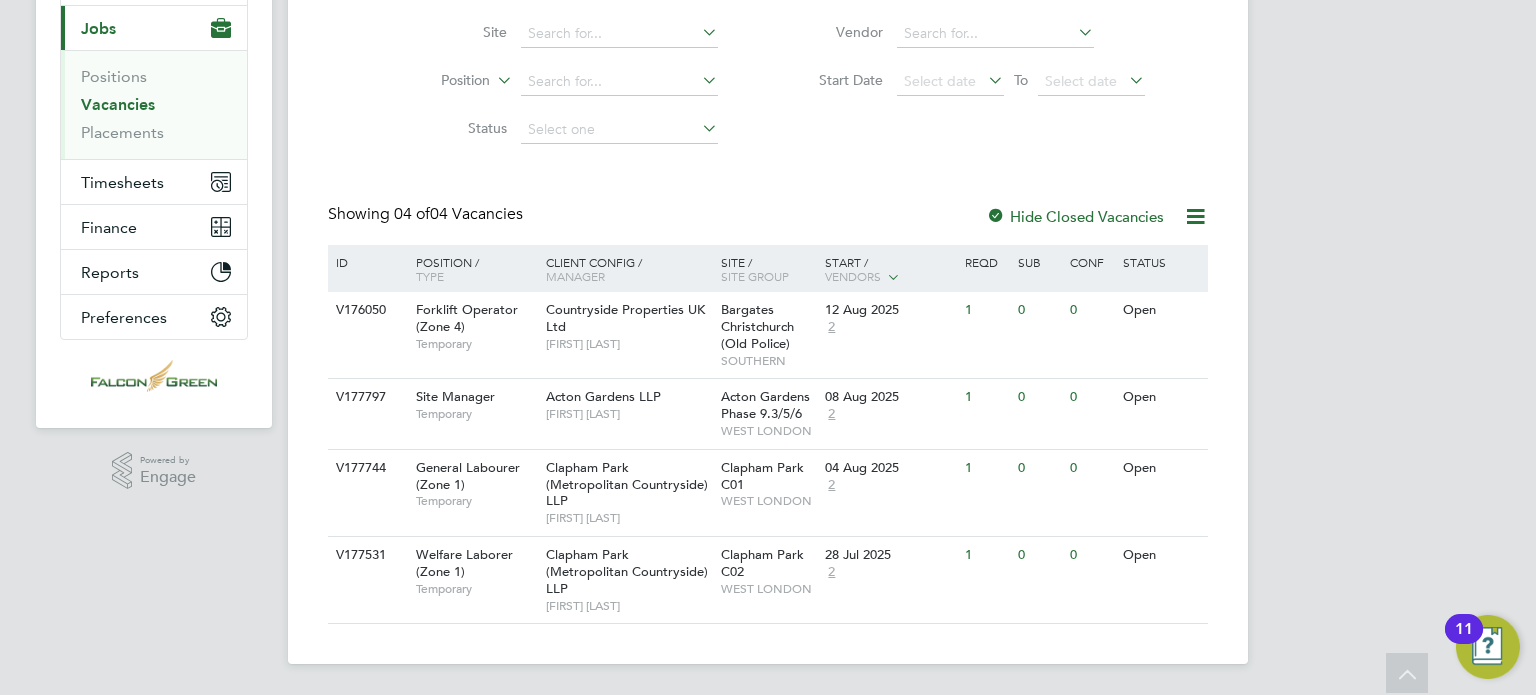 click on "Vacancies New Vacancy Vacancies I follow All Vacancies Client Config     Site     Position     Status   Hiring Manager     Vendor   Start Date
Select date
To
Select date
Showing   04 of  04 Vacancies Hide Closed Vacancies ID  Position / Type   Client Config / Manager Site / Site Group Start / Vendors   Reqd Sub Conf Status V176050 Forklift Operator (Zone 4)   Temporary Countryside Properties UK Ltd   Ben Kinchin Bargates Christchurch (Old Police)   SOUTHERN 12 Aug 2025 2 1 0 0 Open V177797 Site Manager   Temporary Acton Gardens LLP   Kristoffer Lee Acton Gardens Phase 9.3/5/6   WEST LONDON 08 Aug 2025 2 1 0 0 Open V177744 General Labourer (Zone 1)   Temporary Clapham Park (Metropolitan Countryside) LLP   Jonathan Convery Clapham Park C01   WEST LONDON 04 Aug 2025 2 1 0 0 Open V177531 Welfare Laborer (Zone 1)   Temporary Clapham Park (Metropolitan Countryside) LLP   Jonathan Convery Clapham Park C02   WEST LONDON 28 Jul 2025 2 1 0 0 Open Show   more" 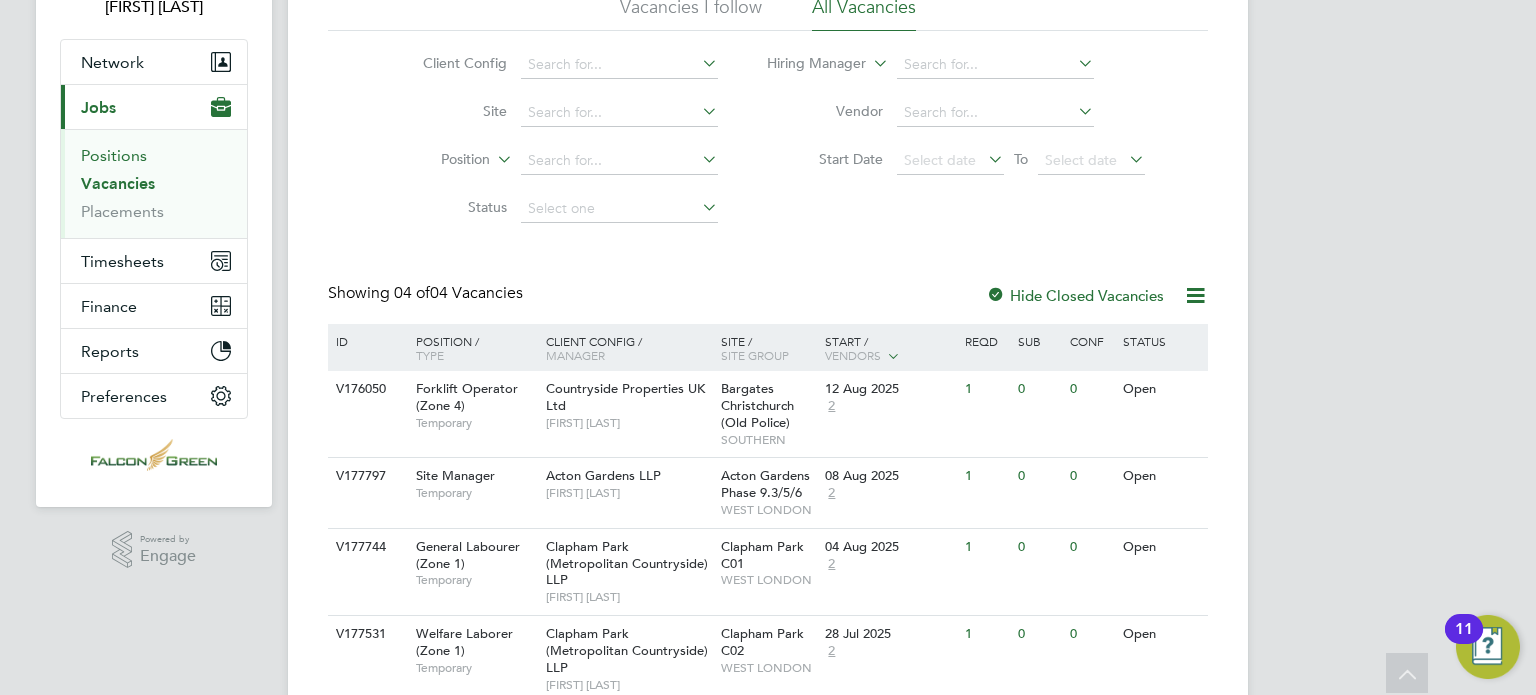 scroll, scrollTop: 152, scrollLeft: 0, axis: vertical 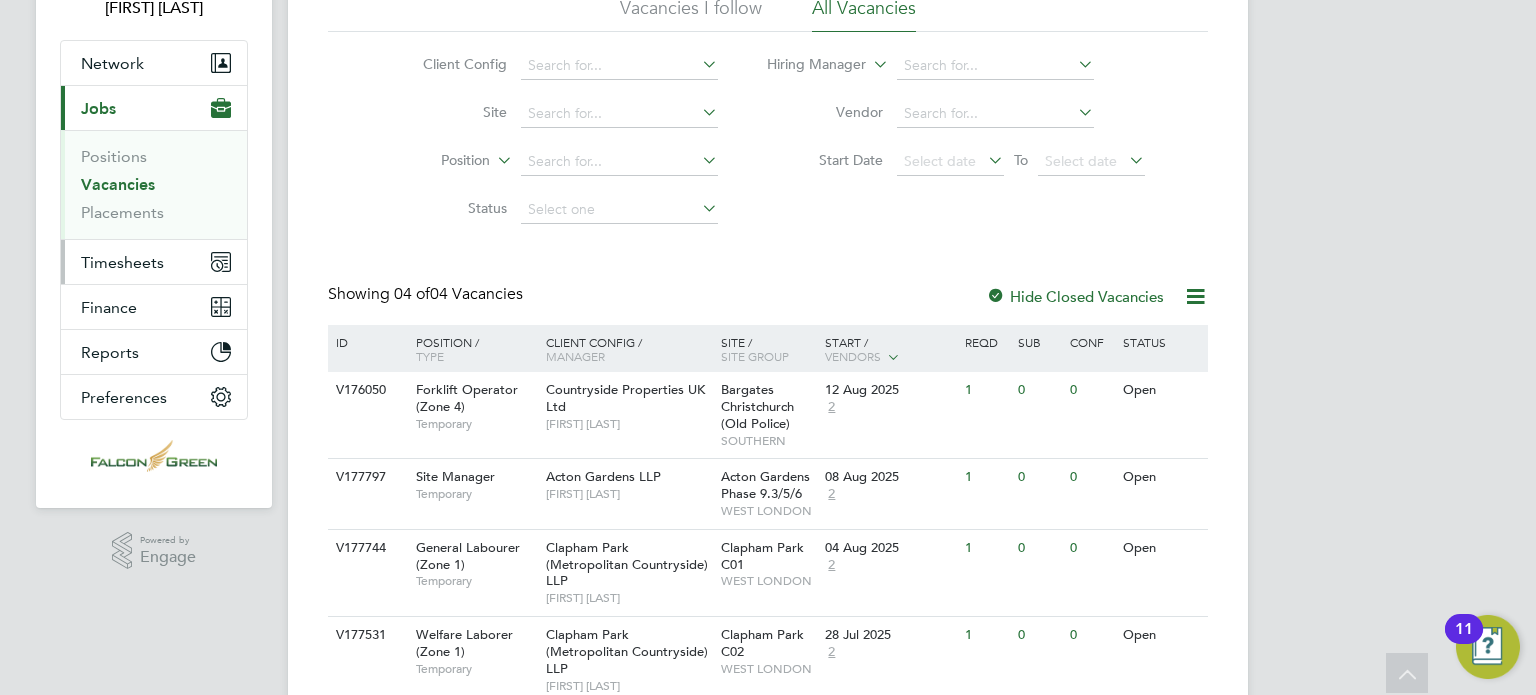 click on "Timesheets" at bounding box center [122, 262] 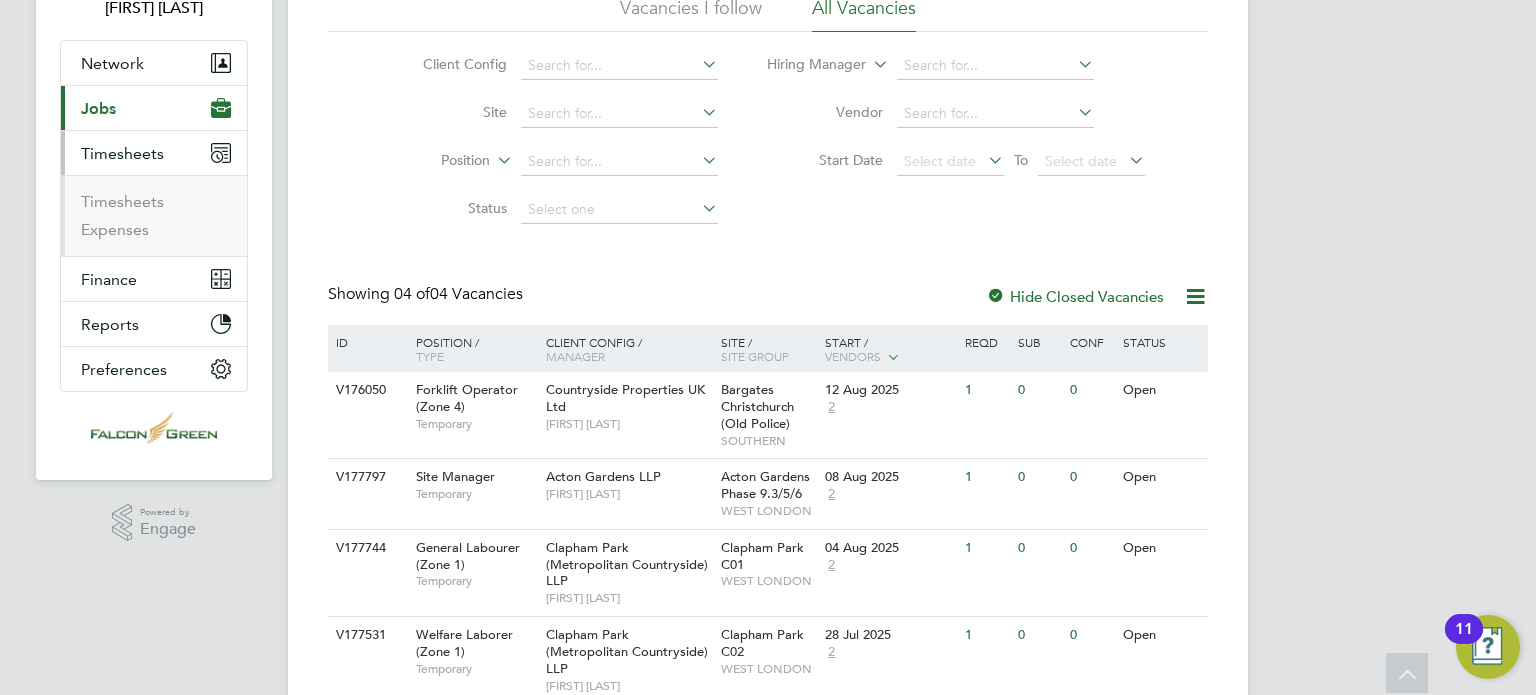 click on "Timesheets" at bounding box center [122, 153] 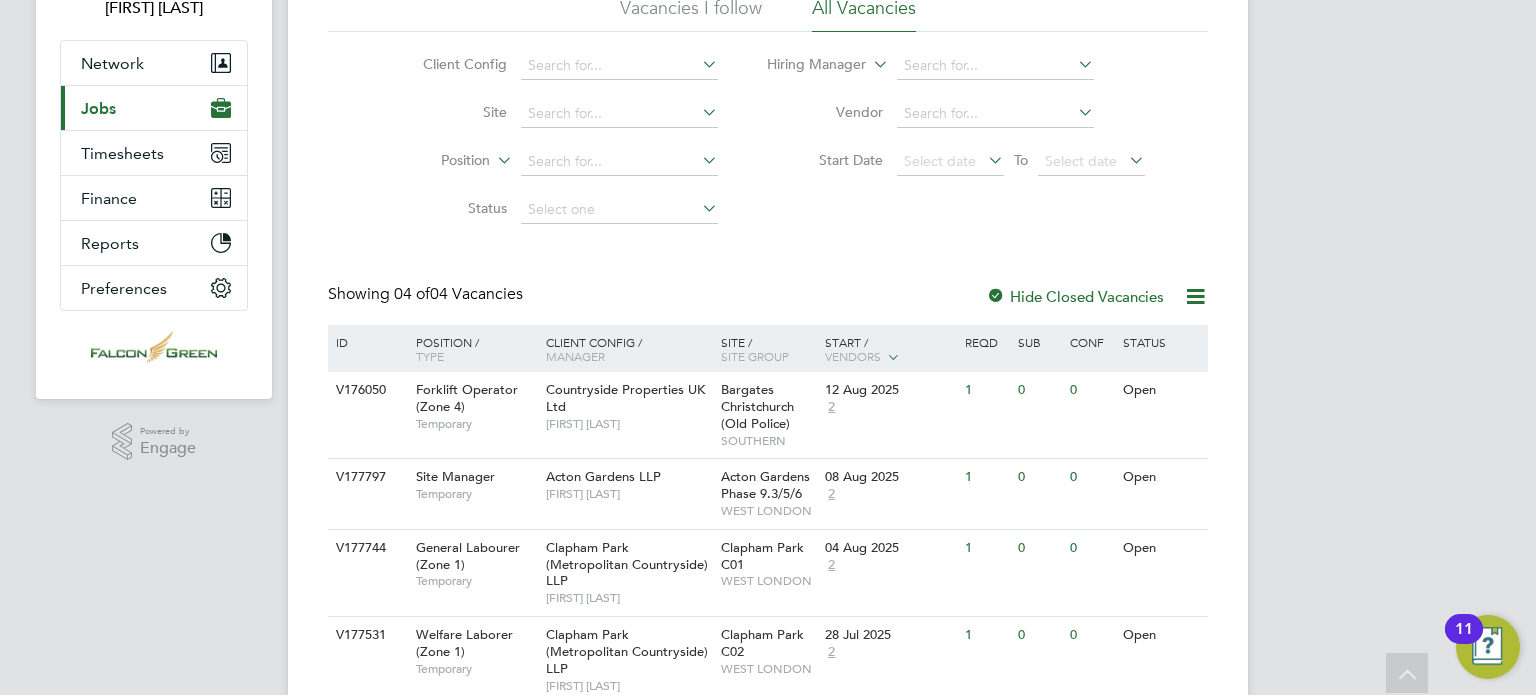 click on "Current page:   Jobs" at bounding box center (154, 108) 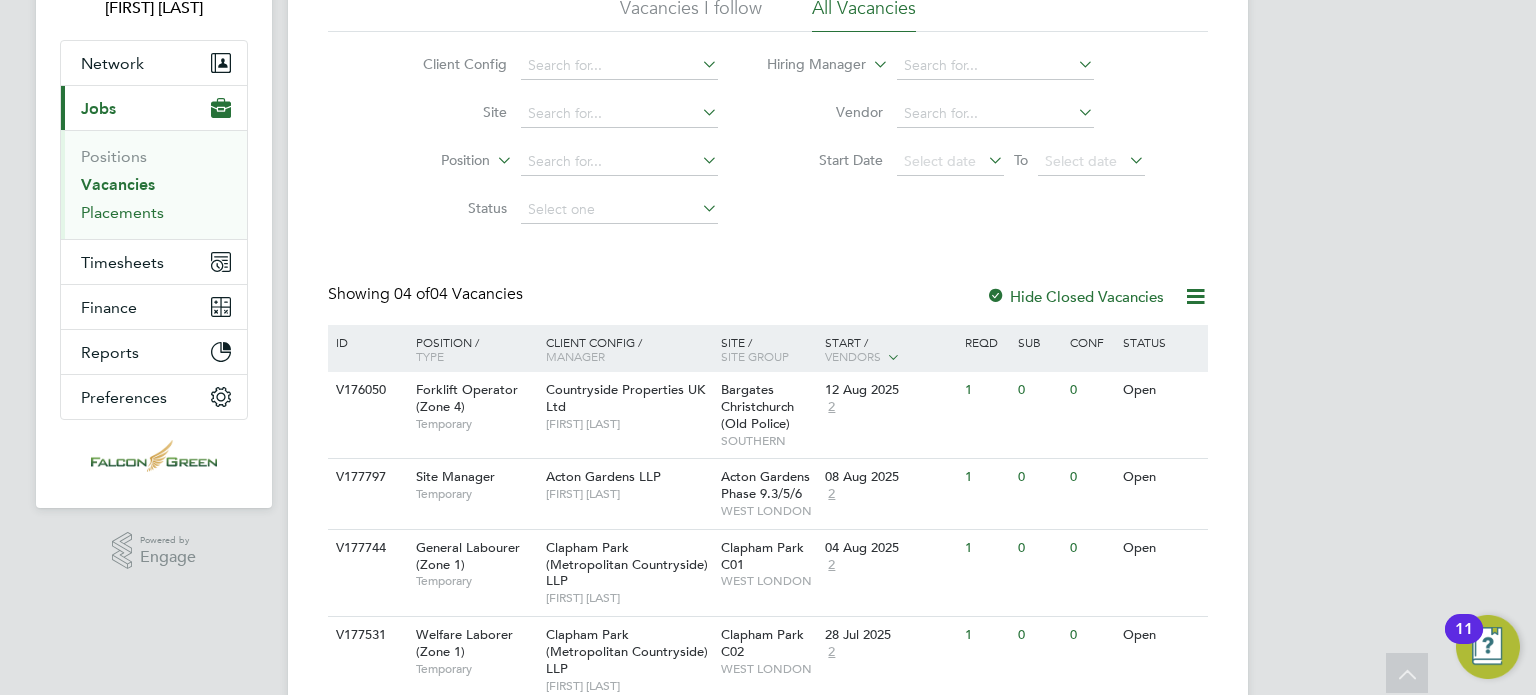 click on "Placements" at bounding box center [122, 212] 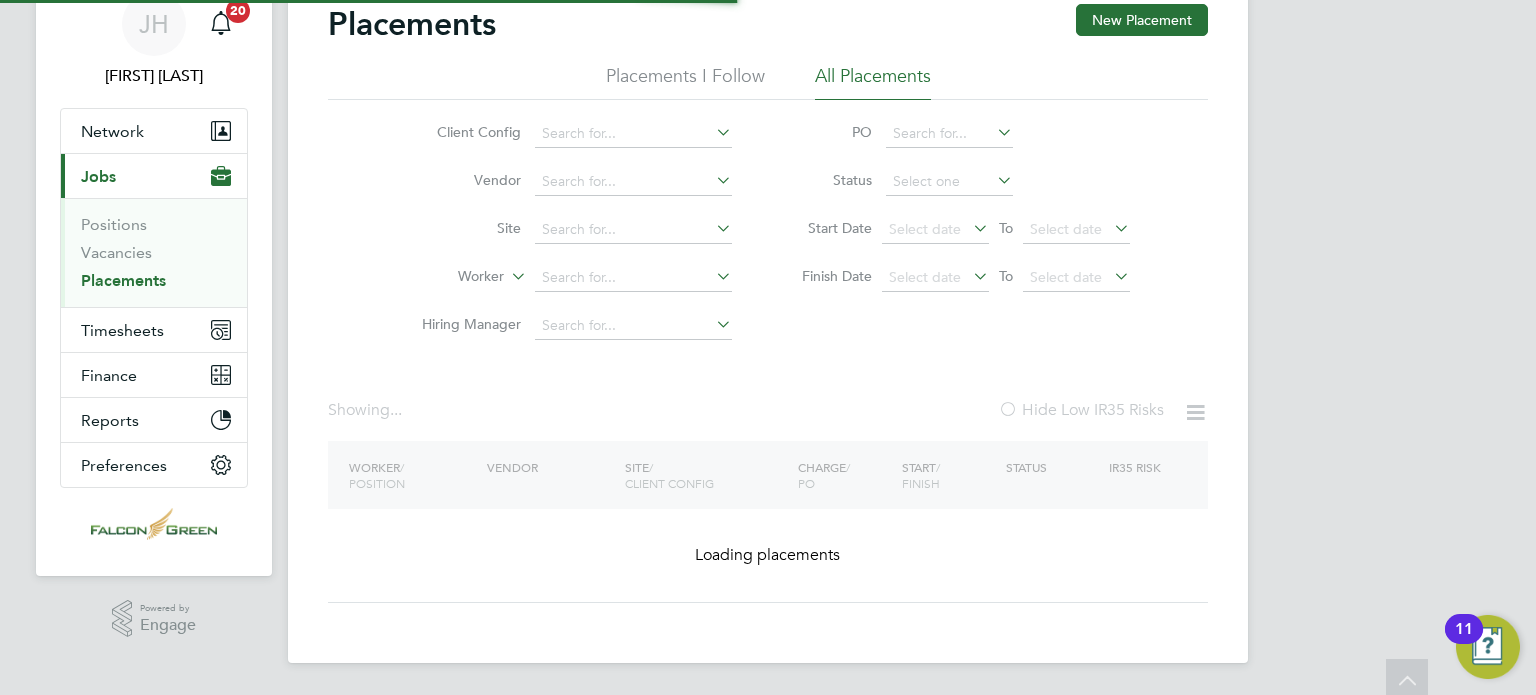 scroll, scrollTop: 0, scrollLeft: 0, axis: both 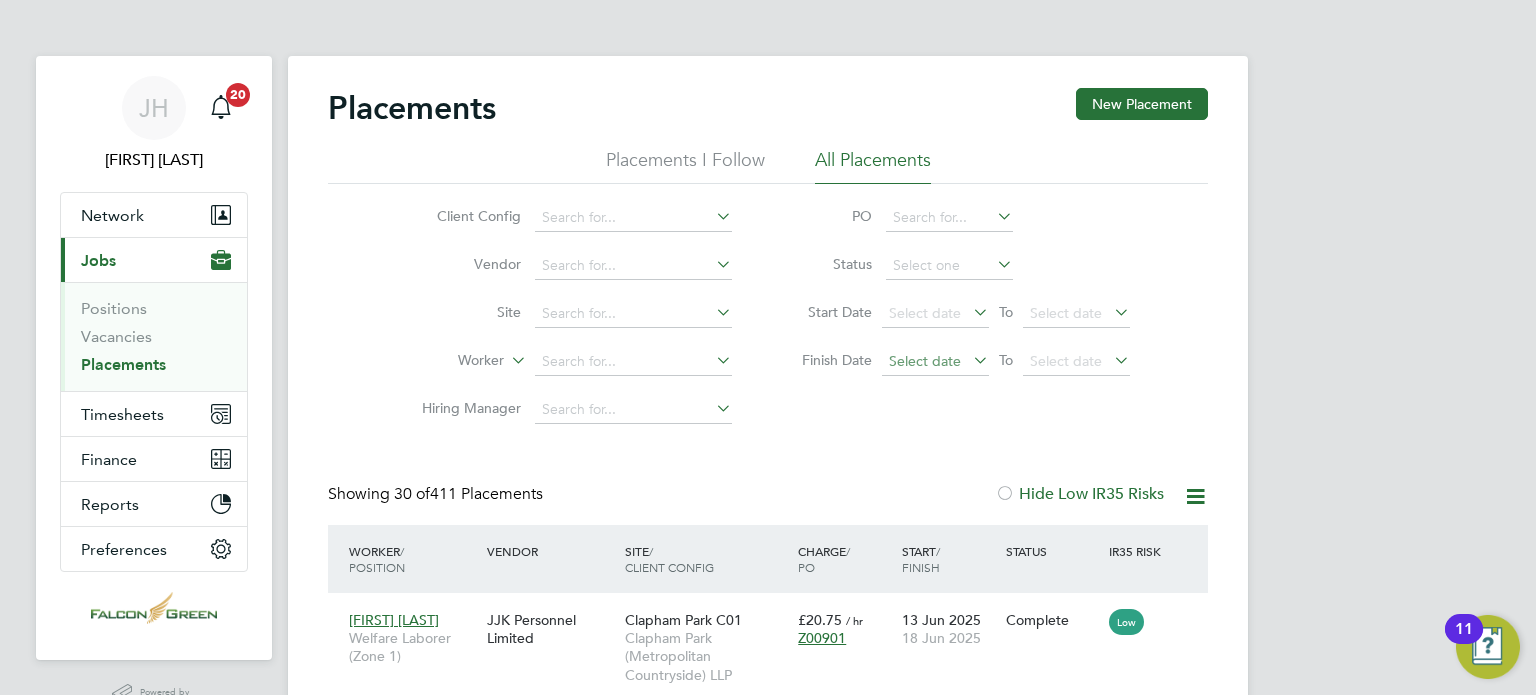 click on "Select date" 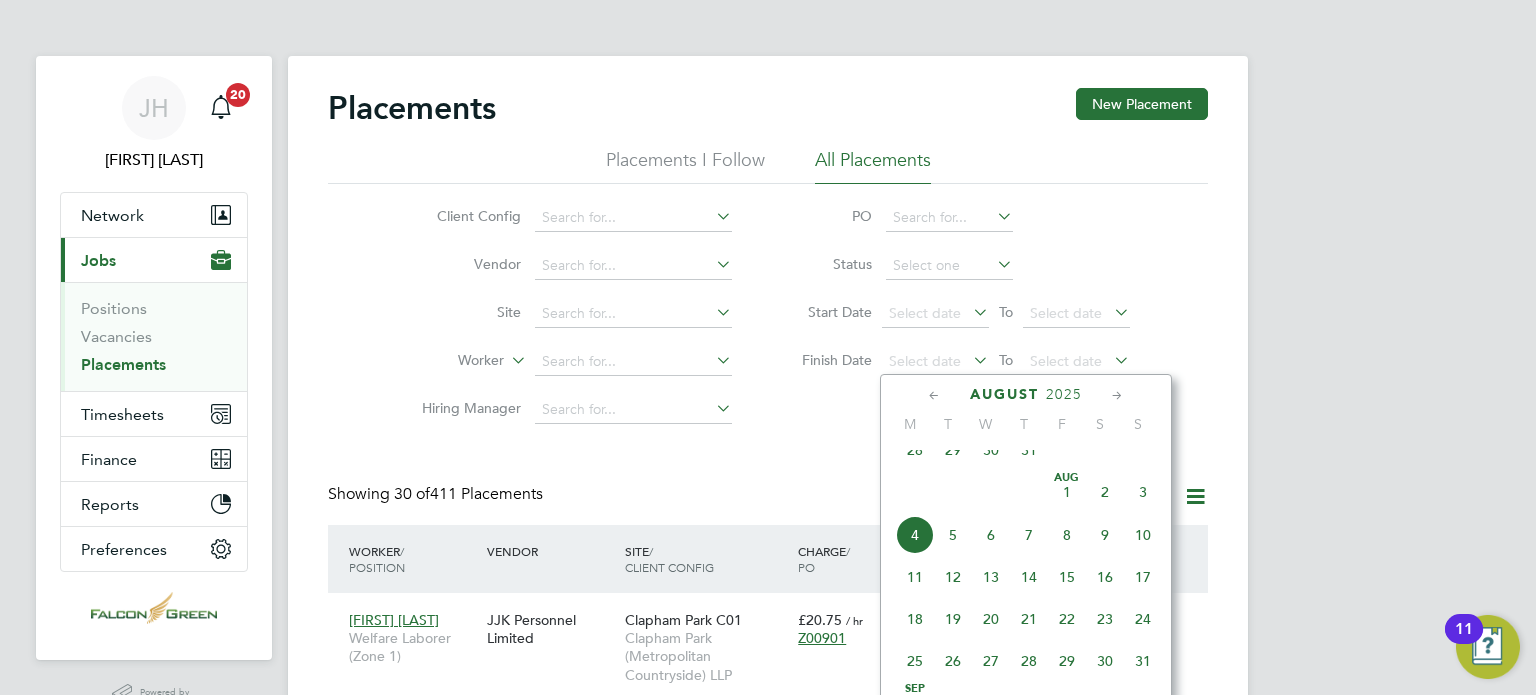 click on "28" 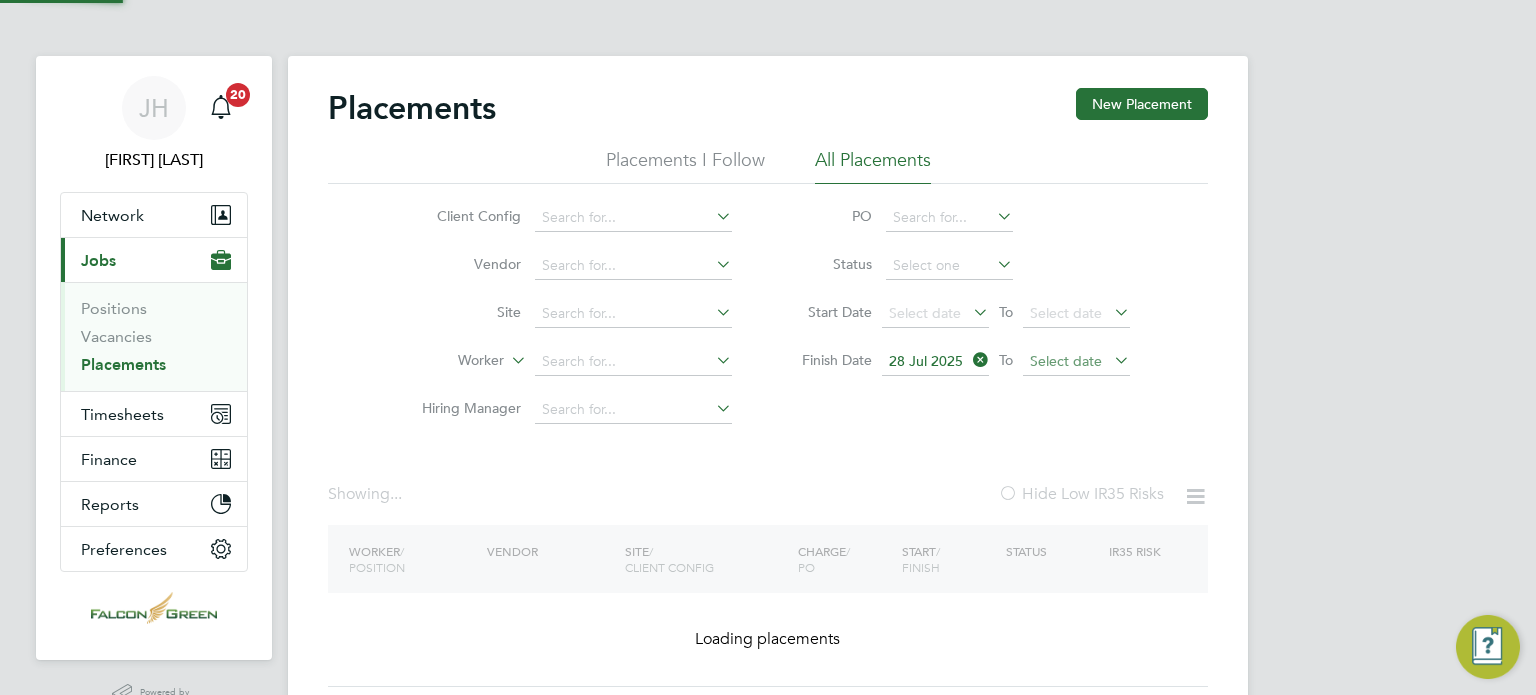 click on "Select date" 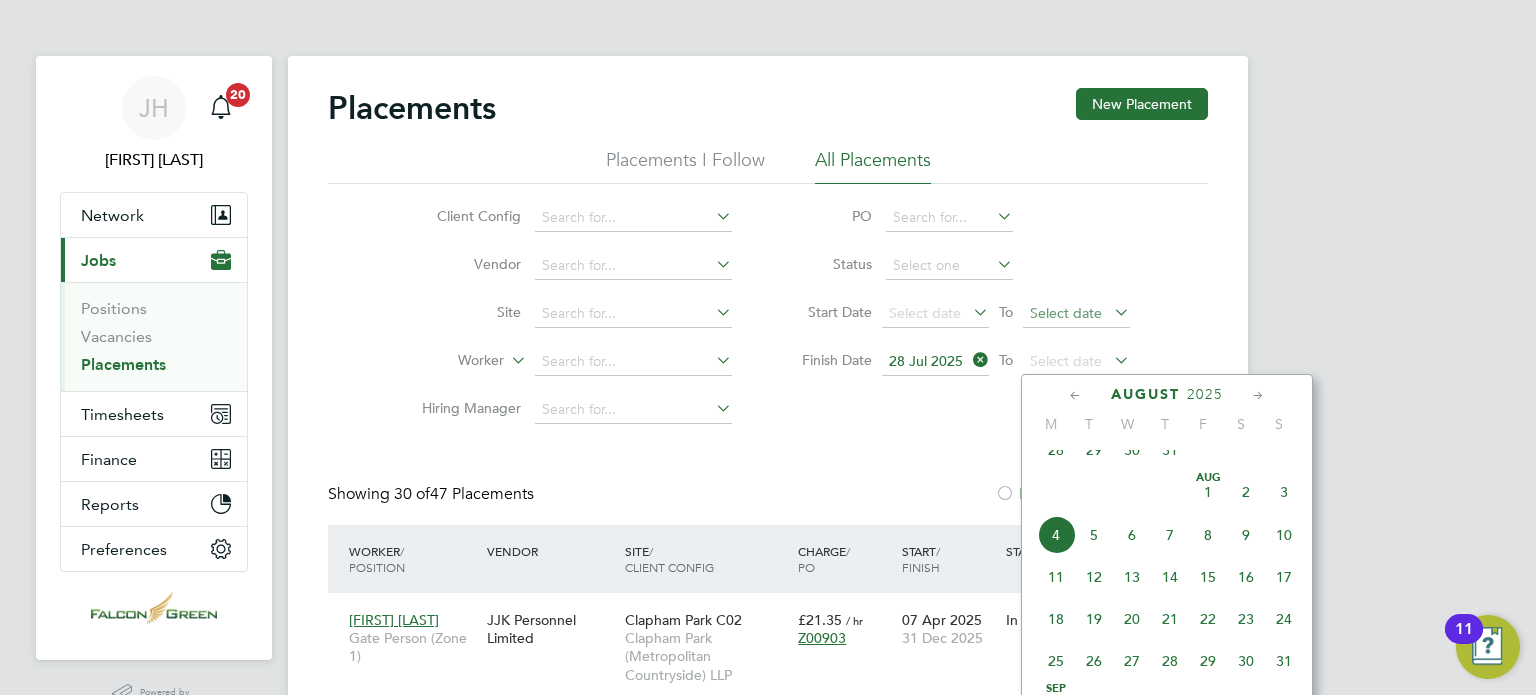 click on "Select date" 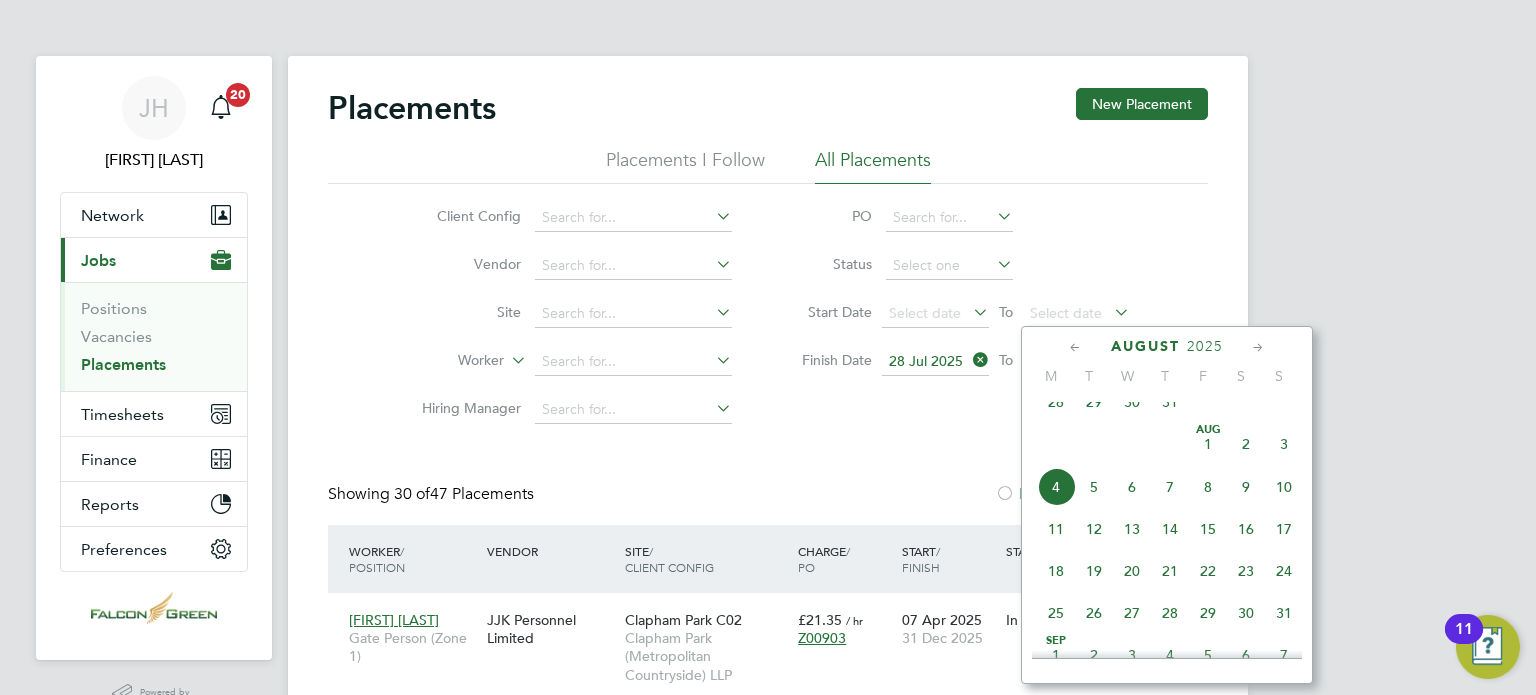 click on "Client Config   Vendor     Site     Worker     Hiring Manager   PO   Status   Start Date
Select date
To
Select date
Finish Date
28 Jul 2025
To
Select date" 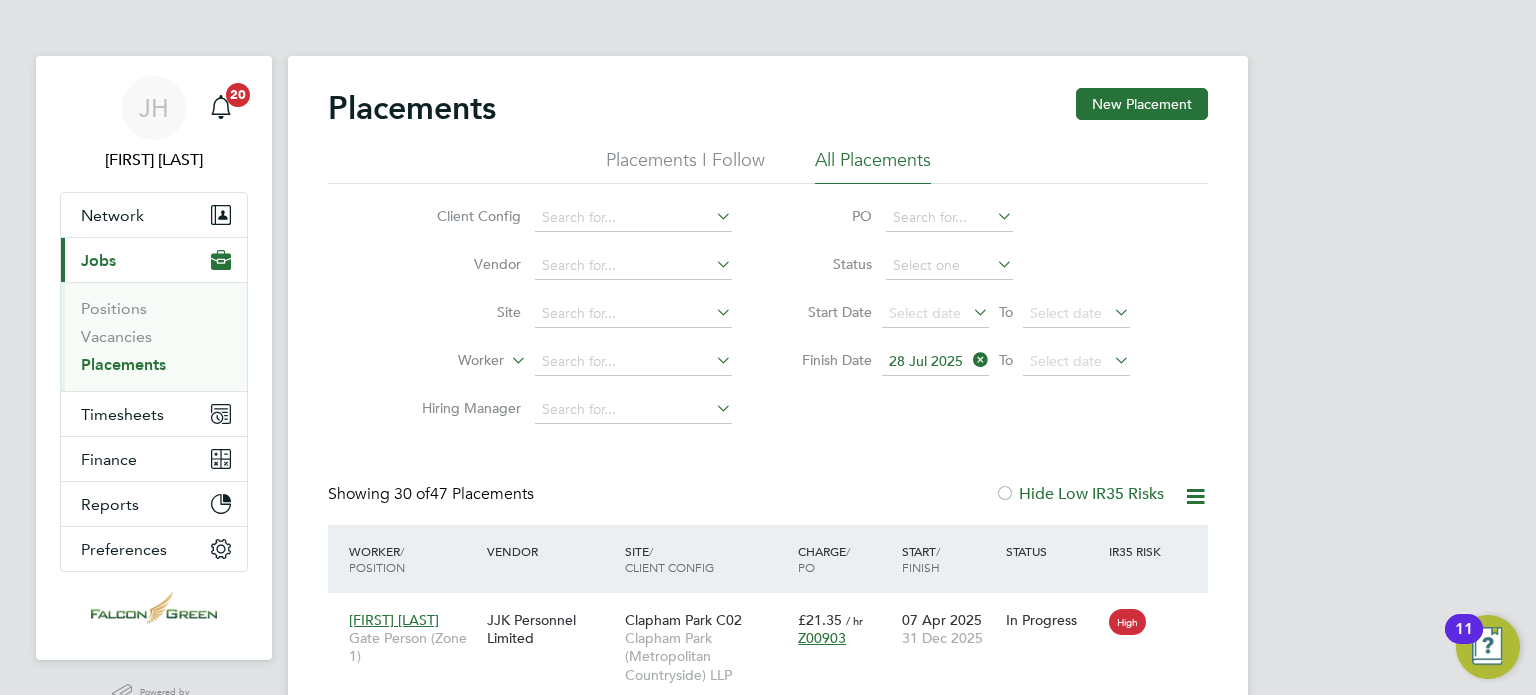 click on "28 Jul 2025" 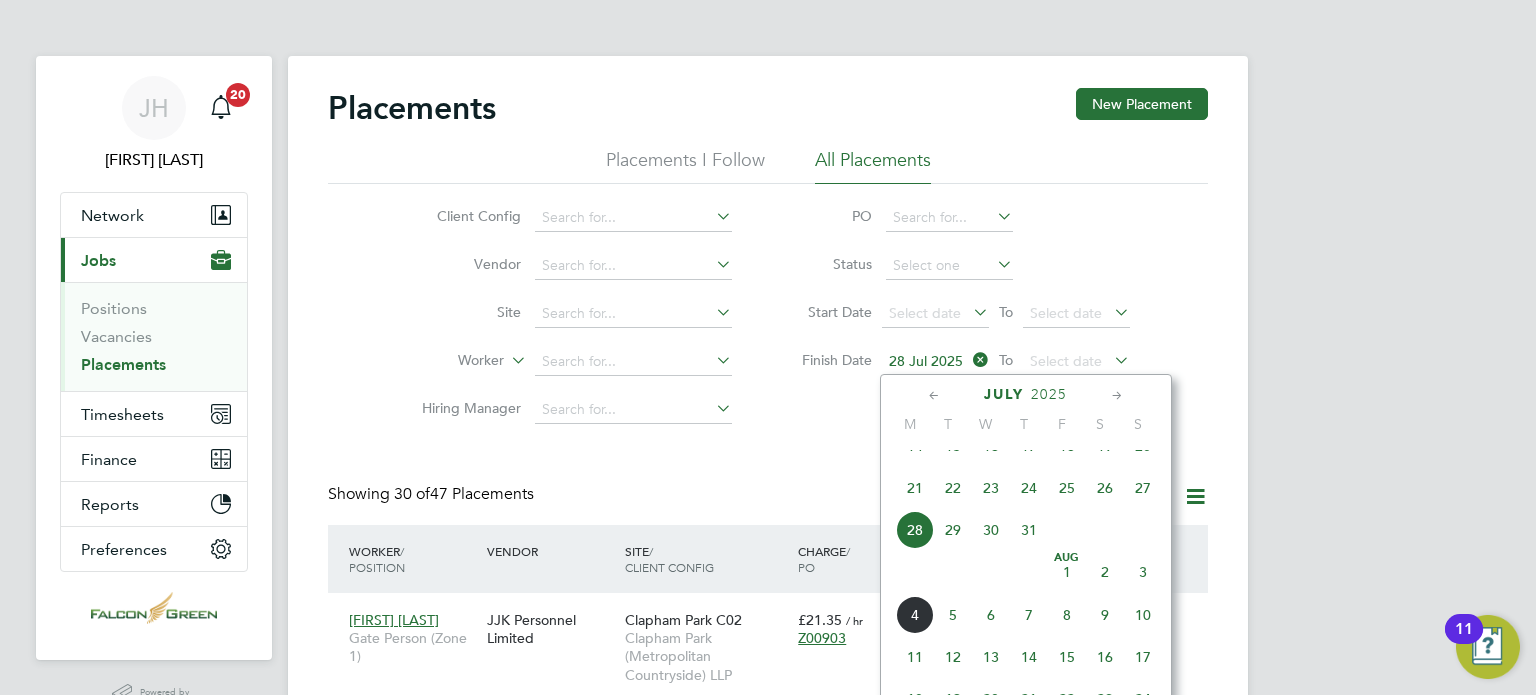 click on "25" 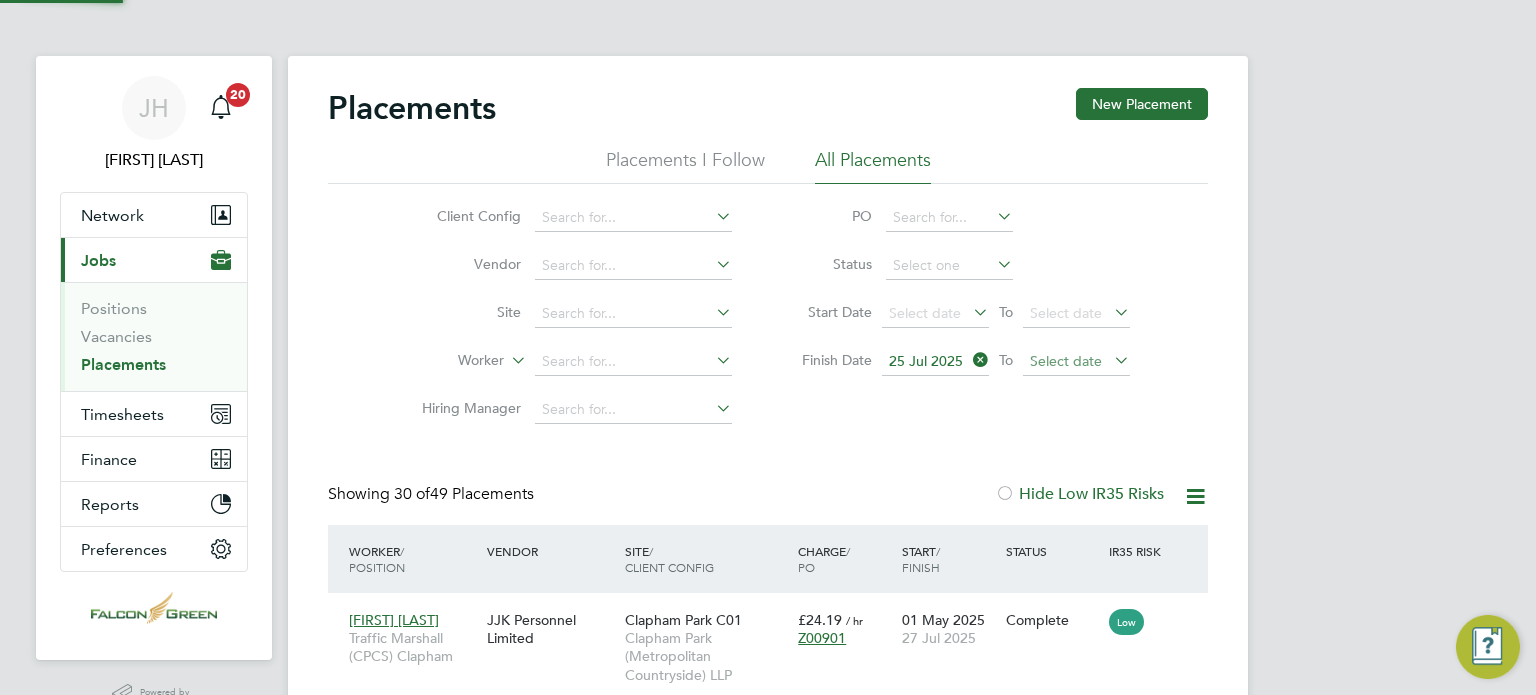 click on "Select date" 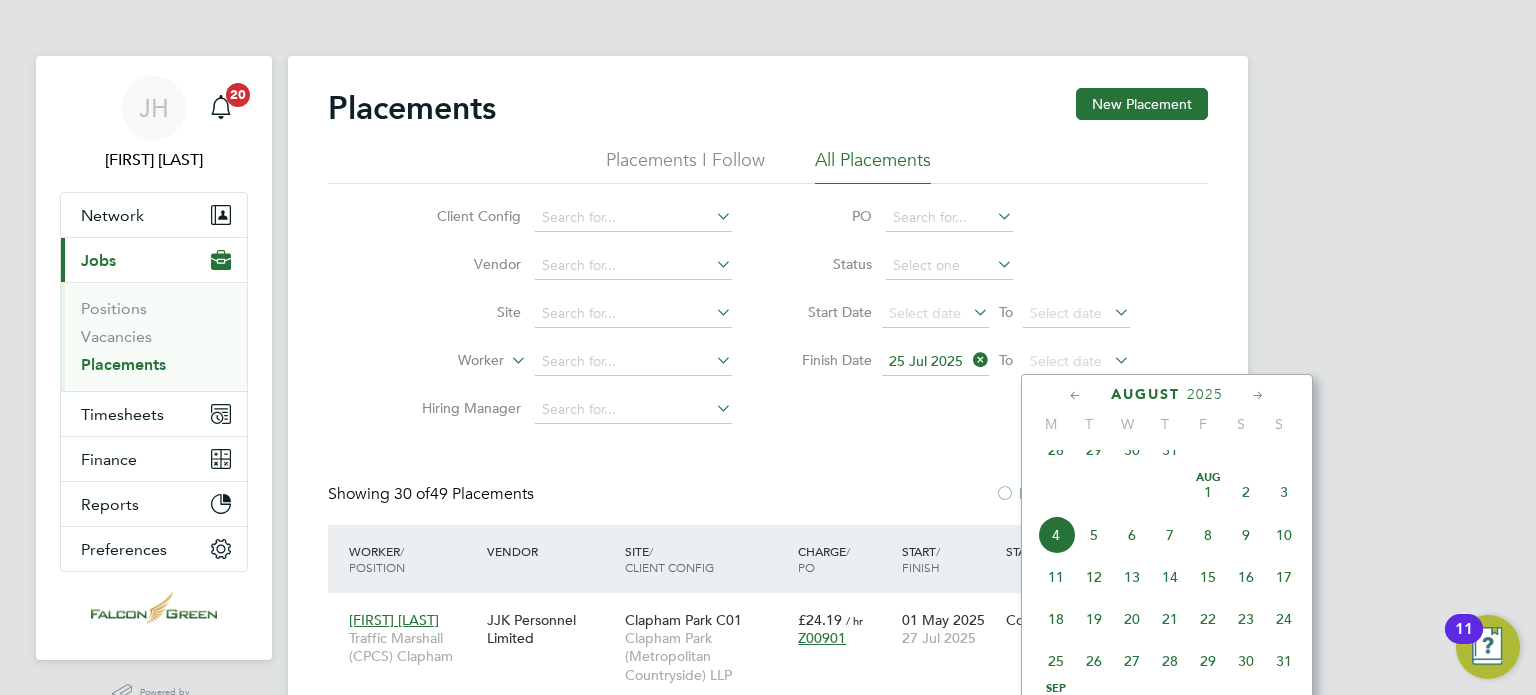click on "3" 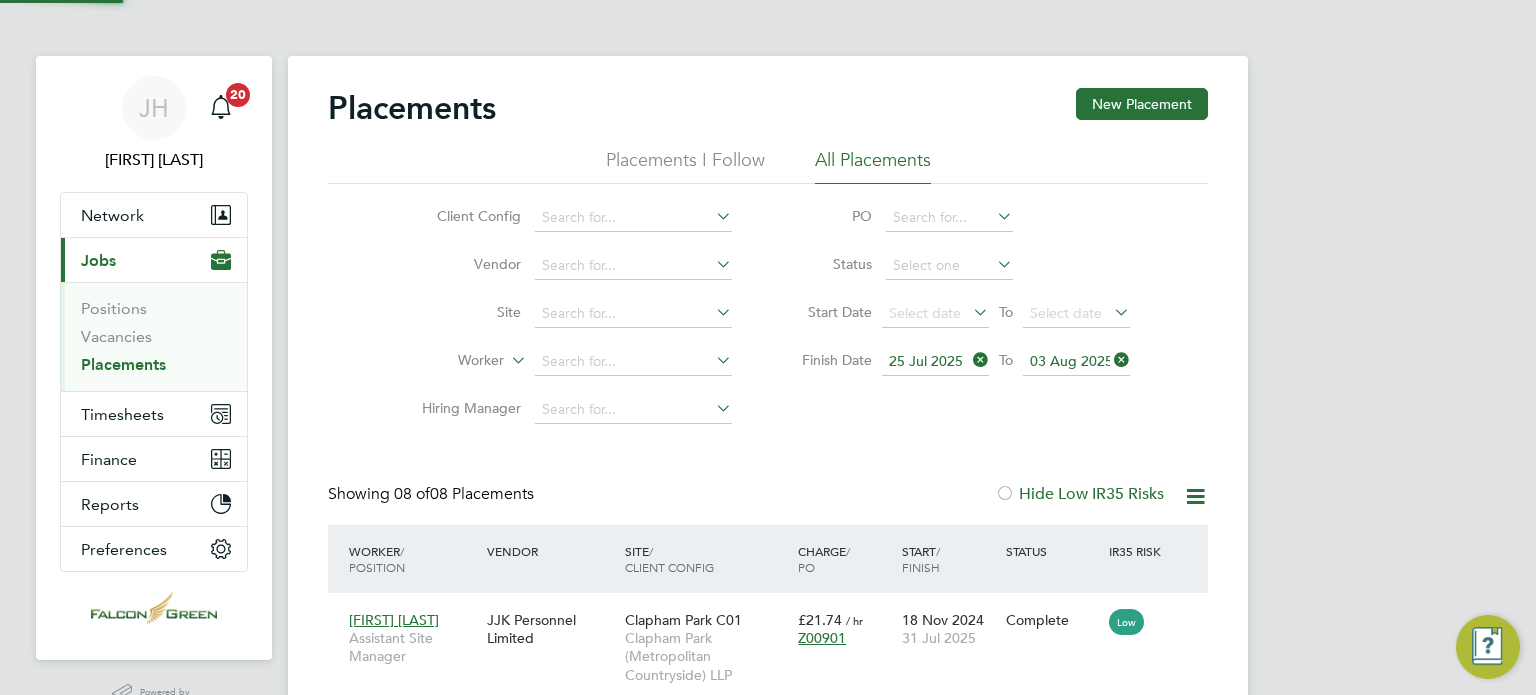 click on "Placements New Placement Placements I Follow All Placements Client Config   Vendor     Site     Worker     Hiring Manager   PO   Status   Start Date
Select date
To
Select date
Finish Date
25 Jul 2025
To
03 Aug 2025
Showing   08 of  08 Placements Hide Low IR35 Risks Worker  / Position Vendor Site / Client Config Charge  / PO Start  / Finish Status IR35 Risk Chigs Terry Assistant Site Manager JJK Personnel Limited Clapham Park C01 Clapham Park (Metropolitan Countryside) LLP £21.74   / hr Z00901 18 Nov 2024 31 Jul 2025 Complete Low Babatunde Otesile Traffic Marshall (CPCS) Clapham JJK Personnel Limited Clapham Park C01 Clapham Park (Metropolitan Countryside) LLP £24.19   / hr Z00901 01 May 2025 27 Jul 2025 Complete Low Ayobami Victor A… General Labourer (Zone 1) JJK Personnel Limited Clapham Park C02 Clapham Park (Metropolitan Countryside) LLP £20.75   / hr Z00903 18 Jun 2025 31 Jul 2025 Complete Low Derek Peach General Labourer (Zone 1) JJK Personnel Limited" 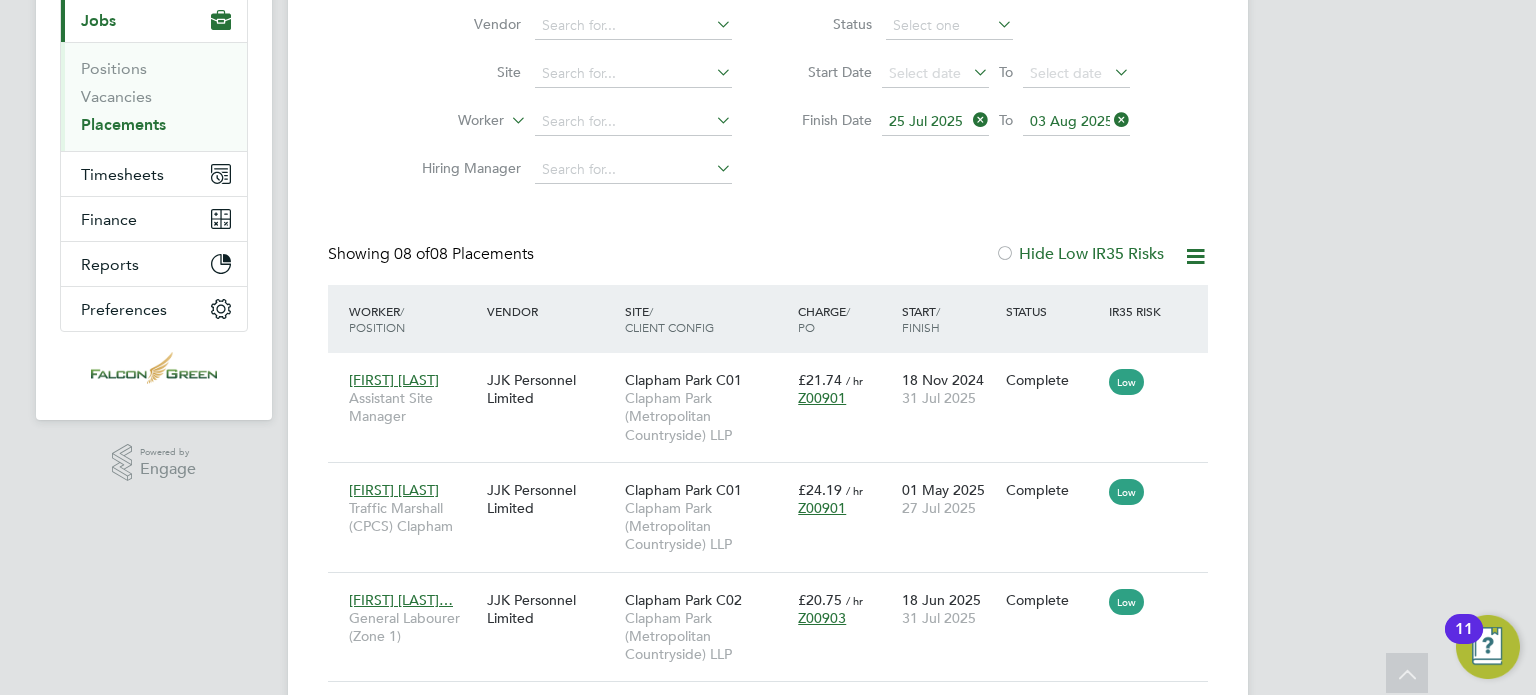 click on "Placements New Placement Placements I Follow All Placements Client Config   Vendor     Site     Worker     Hiring Manager   PO   Status   Start Date
Select date
To
Select date
Finish Date
25 Jul 2025
To
03 Aug 2025
Showing   08 of  08 Placements Hide Low IR35 Risks Worker  / Position Vendor Site / Client Config Charge  / PO Start  / Finish Status IR35 Risk Chigs Terry Assistant Site Manager JJK Personnel Limited Clapham Park C01 Clapham Park (Metropolitan Countryside) LLP £21.74   / hr Z00901 18 Nov 2024 31 Jul 2025 Complete Low Babatunde Otesile Traffic Marshall (CPCS) Clapham JJK Personnel Limited Clapham Park C01 Clapham Park (Metropolitan Countryside) LLP £24.19   / hr Z00901 01 May 2025 27 Jul 2025 Complete Low Ayobami Victor A… General Labourer (Zone 1) JJK Personnel Limited Clapham Park C02 Clapham Park (Metropolitan Countryside) LLP £20.75   / hr Z00903 18 Jun 2025 31 Jul 2025 Complete Low Derek Peach General Labourer (Zone 1) JJK Personnel Limited" 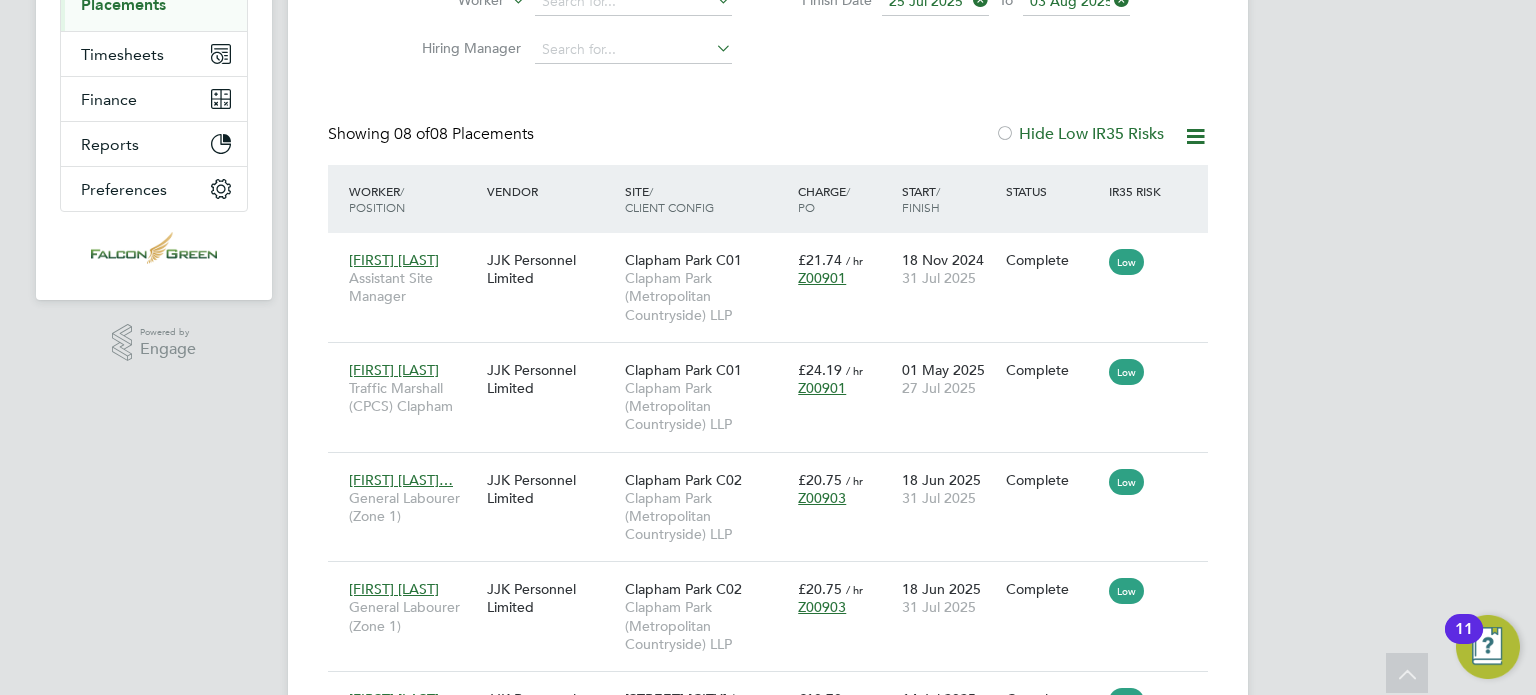 click on "Placements New Placement Placements I Follow All Placements Client Config   Vendor     Site     Worker     Hiring Manager   PO   Status   Start Date
Select date
To
Select date
Finish Date
25 Jul 2025
To
03 Aug 2025
Showing   08 of  08 Placements Hide Low IR35 Risks Worker  / Position Vendor Site / Client Config Charge  / PO Start  / Finish Status IR35 Risk Chigs Terry Assistant Site Manager JJK Personnel Limited Clapham Park C01 Clapham Park (Metropolitan Countryside) LLP £21.74   / hr Z00901 18 Nov 2024 31 Jul 2025 Complete Low Babatunde Otesile Traffic Marshall (CPCS) Clapham JJK Personnel Limited Clapham Park C01 Clapham Park (Metropolitan Countryside) LLP £24.19   / hr Z00901 01 May 2025 27 Jul 2025 Complete Low Ayobami Victor A… General Labourer (Zone 1) JJK Personnel Limited Clapham Park C02 Clapham Park (Metropolitan Countryside) LLP £20.75   / hr Z00903 18 Jun 2025 31 Jul 2025 Complete Low Derek Peach General Labourer (Zone 1) JJK Personnel Limited" 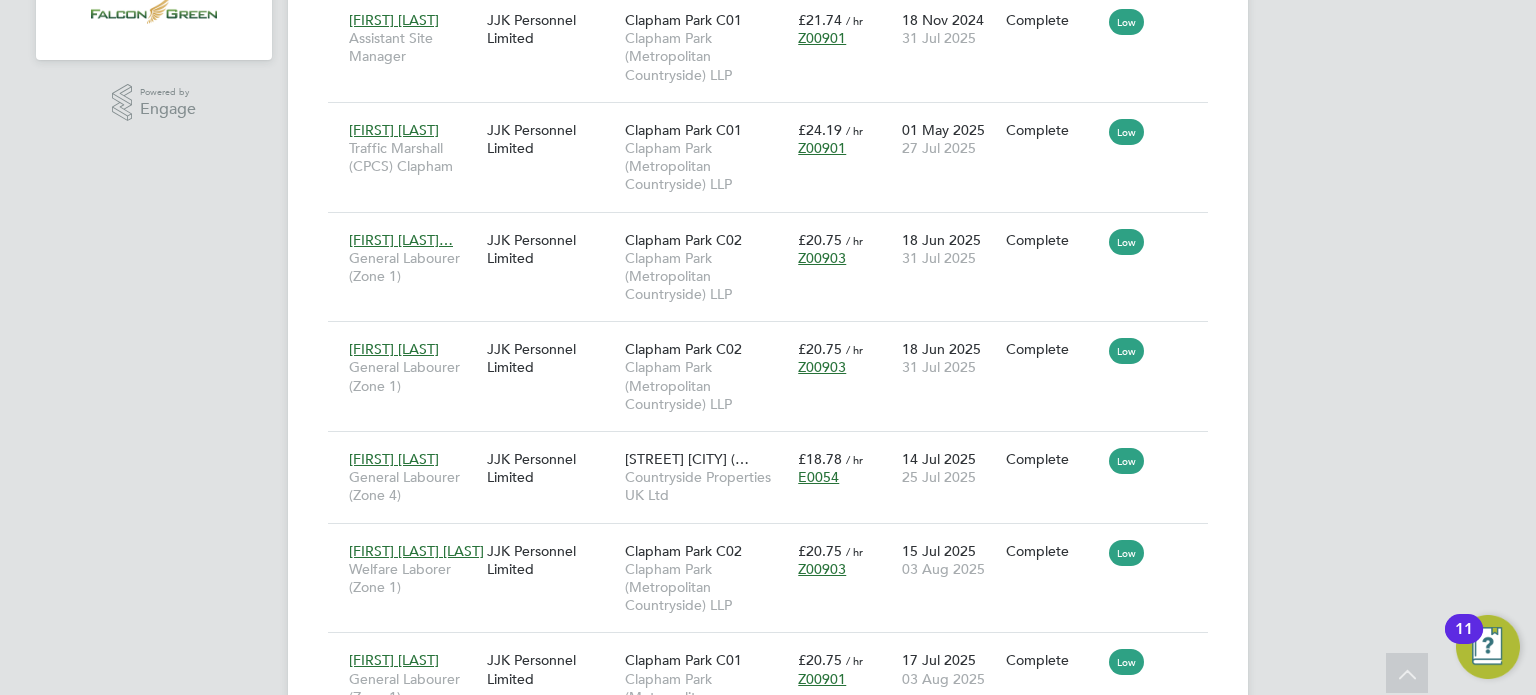 click on "Placements New Placement Placements I Follow All Placements Client Config   Vendor     Site     Worker     Hiring Manager   PO   Status   Start Date
Select date
To
Select date
Finish Date
25 Jul 2025
To
03 Aug 2025
Showing   08 of  08 Placements Hide Low IR35 Risks Worker  / Position Vendor Site / Client Config Charge  / PO Start  / Finish Status IR35 Risk Chigs Terry Assistant Site Manager JJK Personnel Limited Clapham Park C01 Clapham Park (Metropolitan Countryside) LLP £21.74   / hr Z00901 18 Nov 2024 31 Jul 2025 Complete Low Babatunde Otesile Traffic Marshall (CPCS) Clapham JJK Personnel Limited Clapham Park C01 Clapham Park (Metropolitan Countryside) LLP £24.19   / hr Z00901 01 May 2025 27 Jul 2025 Complete Low Ayobami Victor A… General Labourer (Zone 1) JJK Personnel Limited Clapham Park C02 Clapham Park (Metropolitan Countryside) LLP £20.75   / hr Z00903 18 Jun 2025 31 Jul 2025 Complete Low Derek Peach General Labourer (Zone 1) JJK Personnel Limited" 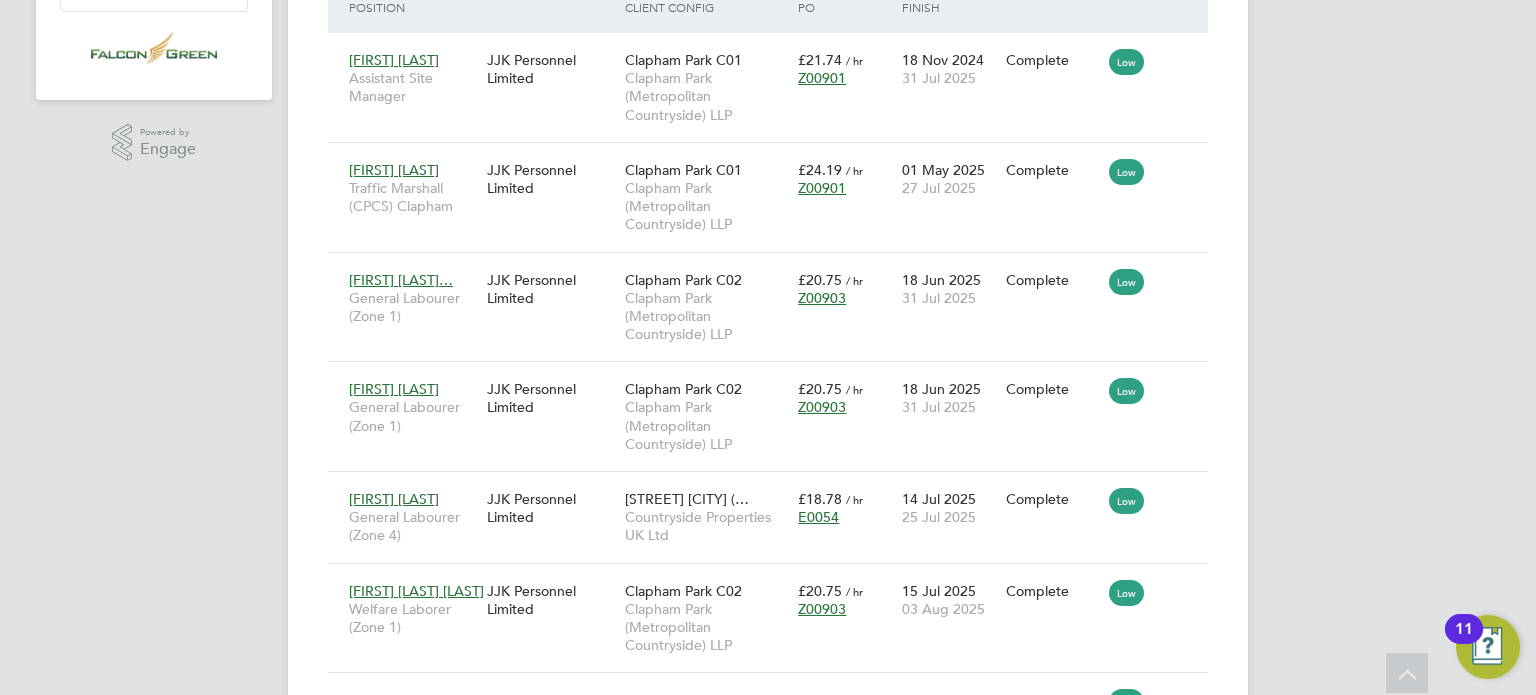 click on "Placements New Placement Placements I Follow All Placements Client Config   Vendor     Site     Worker     Hiring Manager   PO   Status   Start Date
Select date
To
Select date
Finish Date
25 Jul 2025
To
03 Aug 2025
Showing   08 of  08 Placements Hide Low IR35 Risks Worker  / Position Vendor Site / Client Config Charge  / PO Start  / Finish Status IR35 Risk Chigs Terry Assistant Site Manager JJK Personnel Limited Clapham Park C01 Clapham Park (Metropolitan Countryside) LLP £21.74   / hr Z00901 18 Nov 2024 31 Jul 2025 Complete Low Babatunde Otesile Traffic Marshall (CPCS) Clapham JJK Personnel Limited Clapham Park C01 Clapham Park (Metropolitan Countryside) LLP £24.19   / hr Z00901 01 May 2025 27 Jul 2025 Complete Low Ayobami Victor A… General Labourer (Zone 1) JJK Personnel Limited Clapham Park C02 Clapham Park (Metropolitan Countryside) LLP £20.75   / hr Z00903 18 Jun 2025 31 Jul 2025 Complete Low Derek Peach General Labourer (Zone 1) JJK Personnel Limited" 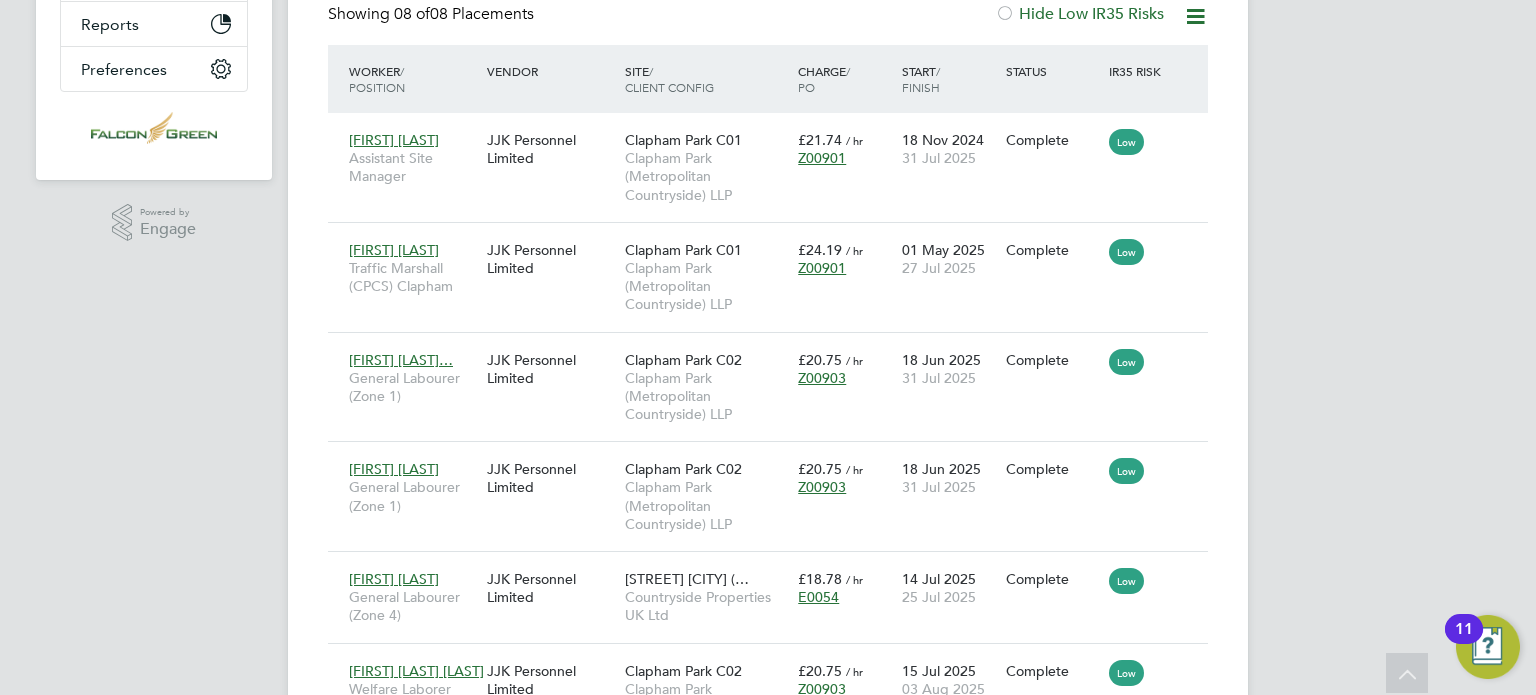 scroll, scrollTop: 440, scrollLeft: 0, axis: vertical 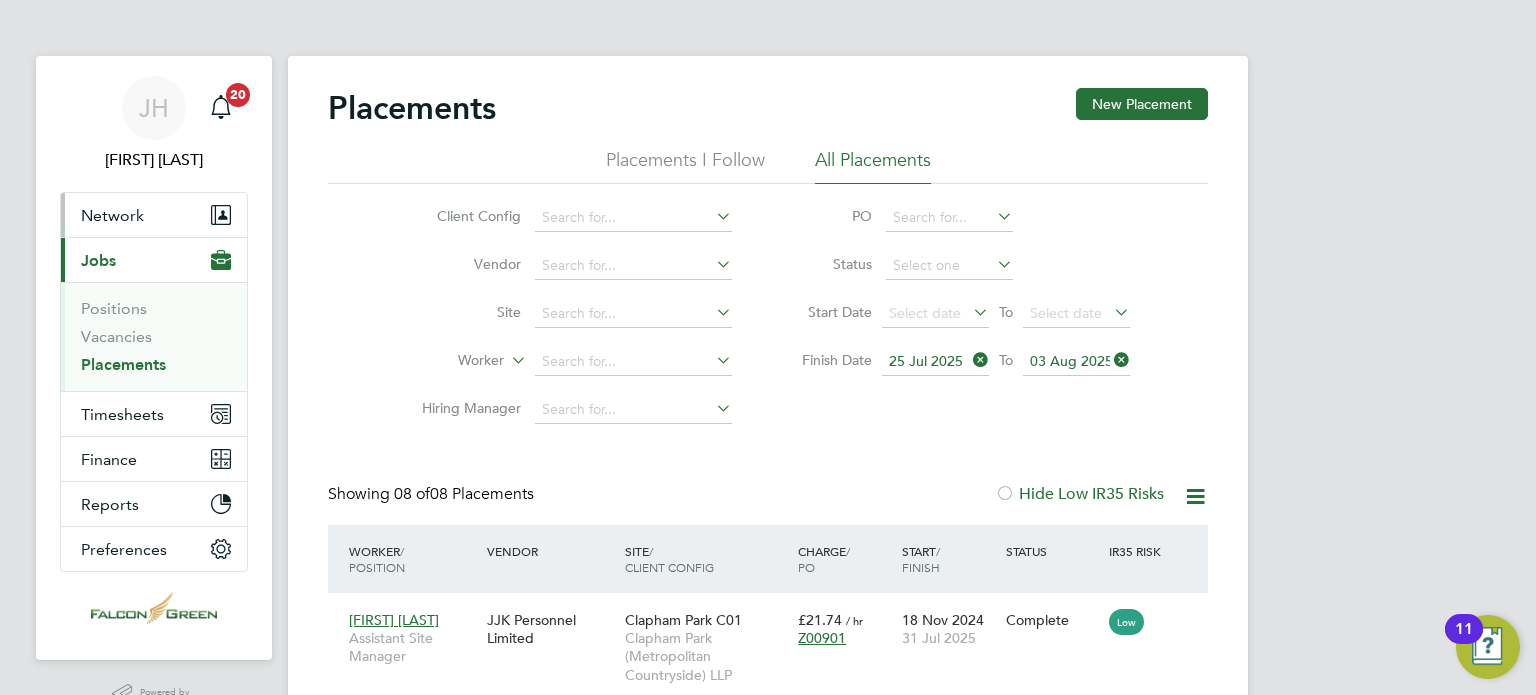 click on "Network" at bounding box center [112, 215] 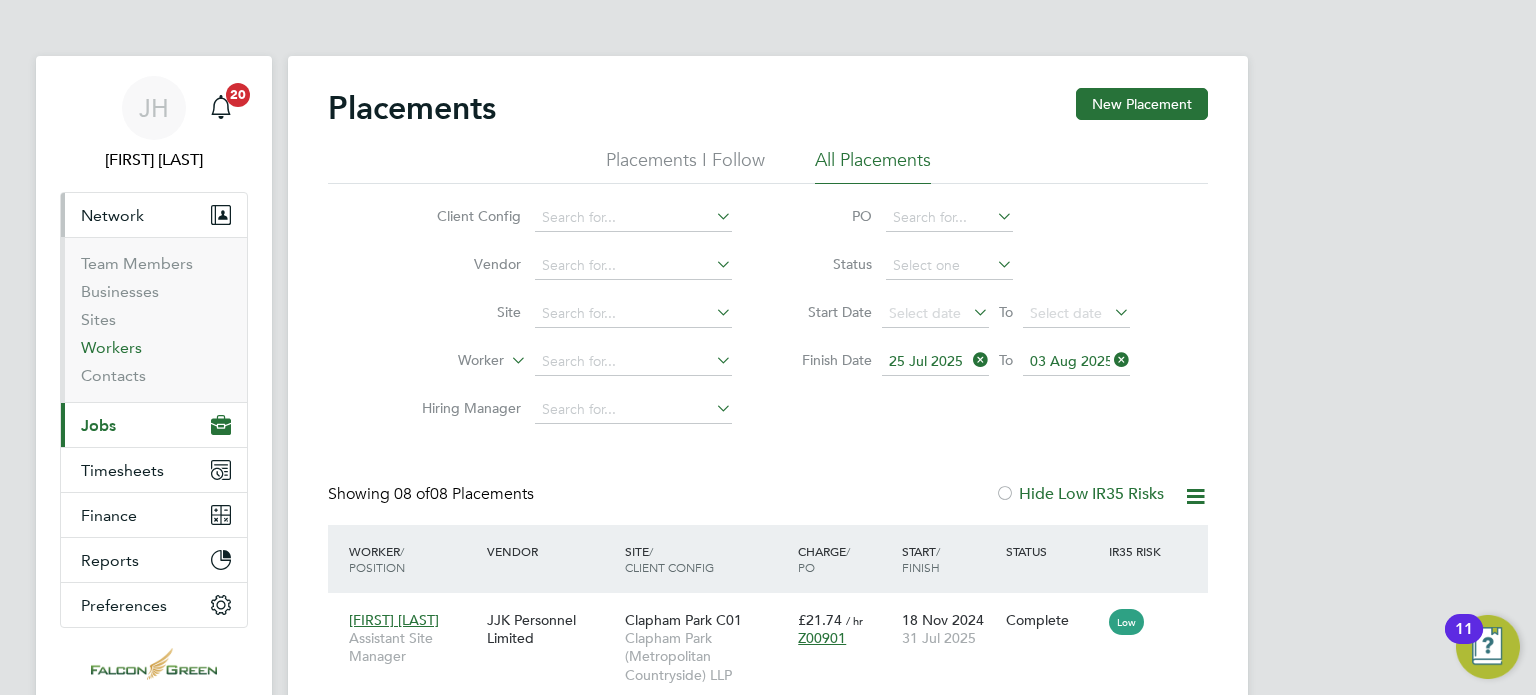 click on "Workers" at bounding box center (111, 347) 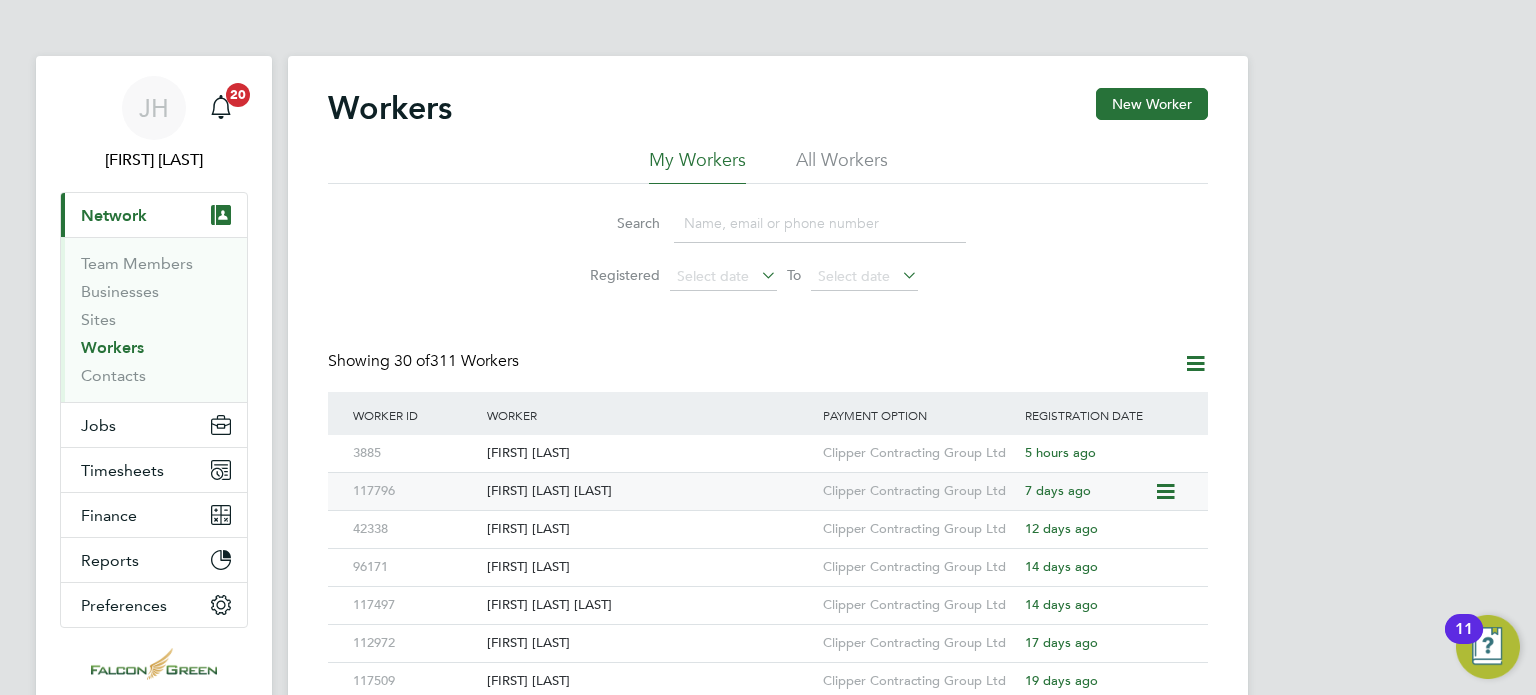 click on "[FIRST] [LAST]" 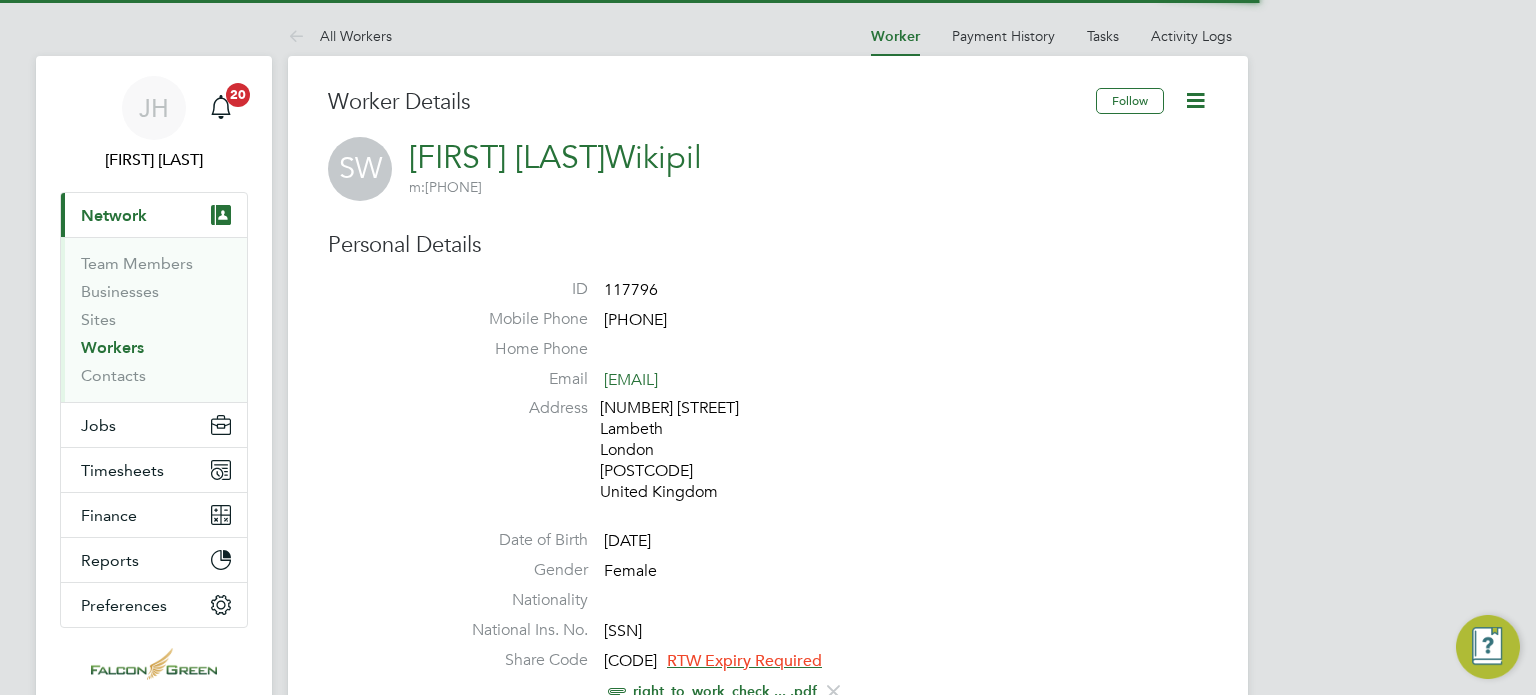 scroll, scrollTop: 0, scrollLeft: 0, axis: both 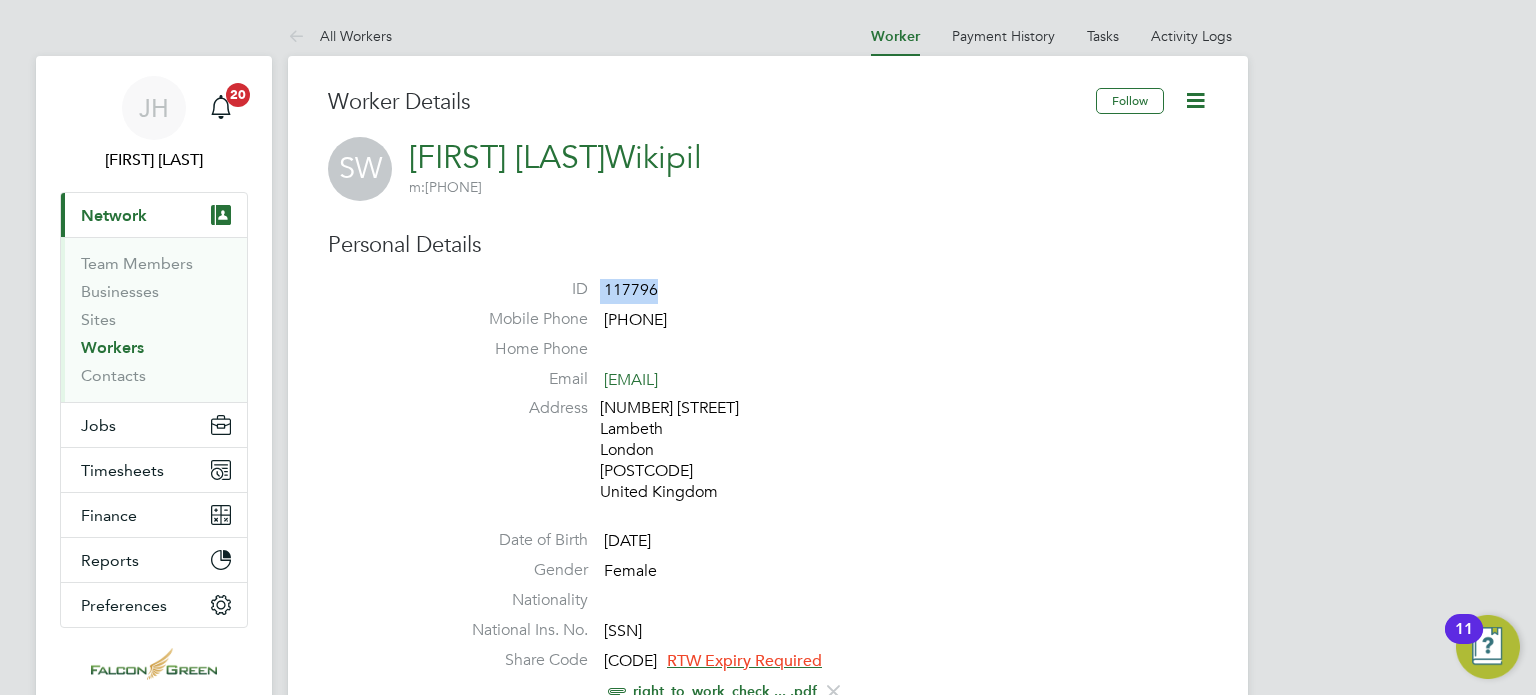 drag, startPoint x: 1535, startPoint y: 207, endPoint x: 1535, endPoint y: 276, distance: 69 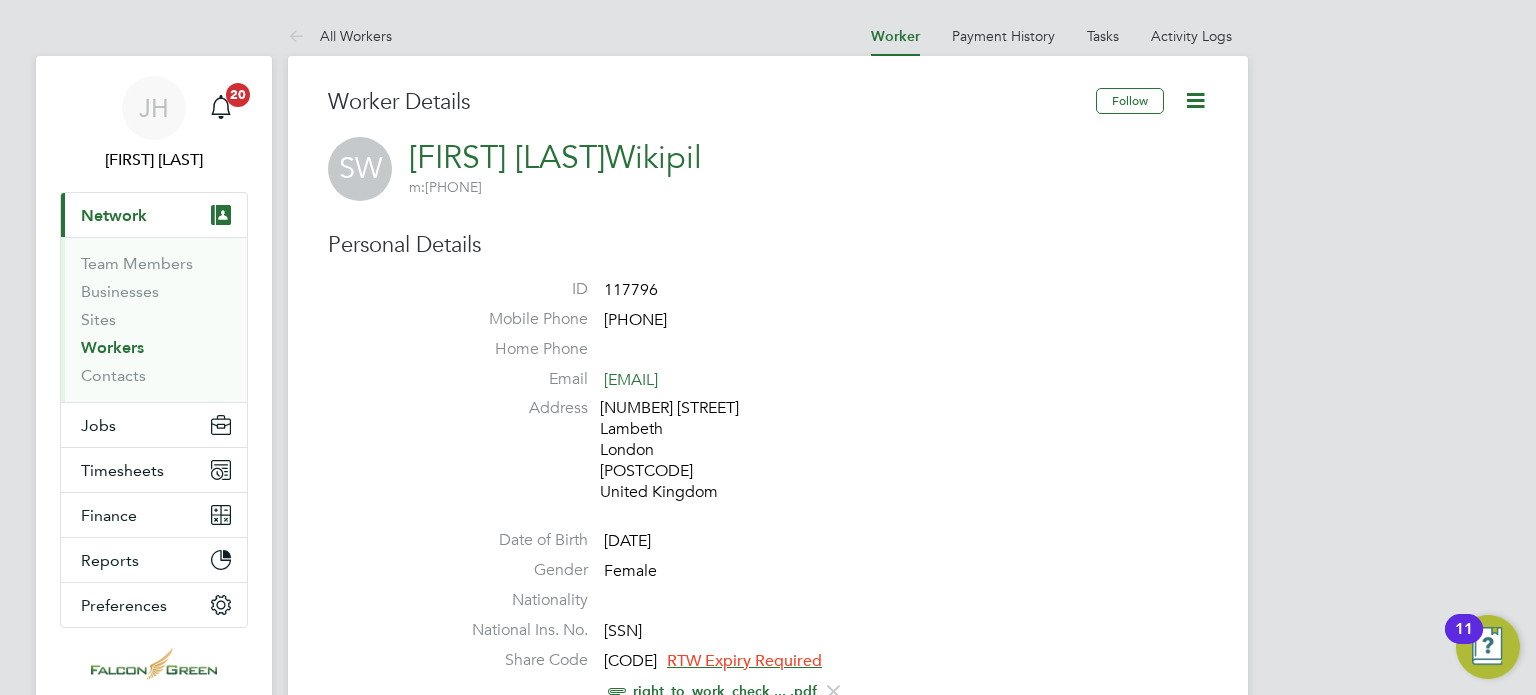 drag, startPoint x: 1196, startPoint y: 242, endPoint x: 1072, endPoint y: 192, distance: 133.70116 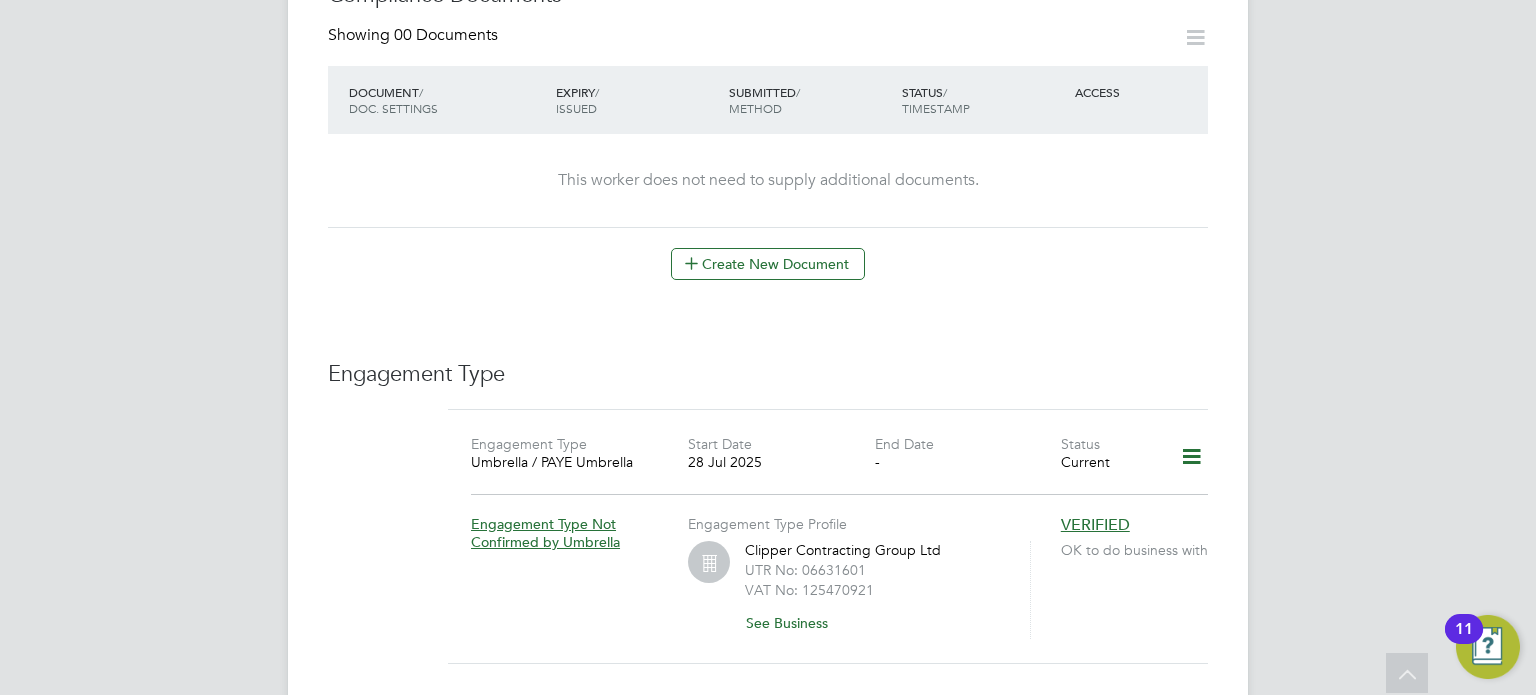 scroll, scrollTop: 1120, scrollLeft: 0, axis: vertical 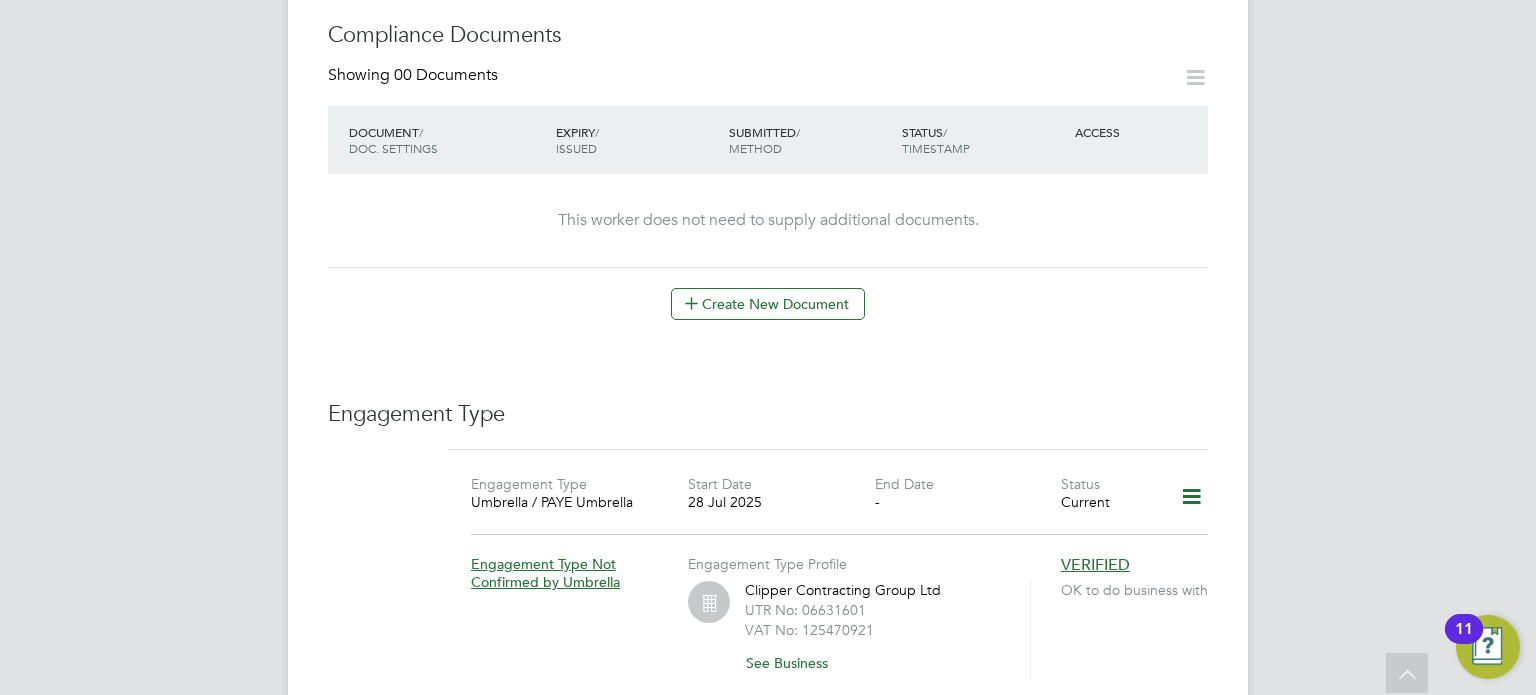 click 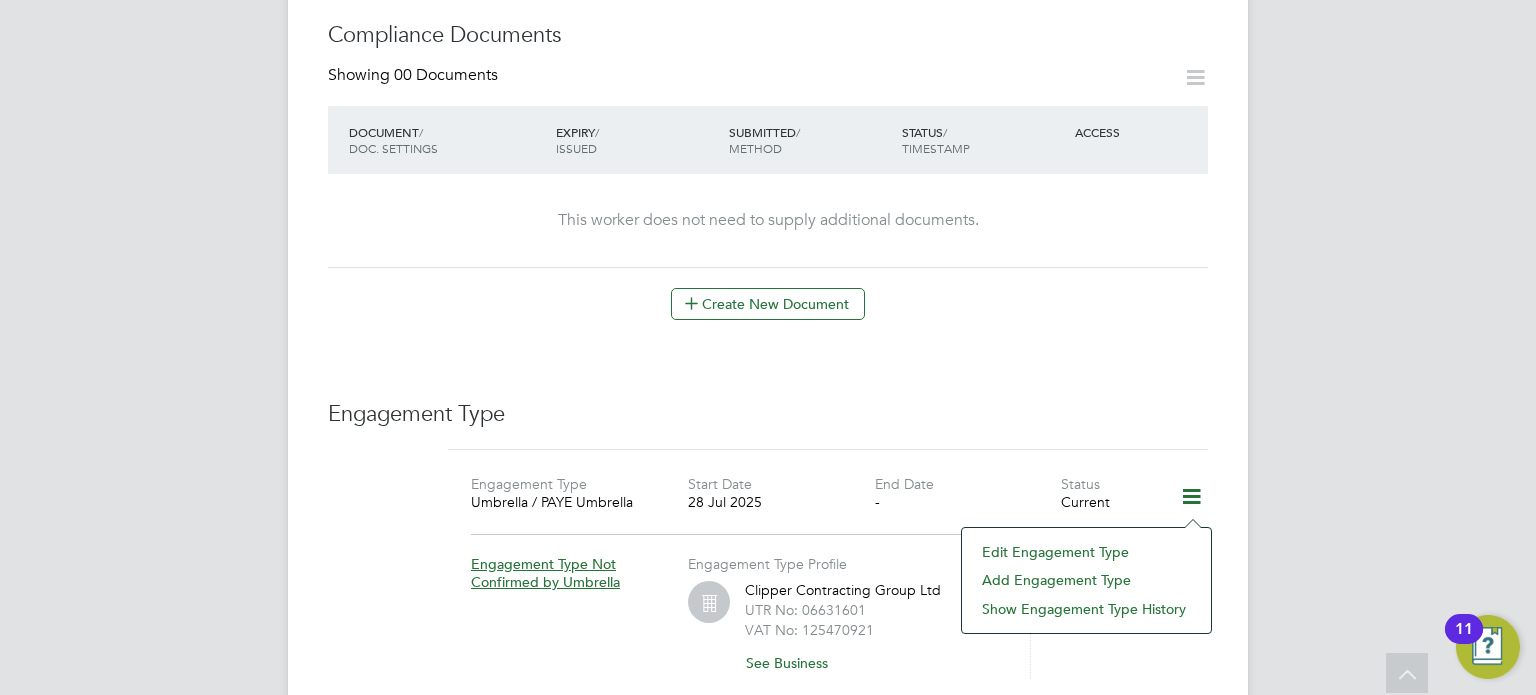 click on "Edit Engagement Type" 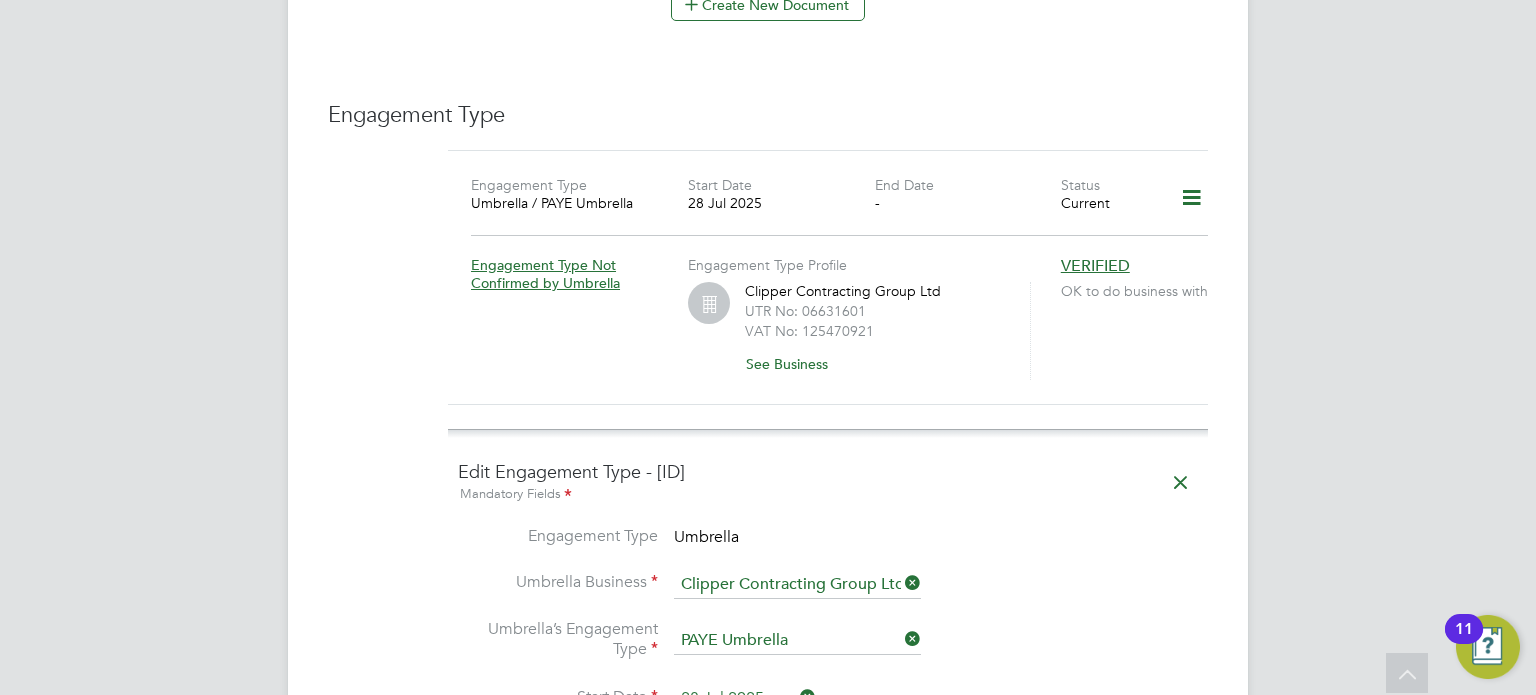 scroll, scrollTop: 1600, scrollLeft: 0, axis: vertical 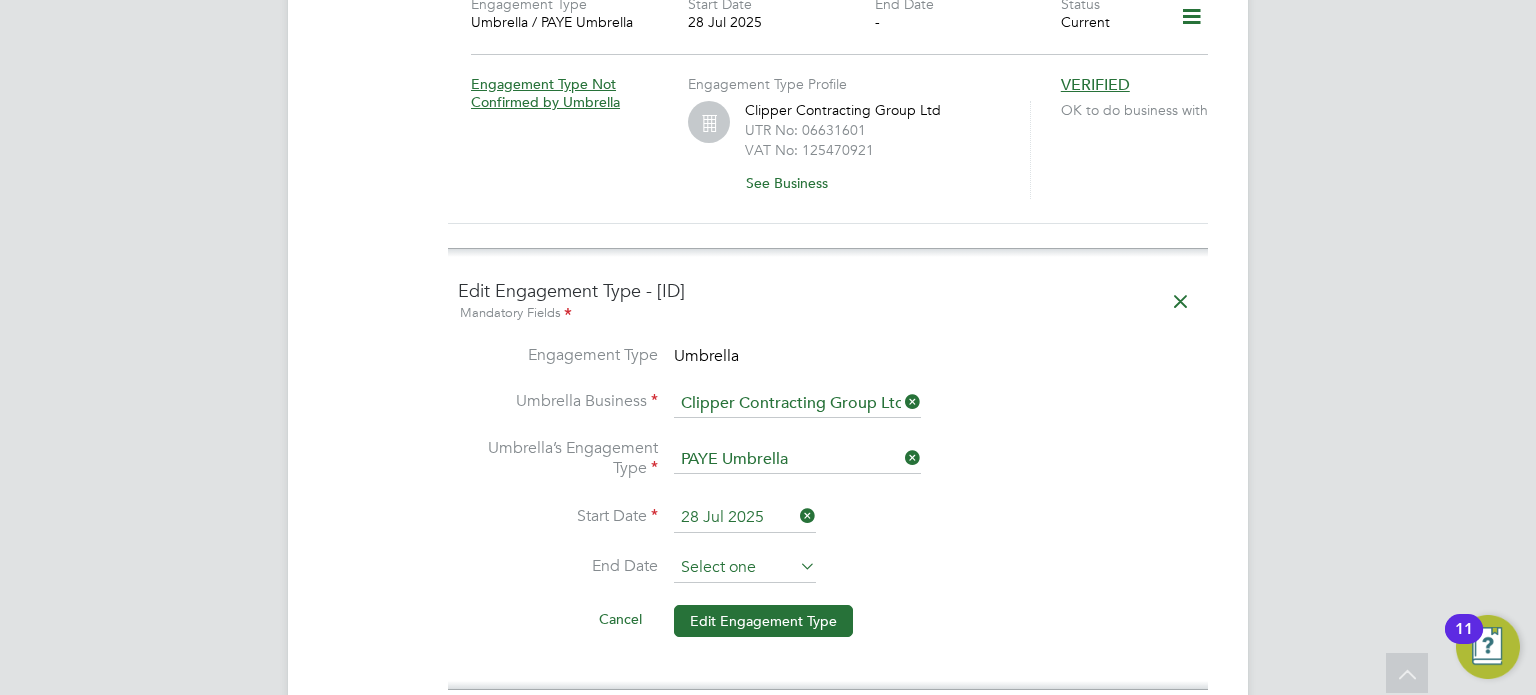 click 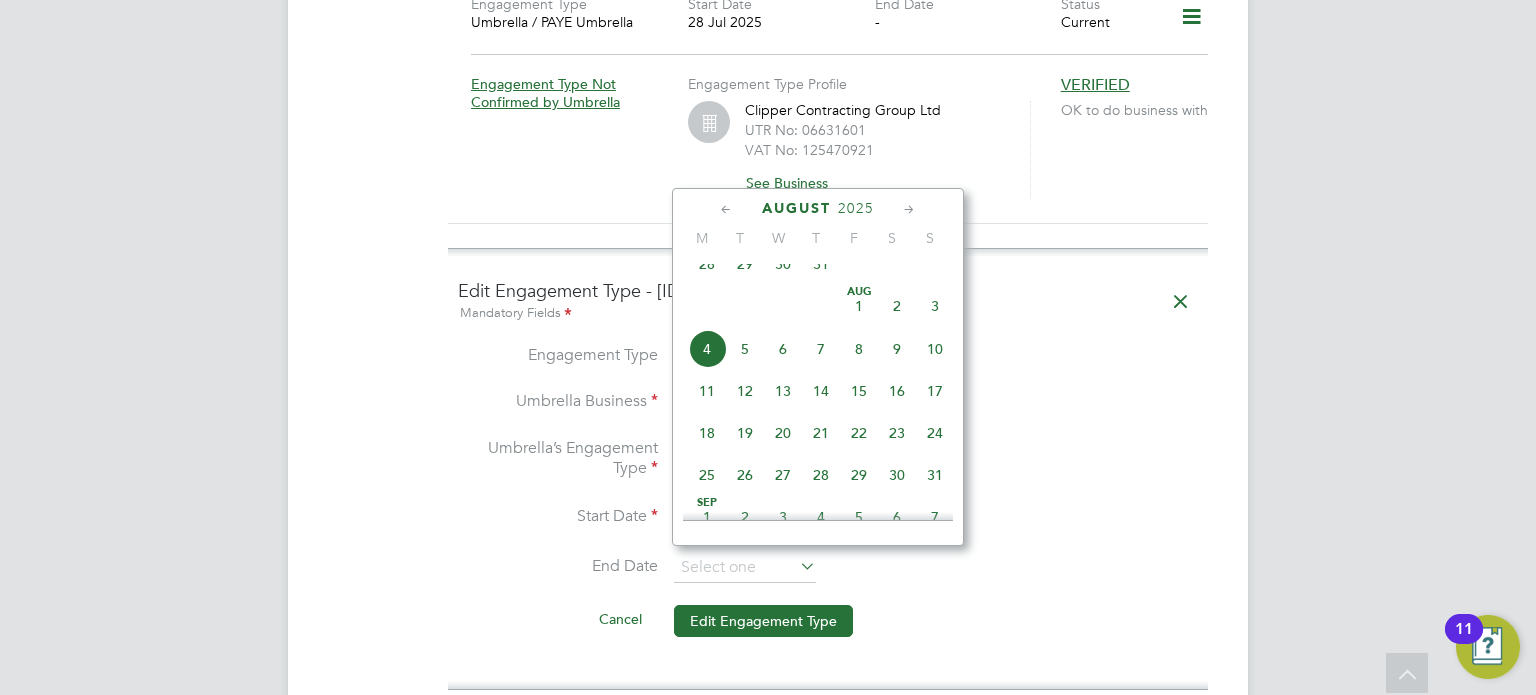 click on "31" 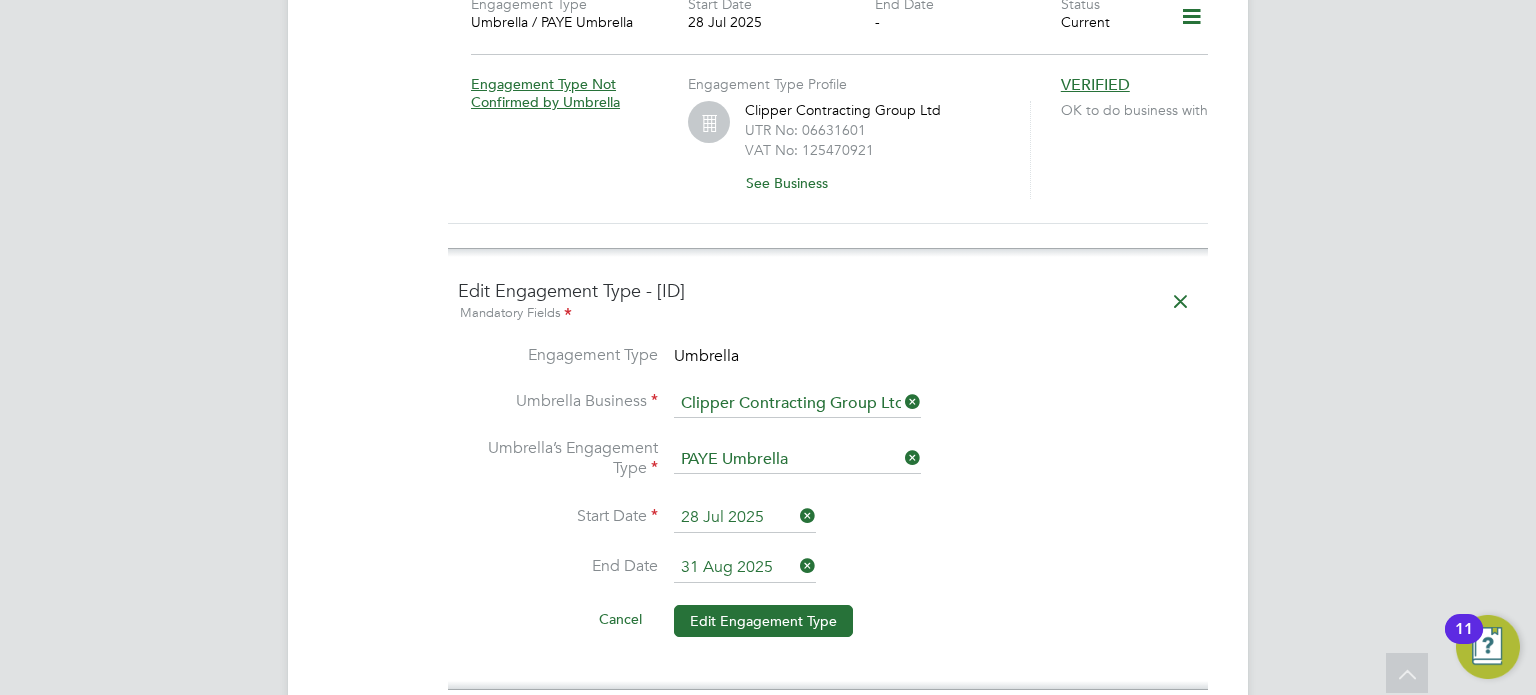 click on "Start Date   28 Jul 2025" 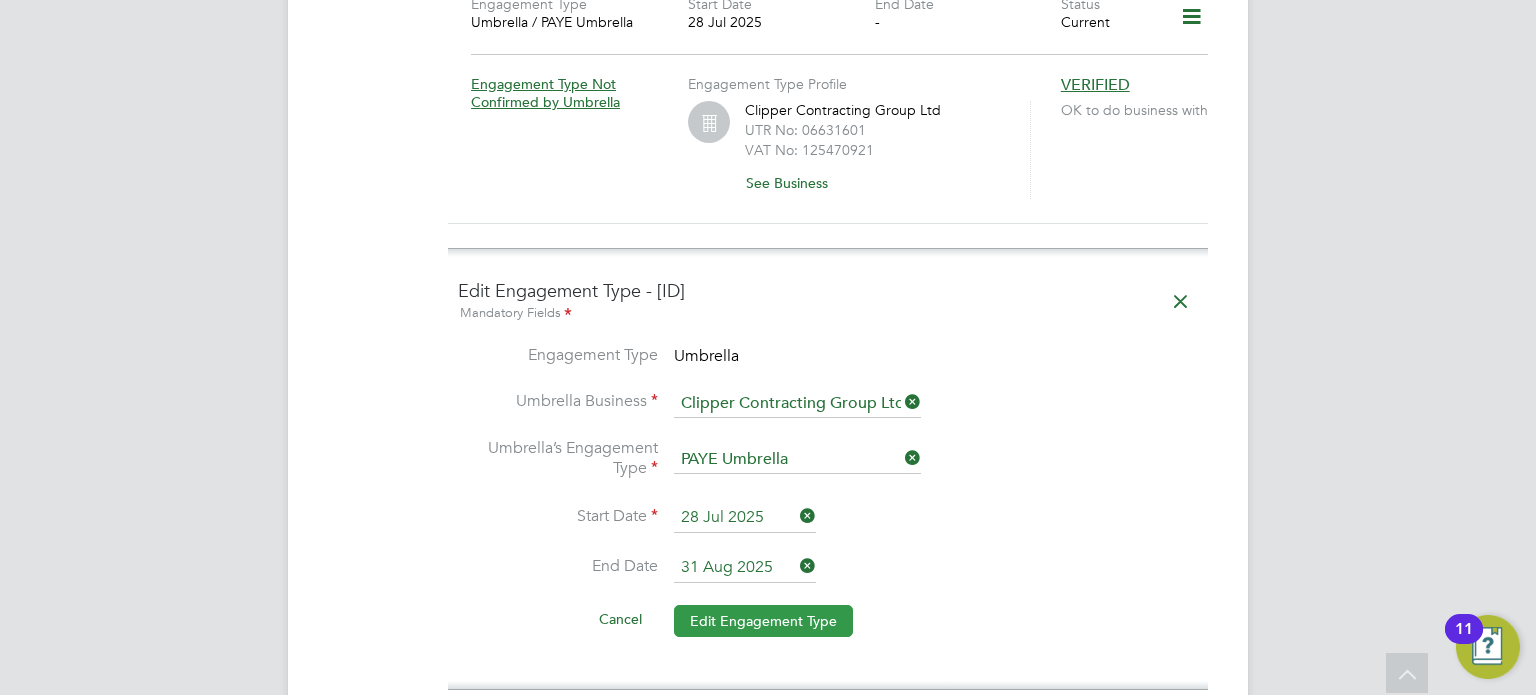 click on "Edit Engagement Type" 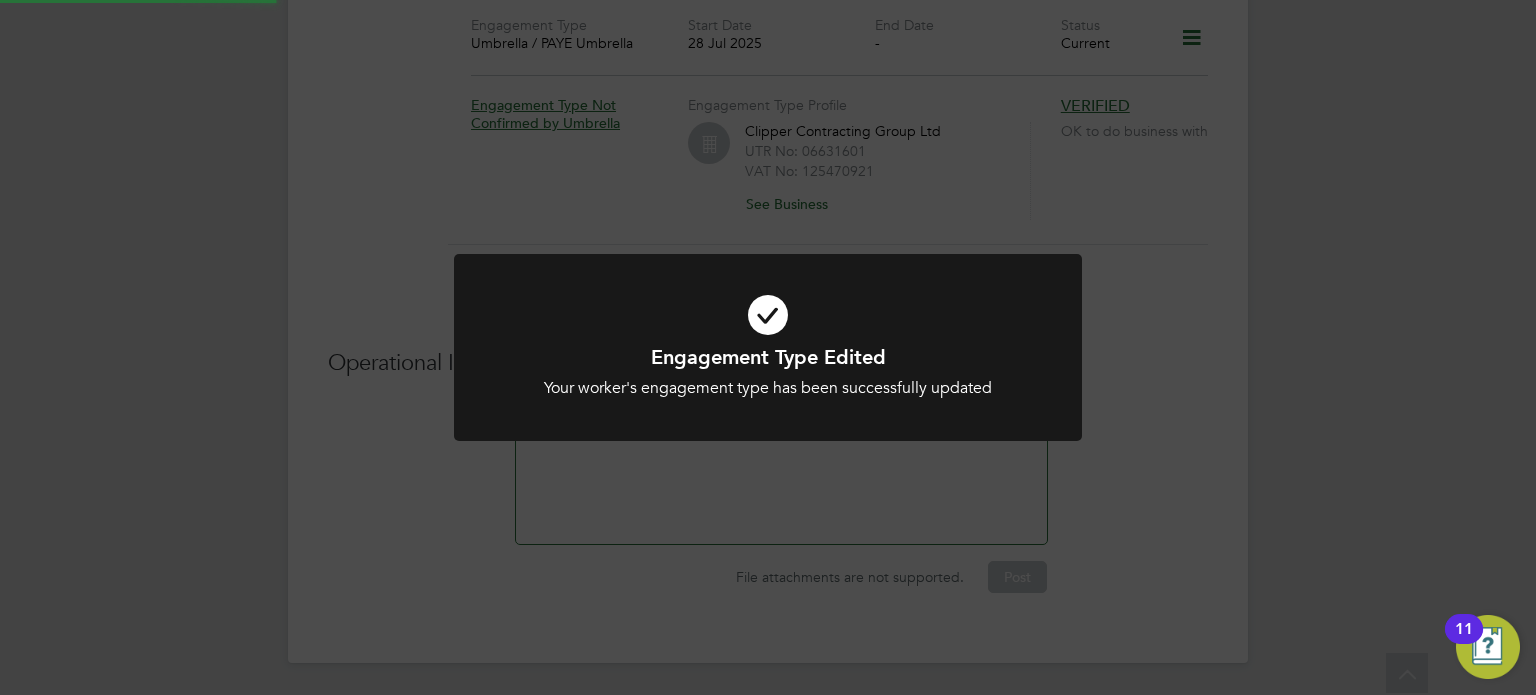 scroll, scrollTop: 1572, scrollLeft: 0, axis: vertical 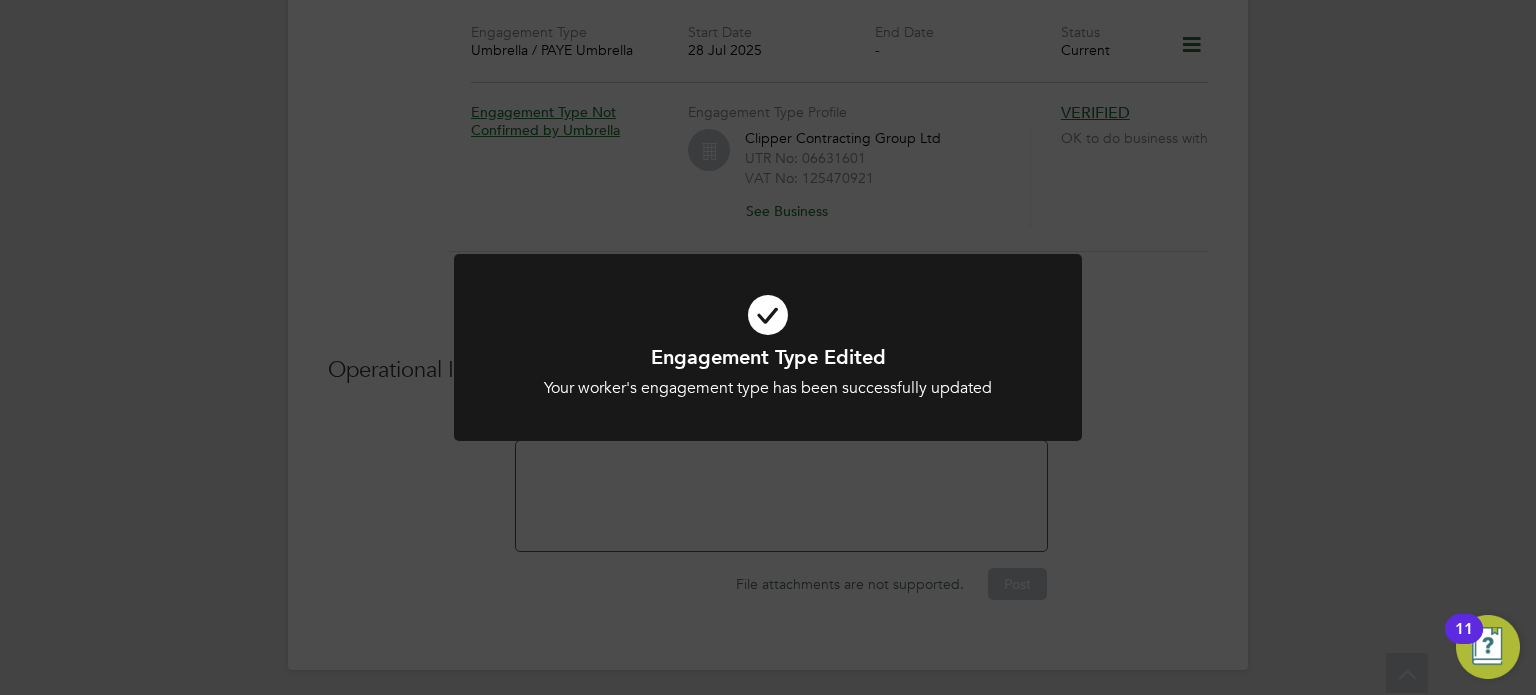 click on "Engagement Type Edited Your worker's engagement type has been successfully updated Cancel Okay" 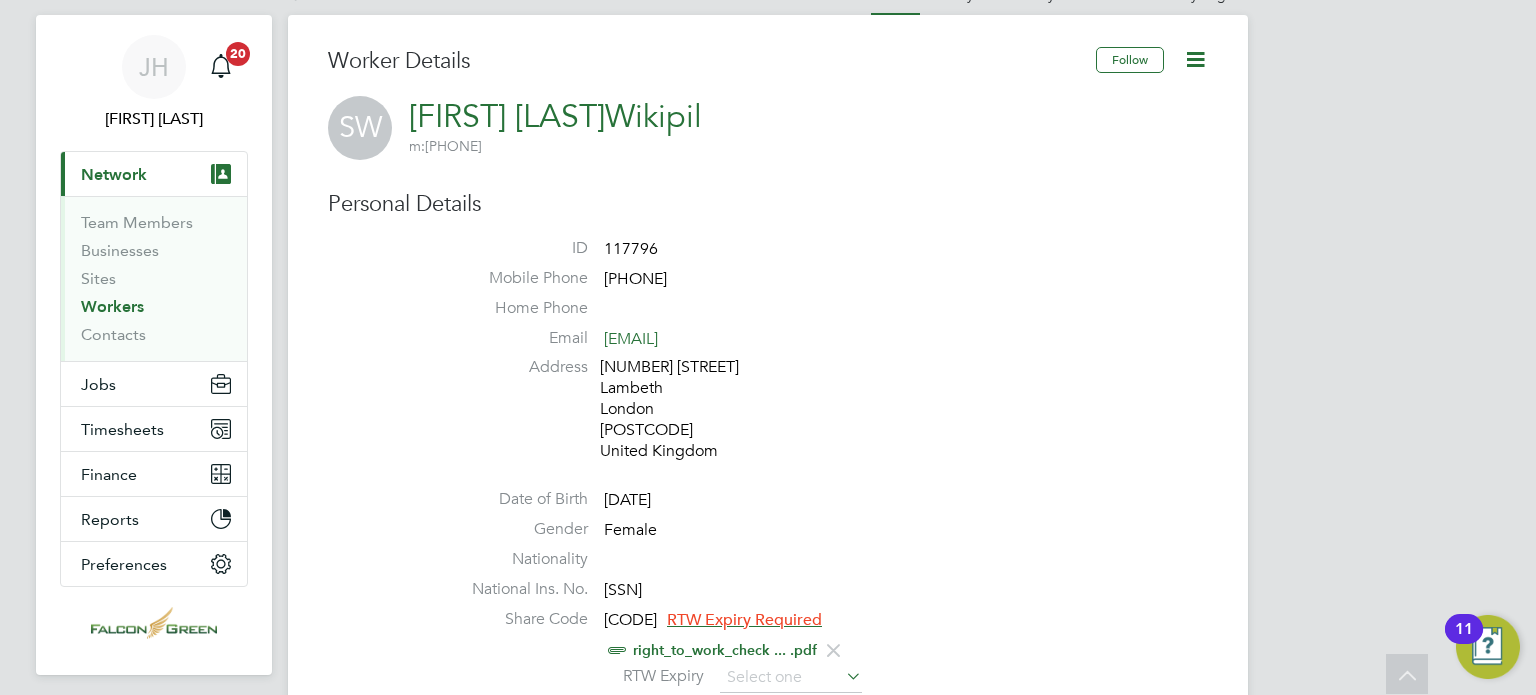 scroll, scrollTop: 0, scrollLeft: 0, axis: both 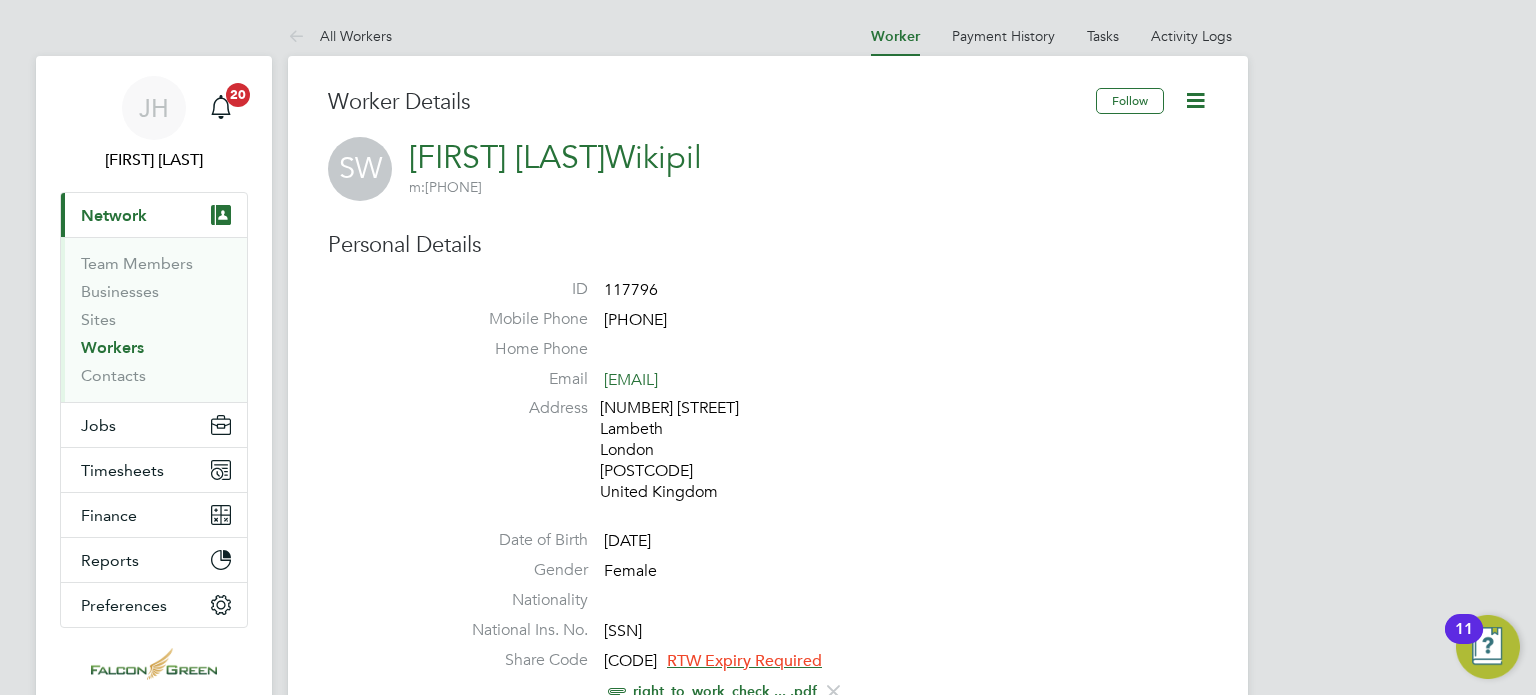 click on "Worker Details Follow   SW Sharllen Itohan Wikipil     m:  07930954202   Personal Details ID     117796 Mobile Phone   07930954202 Home Phone   Email   sharllenwikipil@yahoo.com Address 100A Midmoor Road Lambeth London SW12 0ET United Kingdom Date of Birth   23 Feb 1981 Gender   Female Nationality   National Ins. No.   SZ036906C Share Code   WDY9Z46W5 RTW Expiry Required     right_to_work_check ... .pdf     RTW Expiry   Right To Work Showing   01 Documents DOCUMENT  / DOCUMENT NO. EXPIRY  / ISSUED SUBMITTED  / METHOD STATUS  / TIMESTAMP DOWNLOAD Passport 0704666 08 Feb 2026 09 Feb 2016 28 Jul 2025  Manual by Clodagh Brennan. Verified 28 Jul 2025, 11:15   by Clodagh Brennan.  Compliance Documents Showing   00 Documents DOCUMENT  / DOC. SETTINGS EXPIRY  / ISSUED SUBMITTED  / METHOD STATUS  / TIMESTAMP ACCESS This worker does not need to supply additional documents.  Create New Document Engagement Type Engagement Type Umbrella / PAYE Umbrella Start Date 28 Jul 2025 End Date 31 Aug 2025 Status Current VERIFIED" 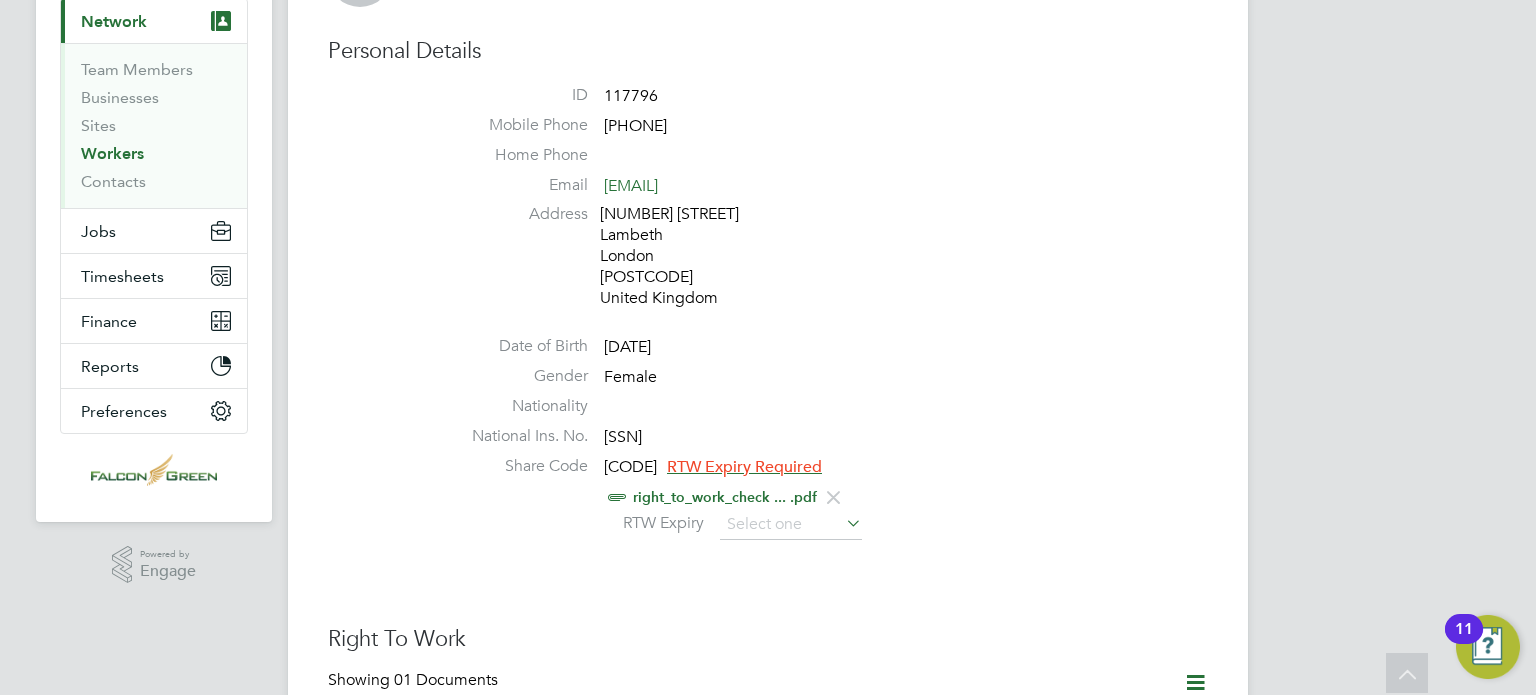 scroll, scrollTop: 200, scrollLeft: 0, axis: vertical 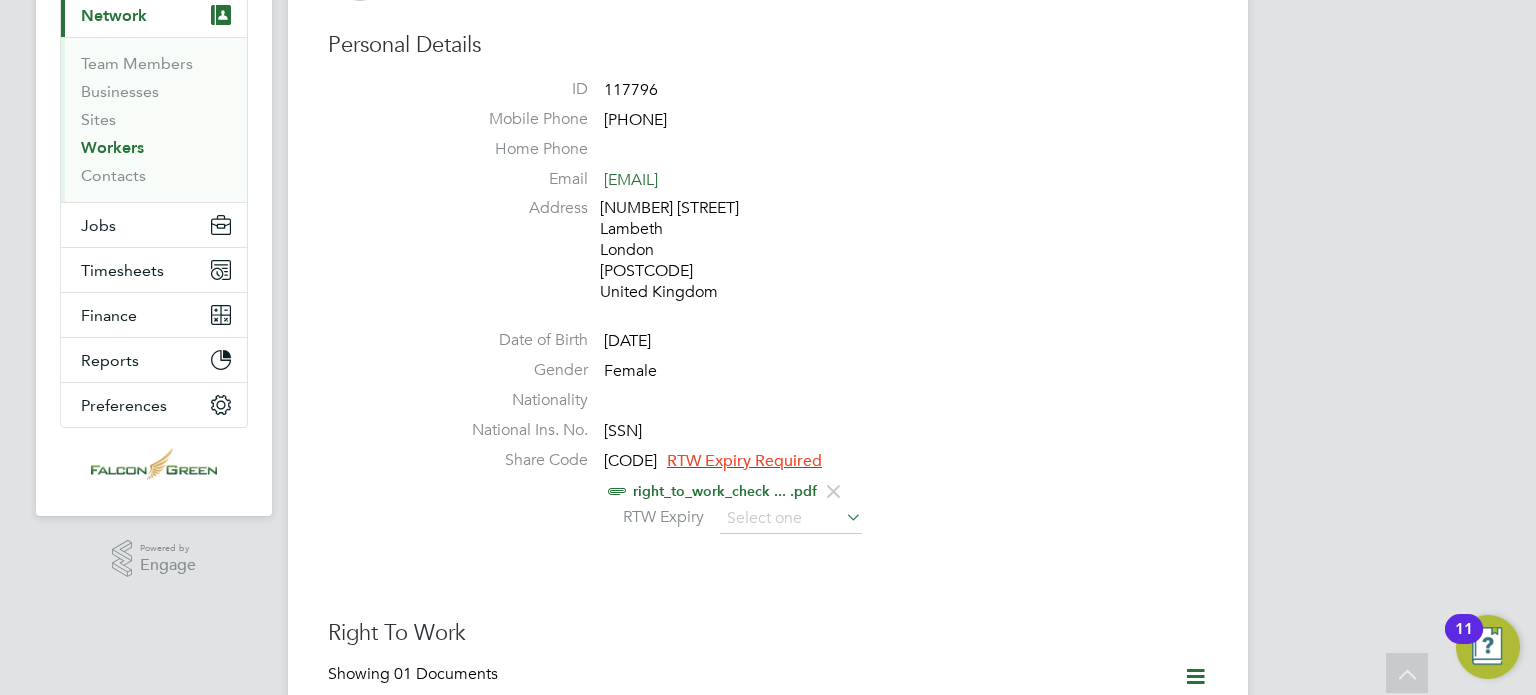click on "right_to_work_check ... .pdf" 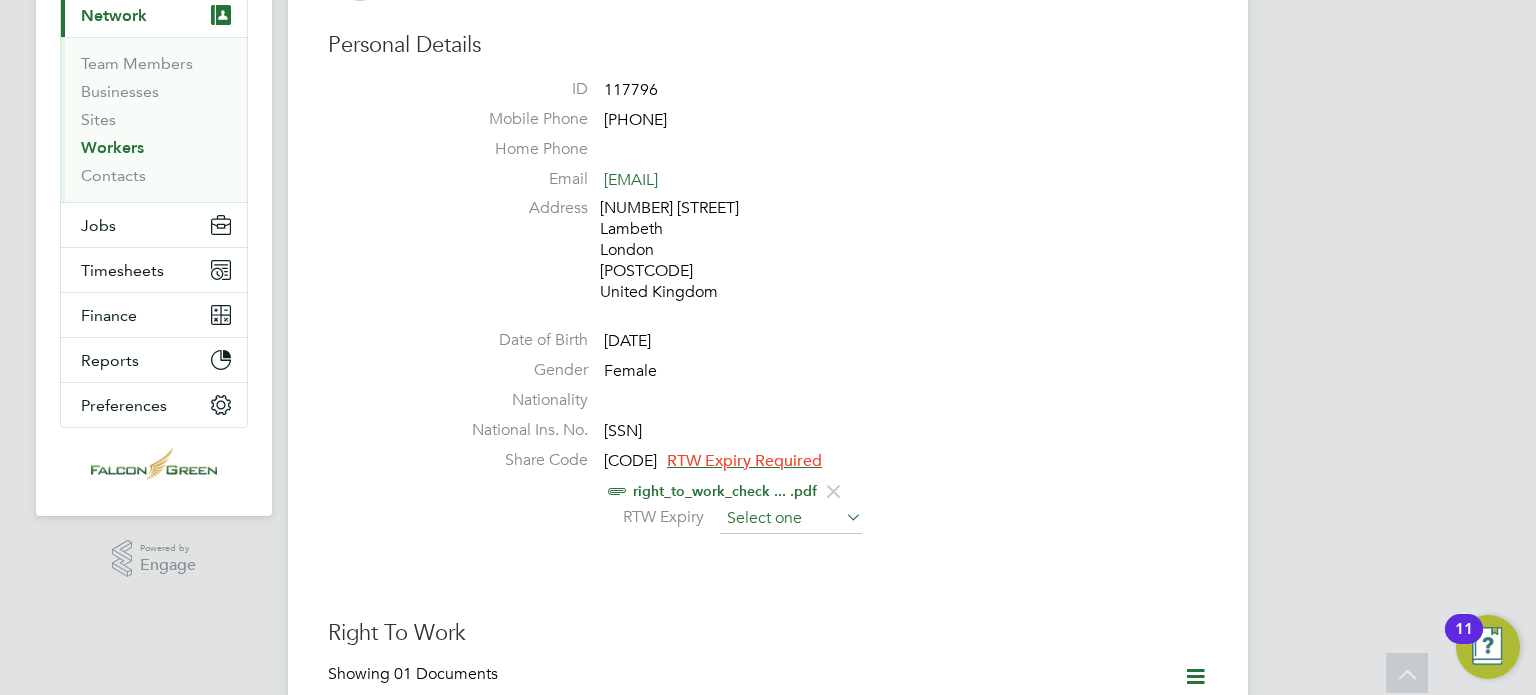 click 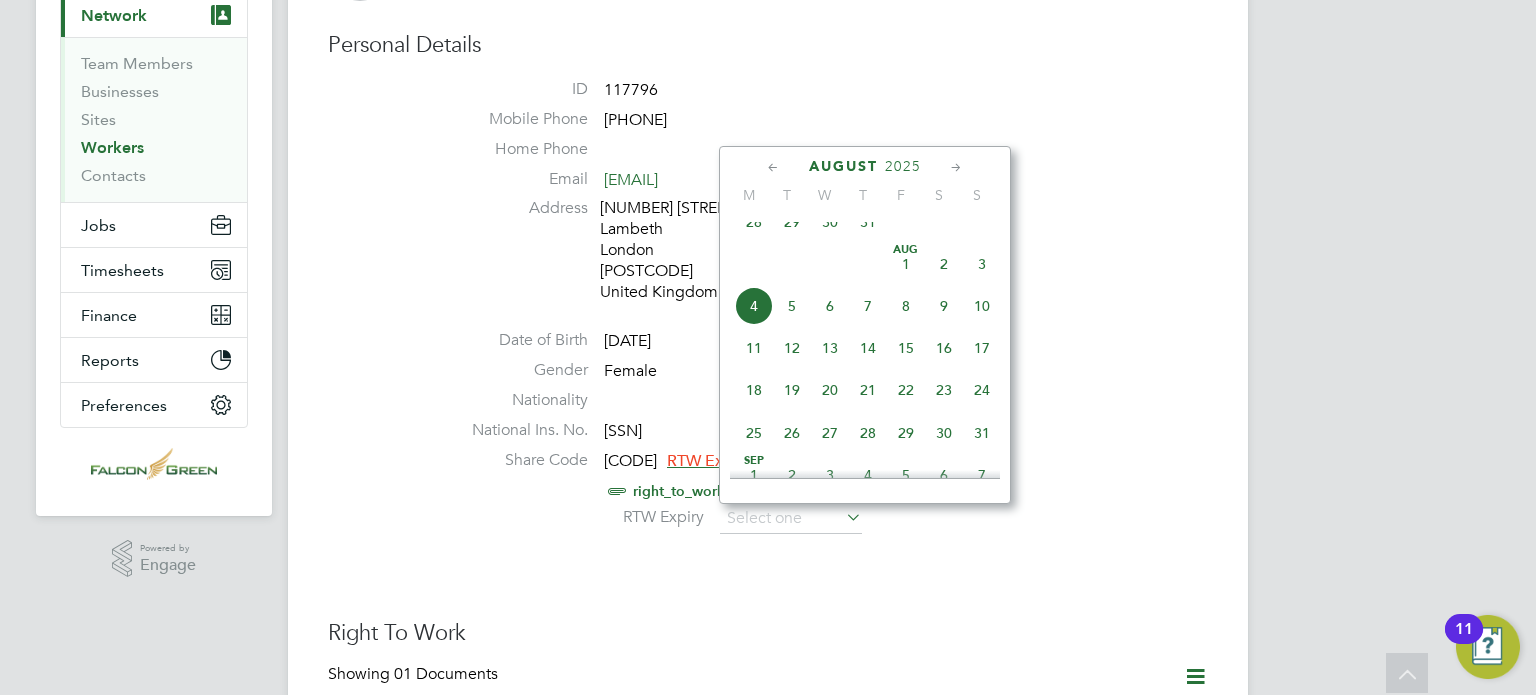 click on "2025" 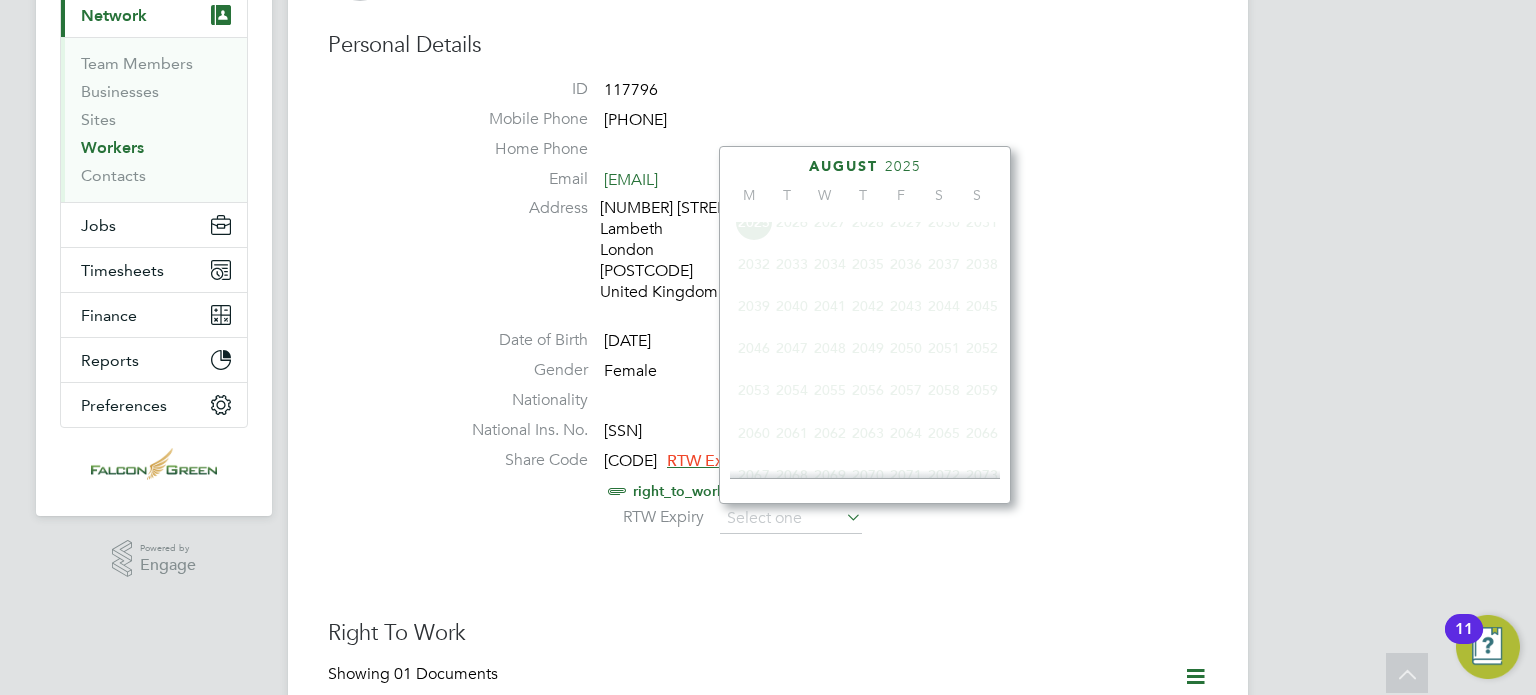 scroll, scrollTop: 535, scrollLeft: 0, axis: vertical 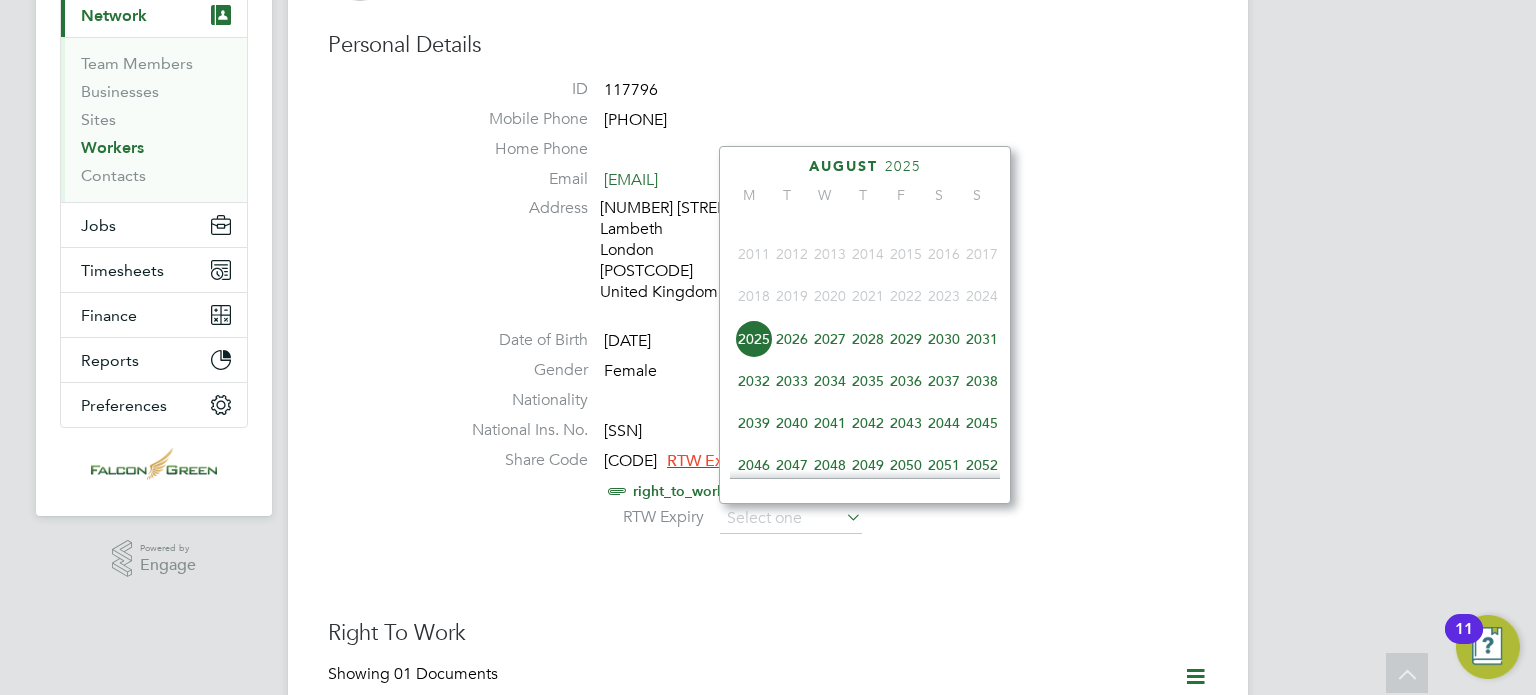 click on "2027" 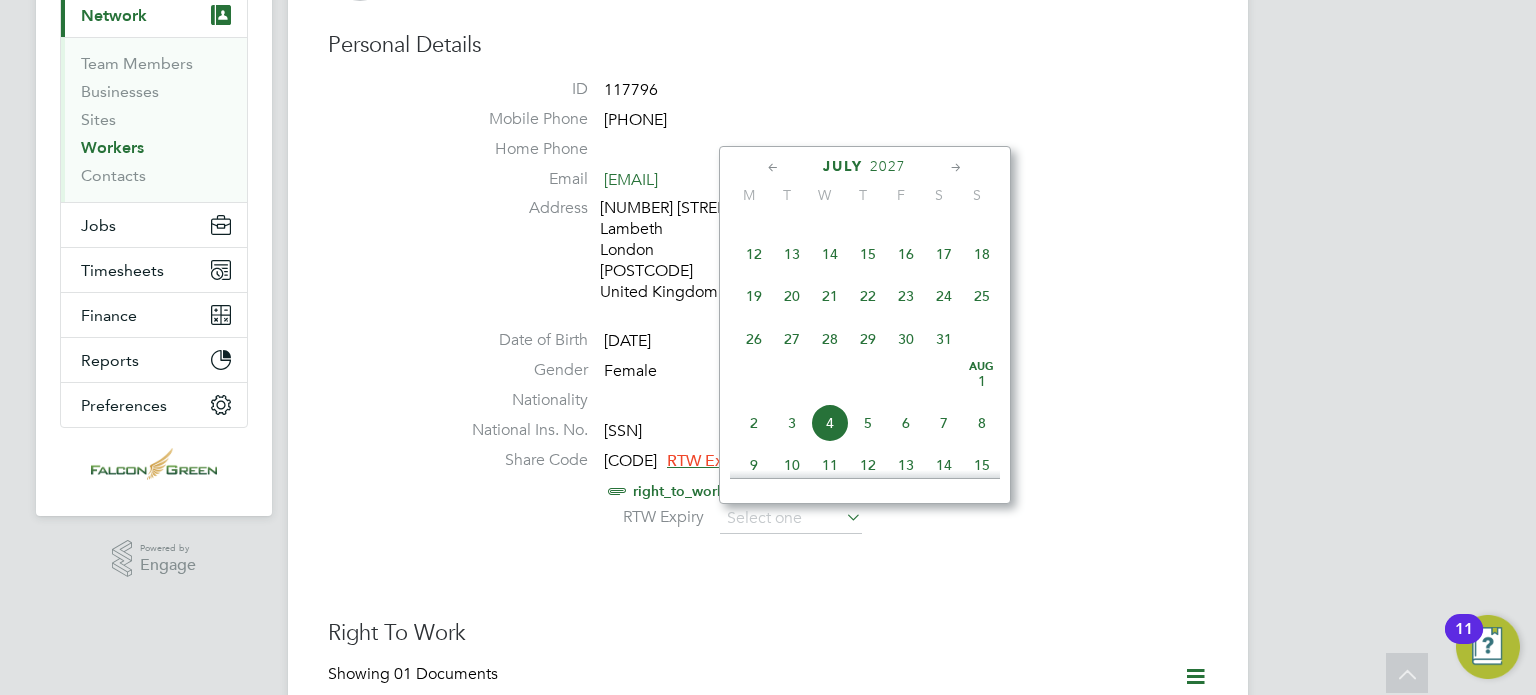click on "31" 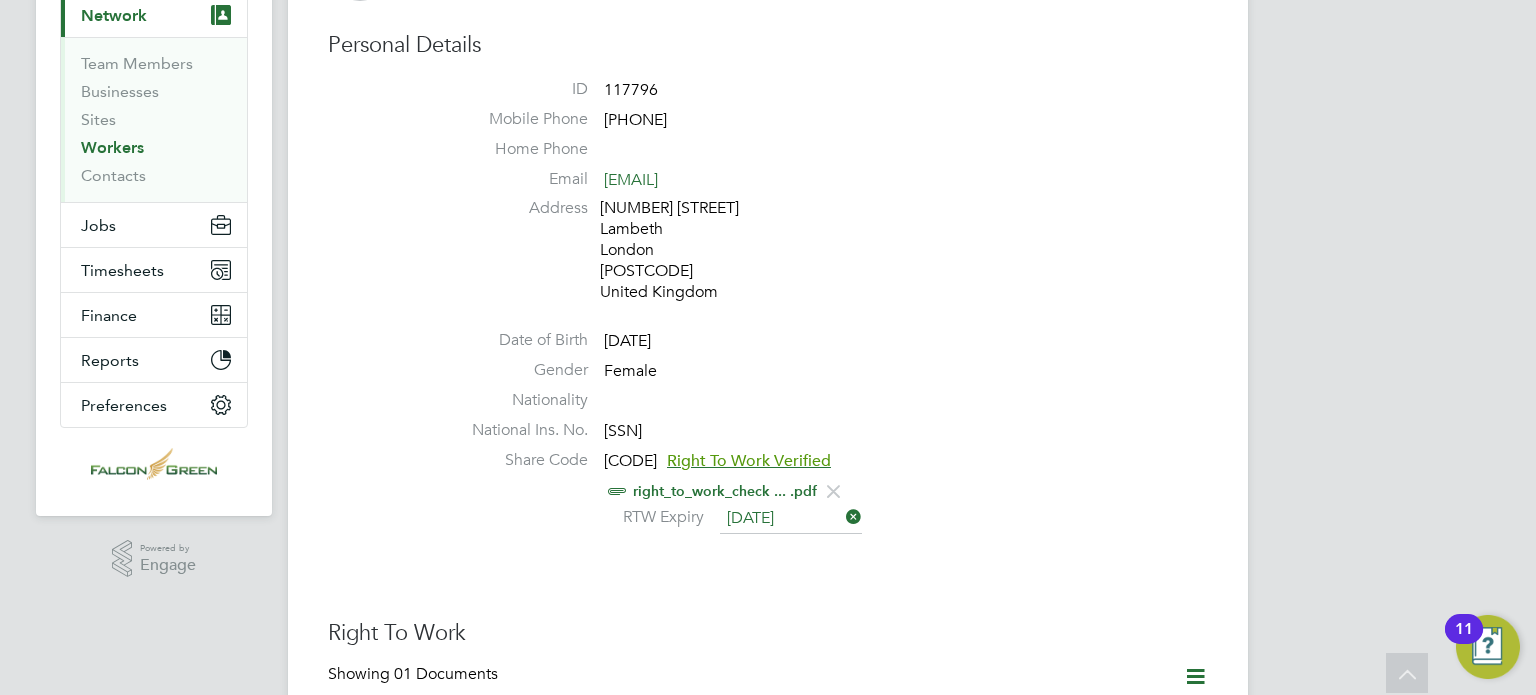 click on "Worker Details Follow   SW Sharllen Itohan Wikipil     m:  07930954202   Personal Details ID     117796 Mobile Phone   07930954202 Home Phone   Email   sharllenwikipil@yahoo.com Address 100A Midmoor Road Lambeth London SW12 0ET United Kingdom Date of Birth   23 Feb 1981 Gender   Female Nationality   National Ins. No.   SZ036906C Share Code   WDY9Z46W5 Right To Work Verified     right_to_work_check ... .pdf     RTW Expiry   31 Jul 2027 Right To Work Showing   01 Documents DOCUMENT  / DOCUMENT NO. EXPIRY  / ISSUED SUBMITTED  / METHOD STATUS  / TIMESTAMP DOWNLOAD Passport 0704666 08 Feb 2026 09 Feb 2016 28 Jul 2025  Manual by Clodagh Brennan. Verified 28 Jul 2025, 11:15   by Clodagh Brennan.  Compliance Documents Showing   00 Documents DOCUMENT  / DOC. SETTINGS EXPIRY  / ISSUED SUBMITTED  / METHOD STATUS  / TIMESTAMP ACCESS This worker does not need to supply additional documents.  Create New Document Engagement Type Engagement Type Umbrella / PAYE Umbrella Start Date 28 Jul 2025 End Date 31 Aug 2025 Status   JH" 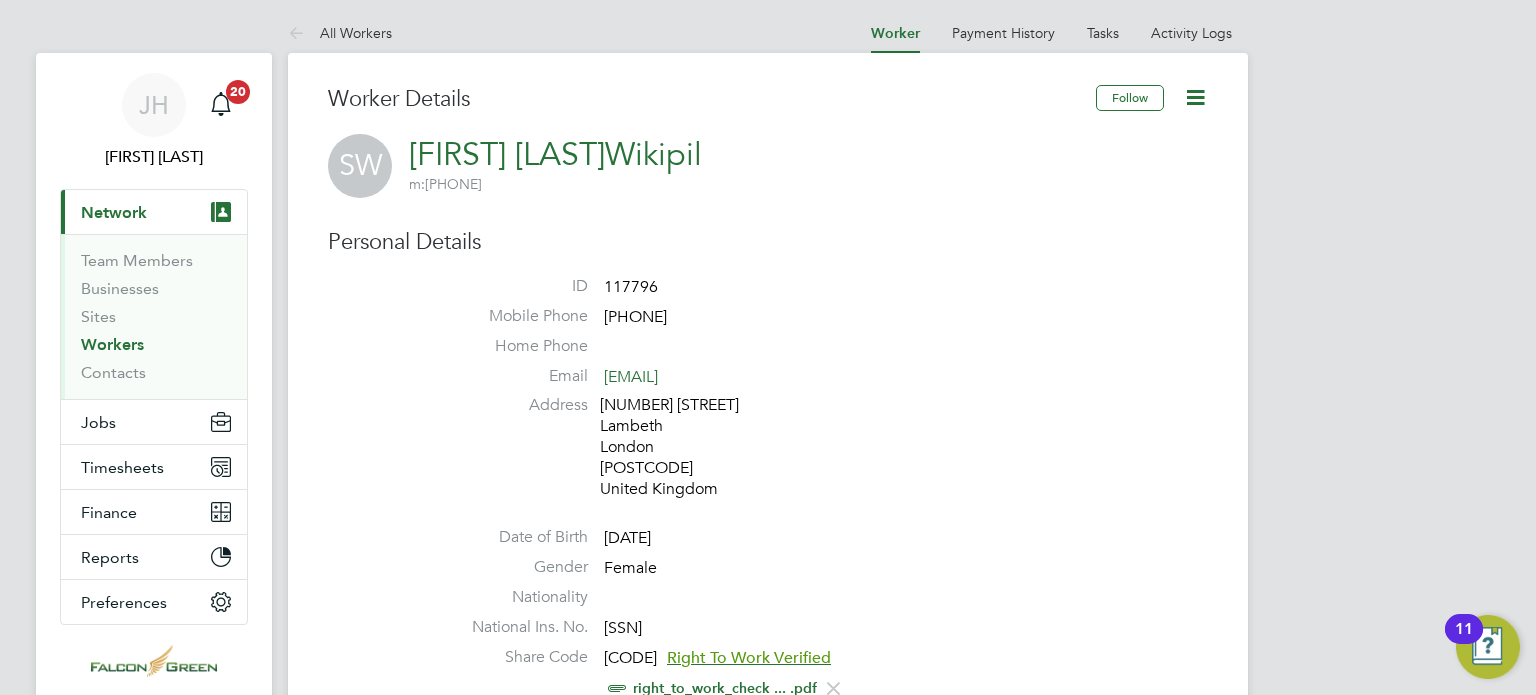 scroll, scrollTop: 0, scrollLeft: 0, axis: both 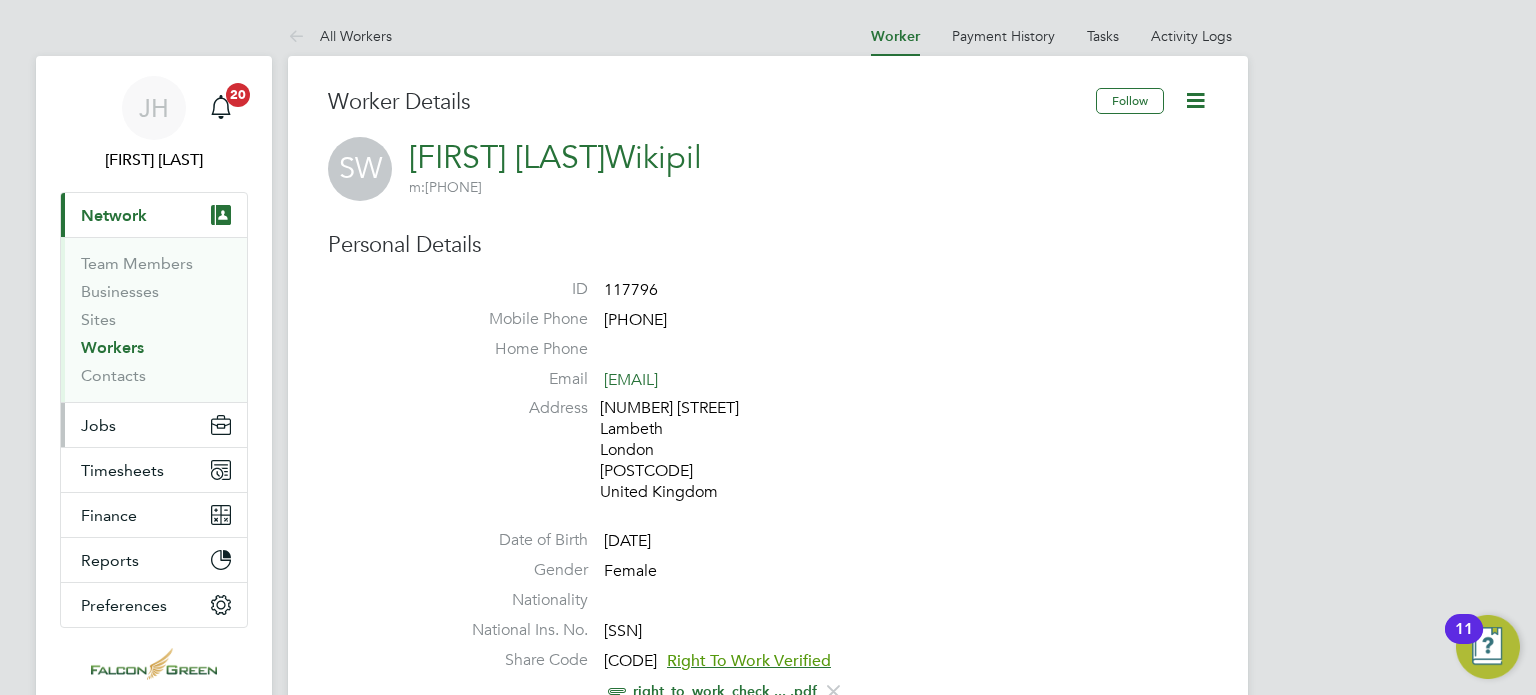 click on "Jobs" at bounding box center (98, 425) 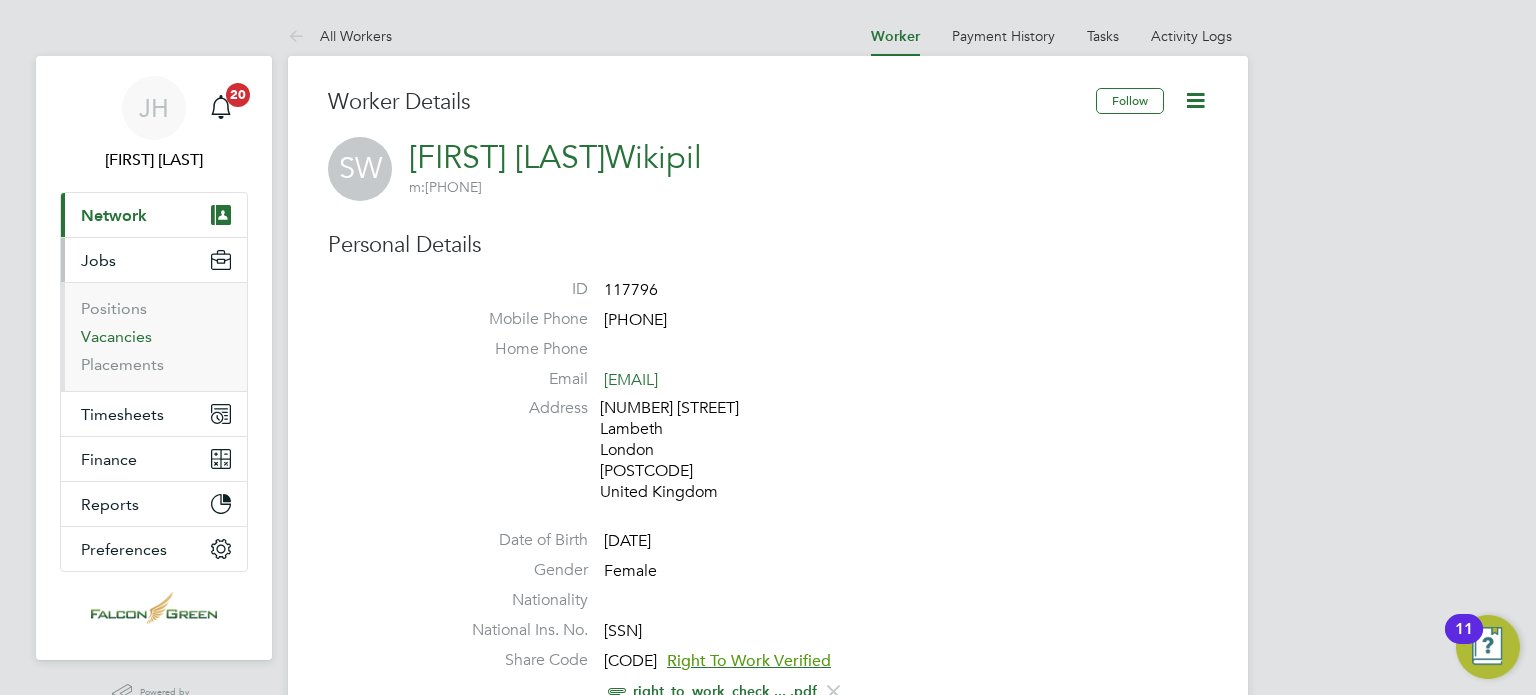 click on "Vacancies" at bounding box center [116, 336] 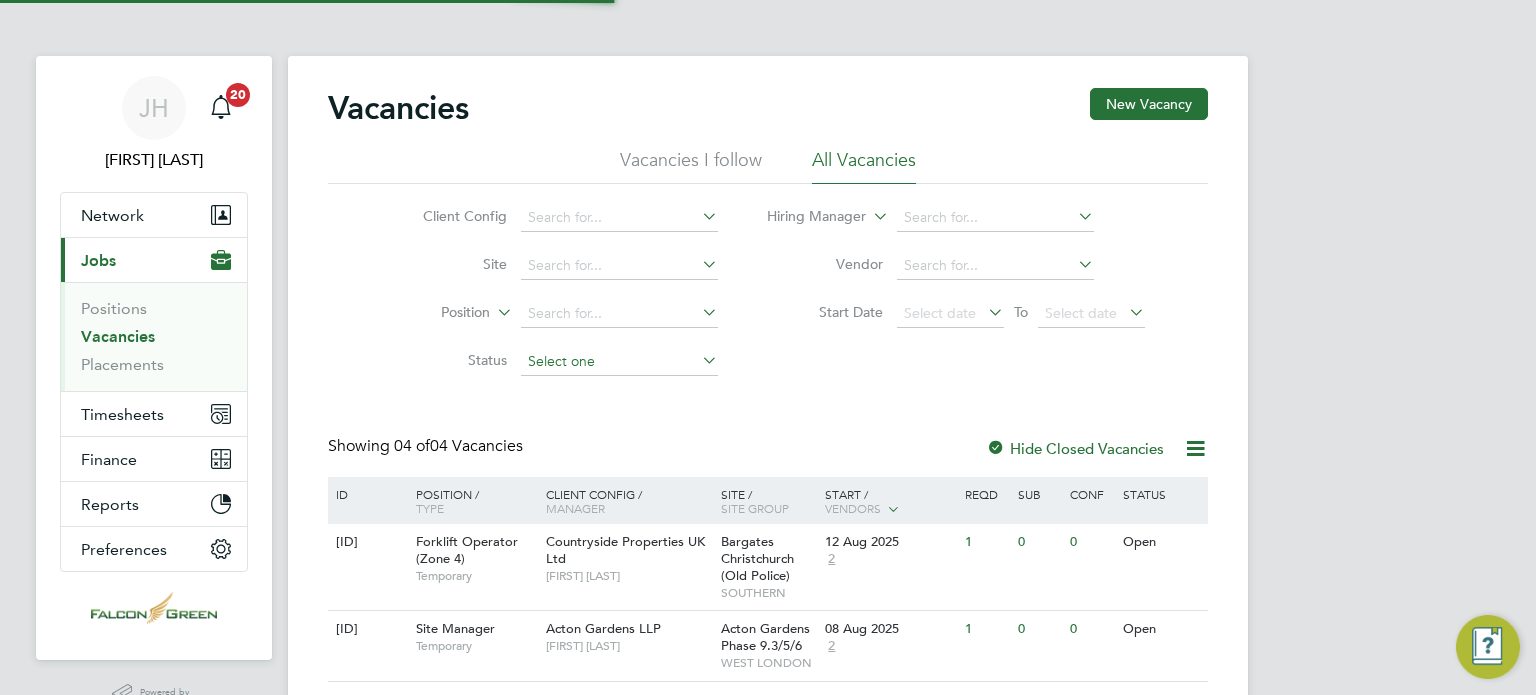 type 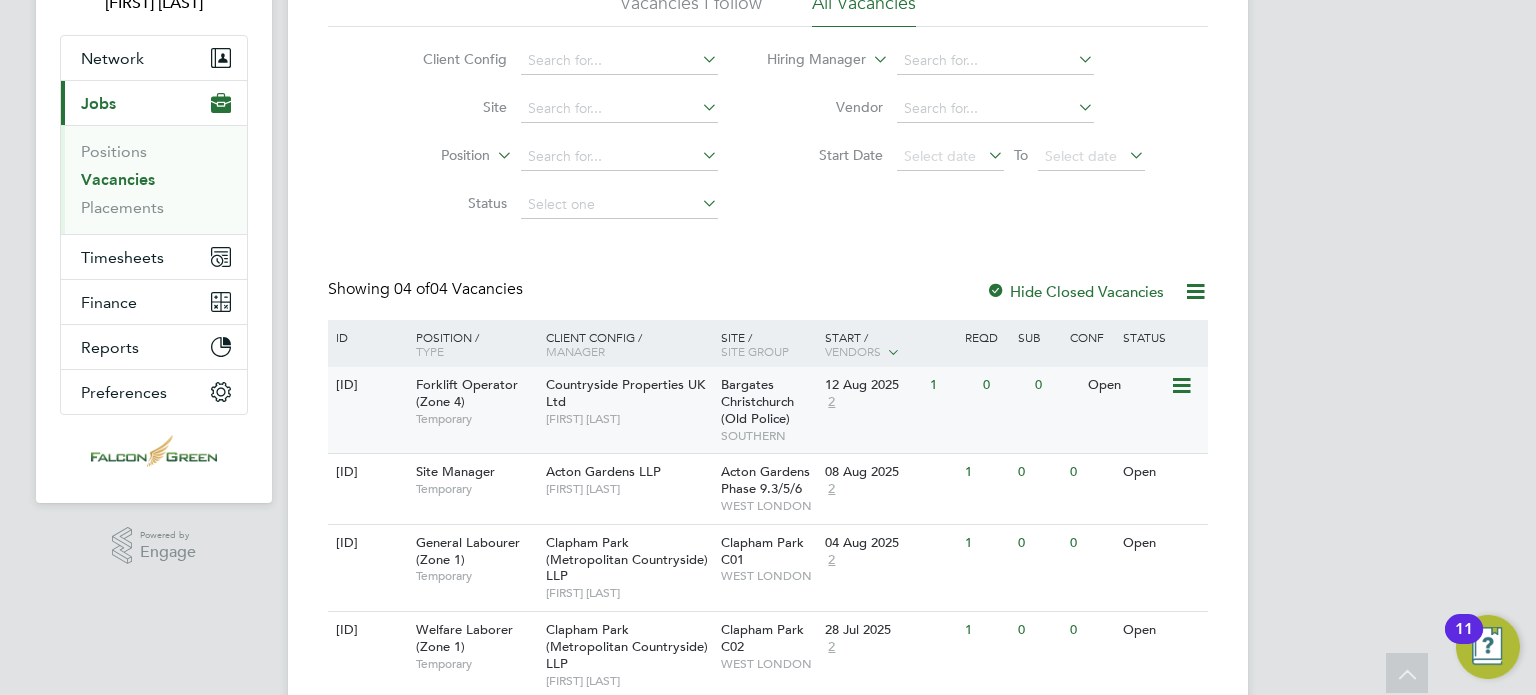 scroll, scrollTop: 160, scrollLeft: 0, axis: vertical 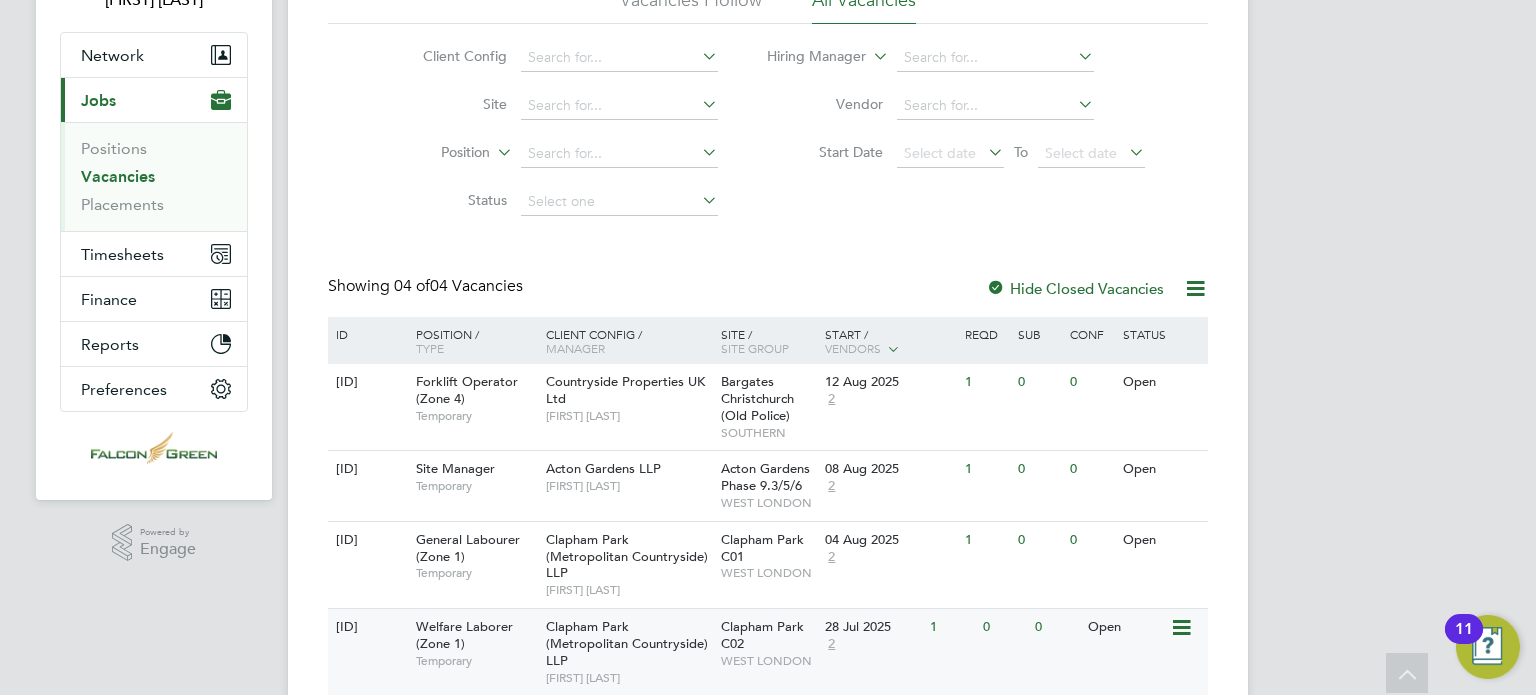 click on "Clapham Park (Metropolitan Countryside) LLP" 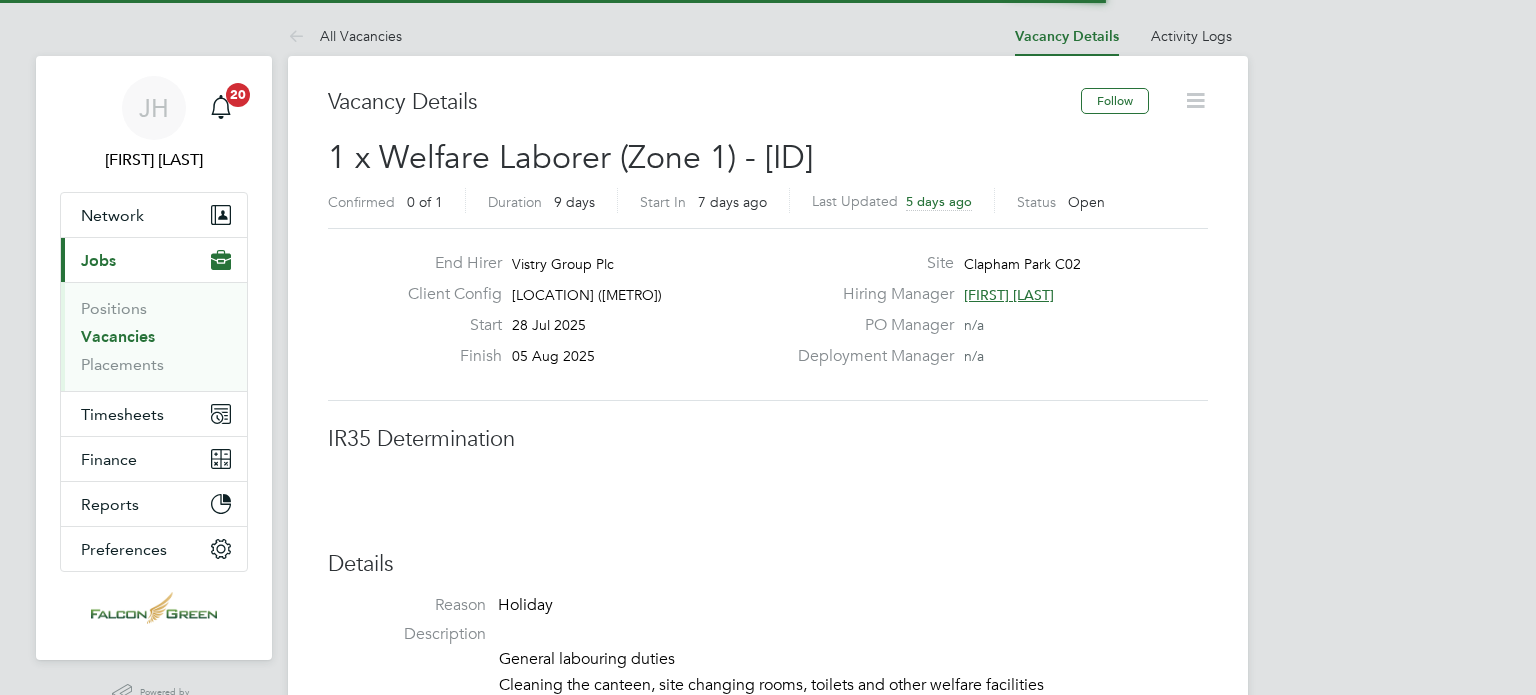 scroll, scrollTop: 0, scrollLeft: 0, axis: both 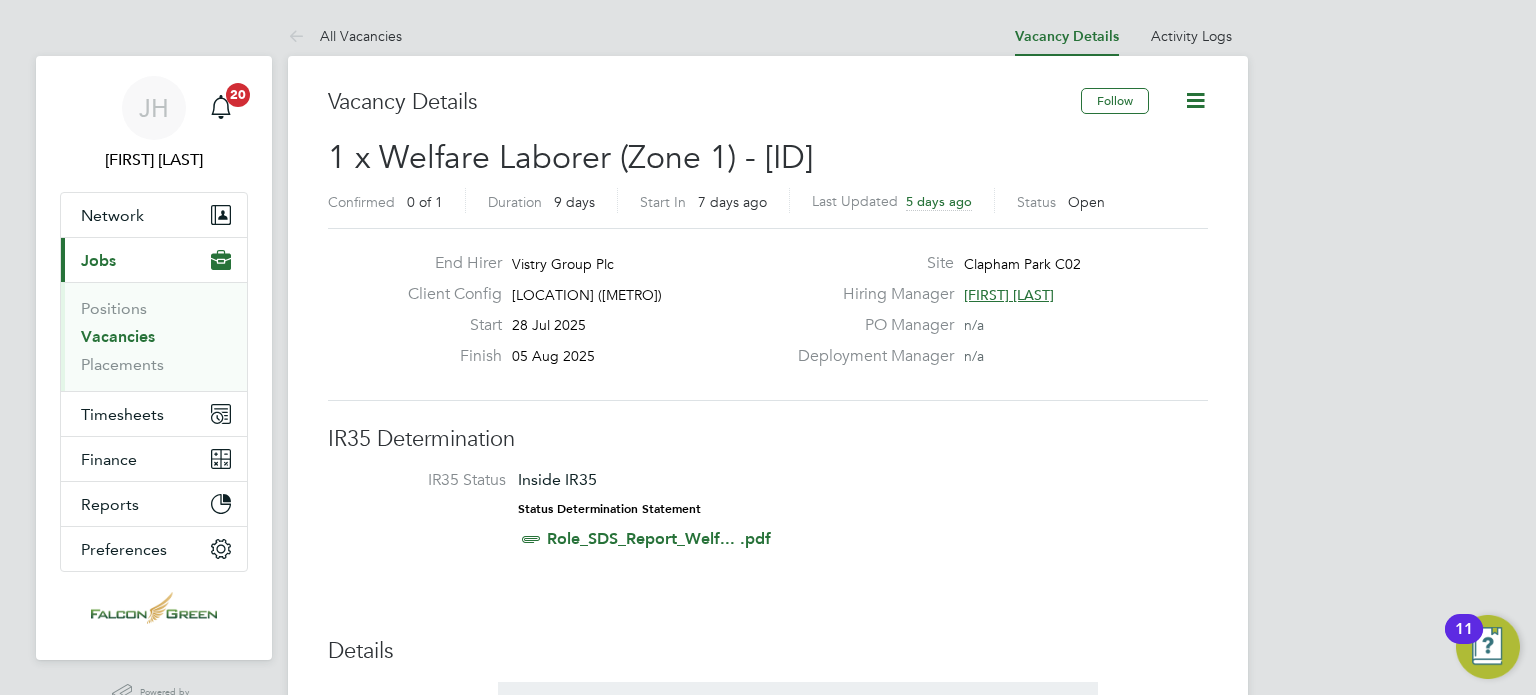type 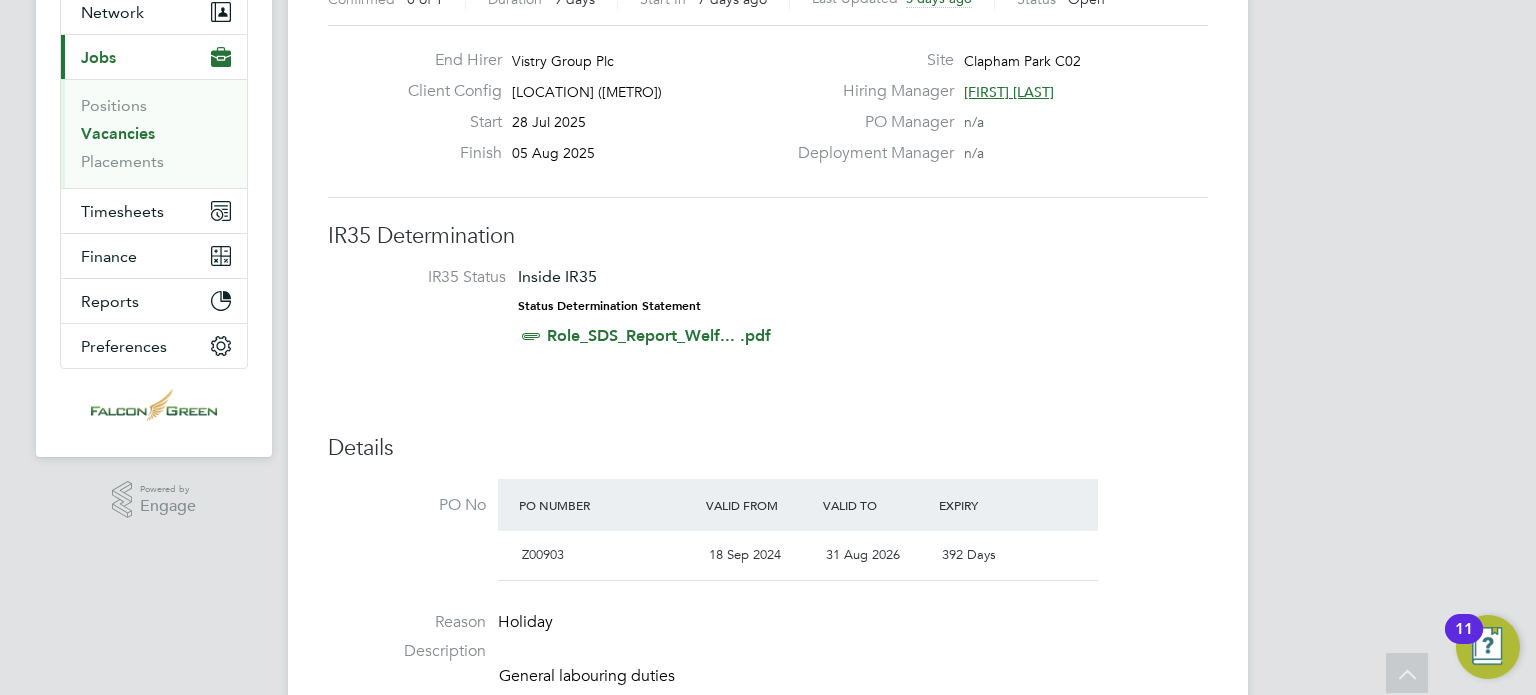 scroll, scrollTop: 200, scrollLeft: 0, axis: vertical 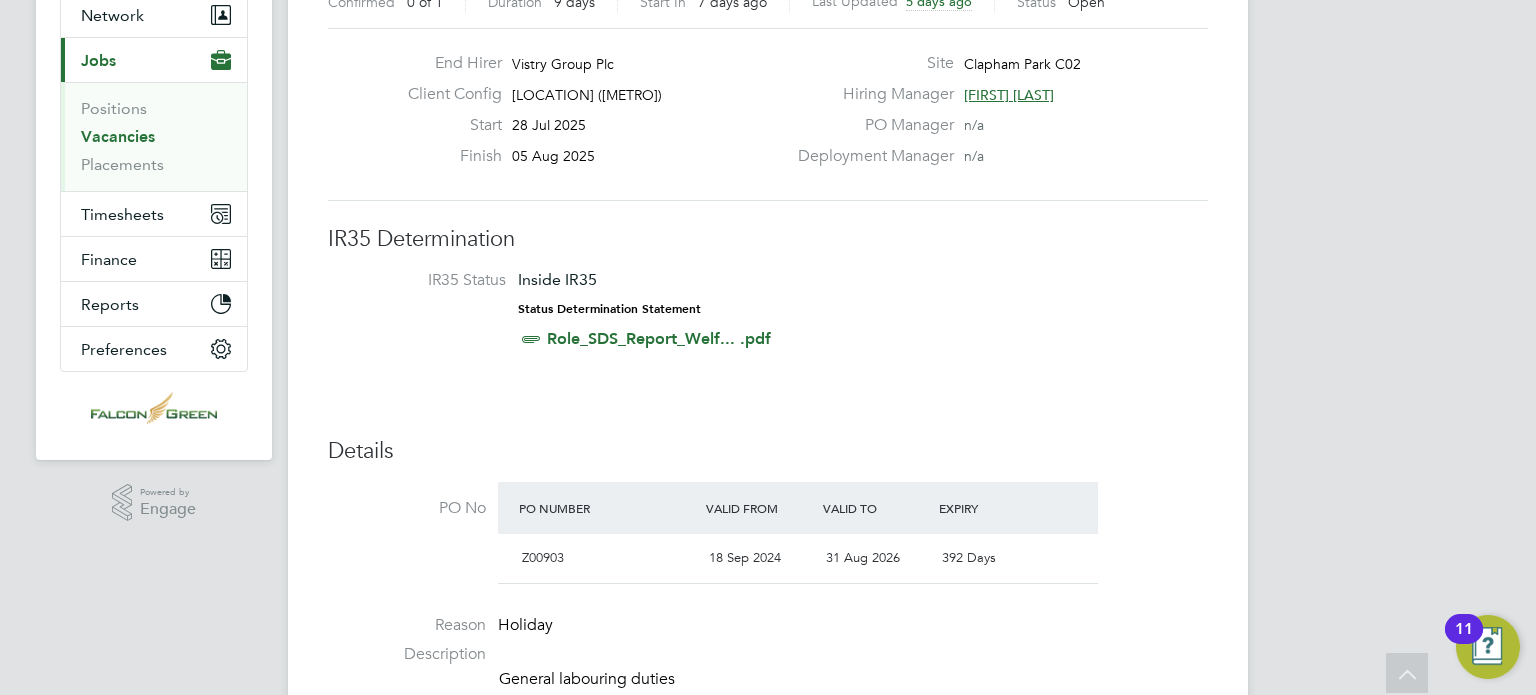 click on "IR35 Status Inside IR35 Status Determination Statement   Role_SDS_Report_Welf... .pdf" at bounding box center (768, 313) 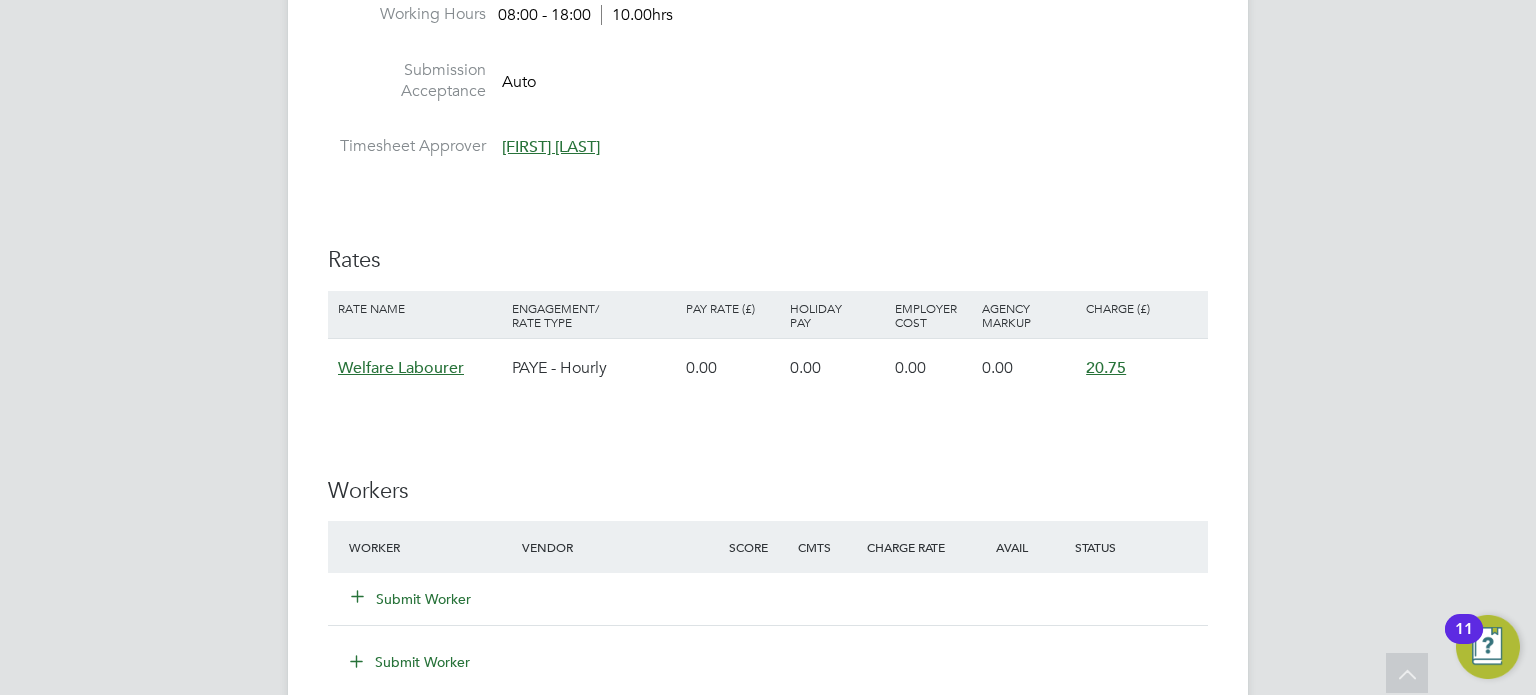 scroll, scrollTop: 1160, scrollLeft: 0, axis: vertical 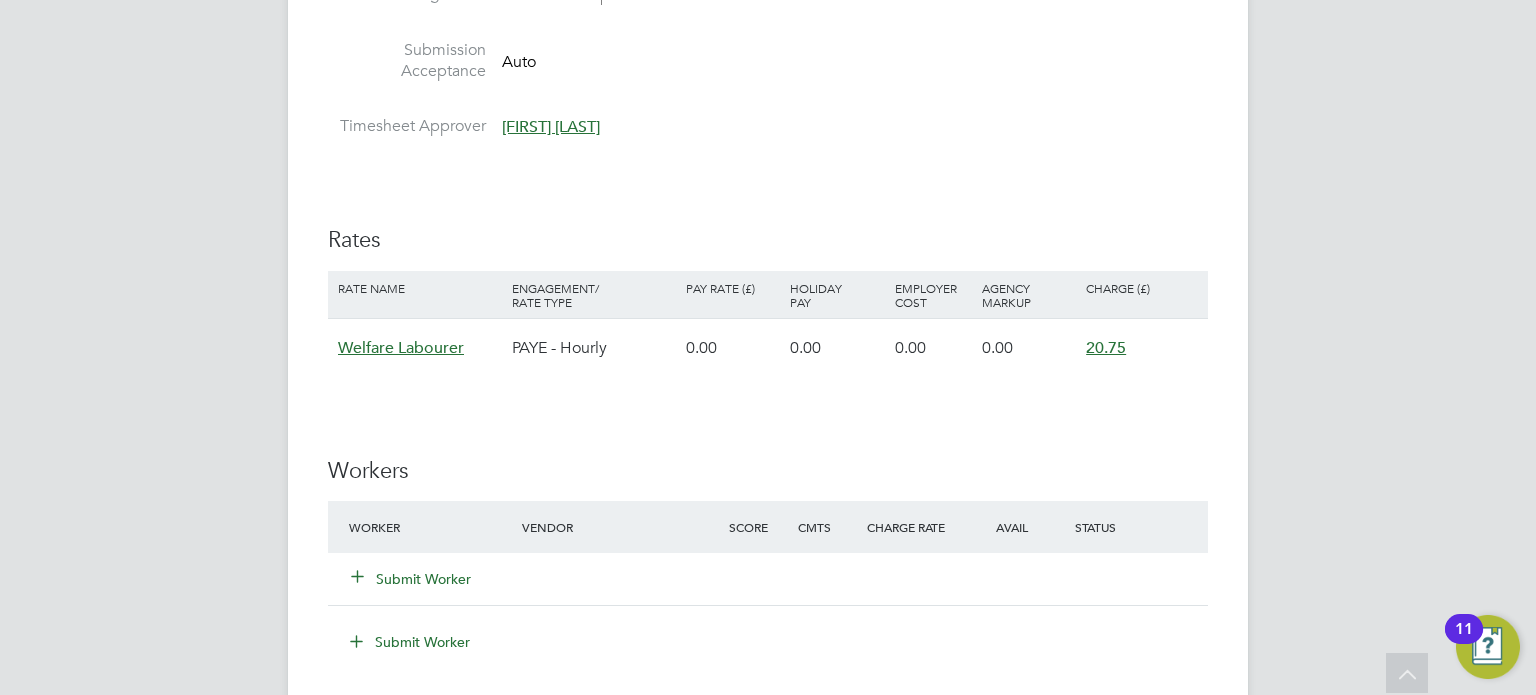 click on "Submit Worker" 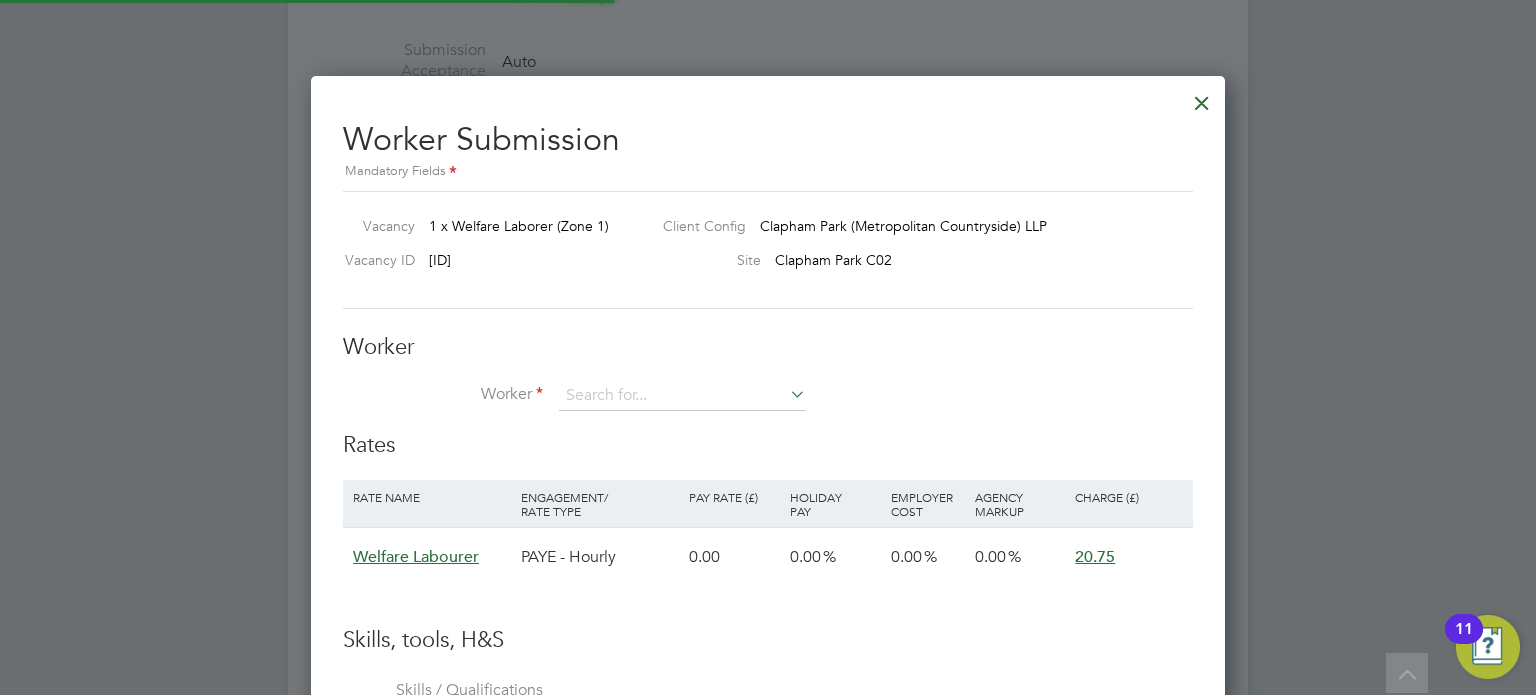 scroll, scrollTop: 10, scrollLeft: 9, axis: both 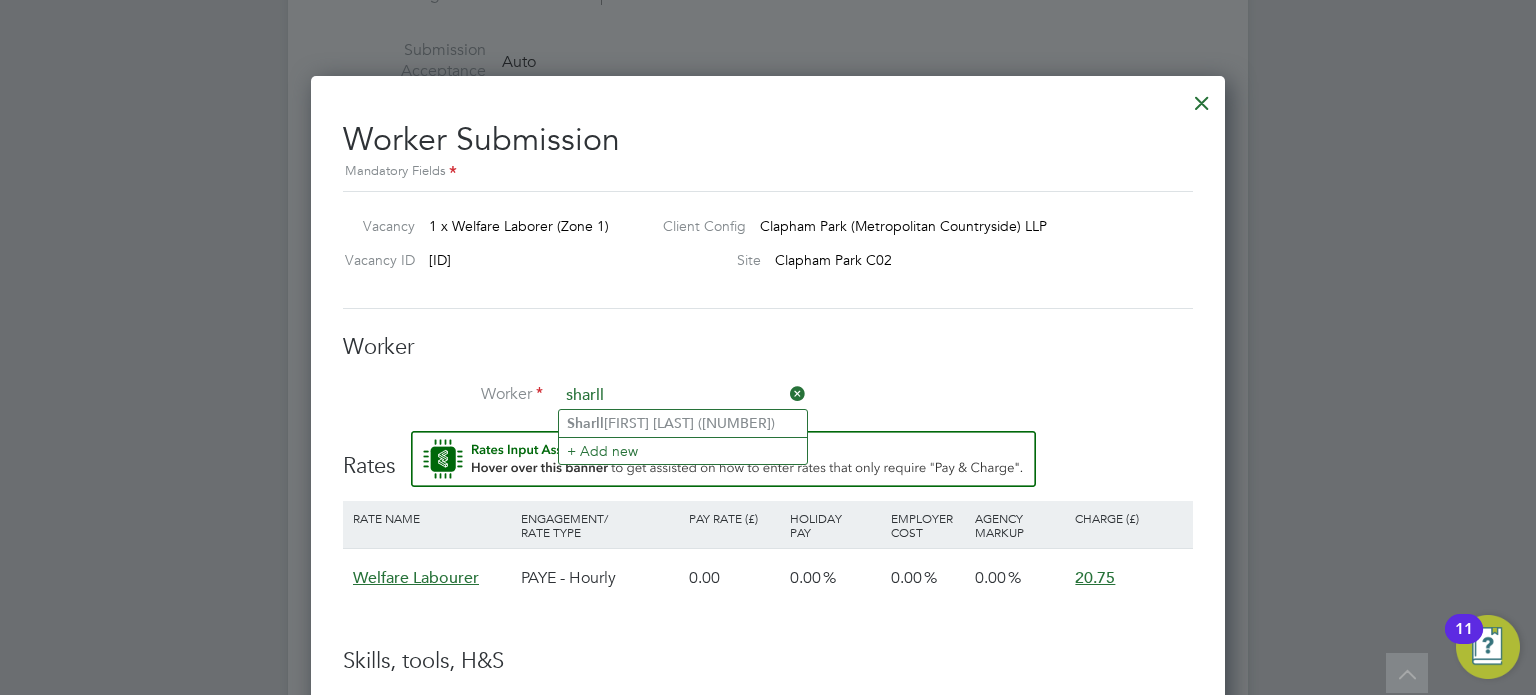 type on "sharll" 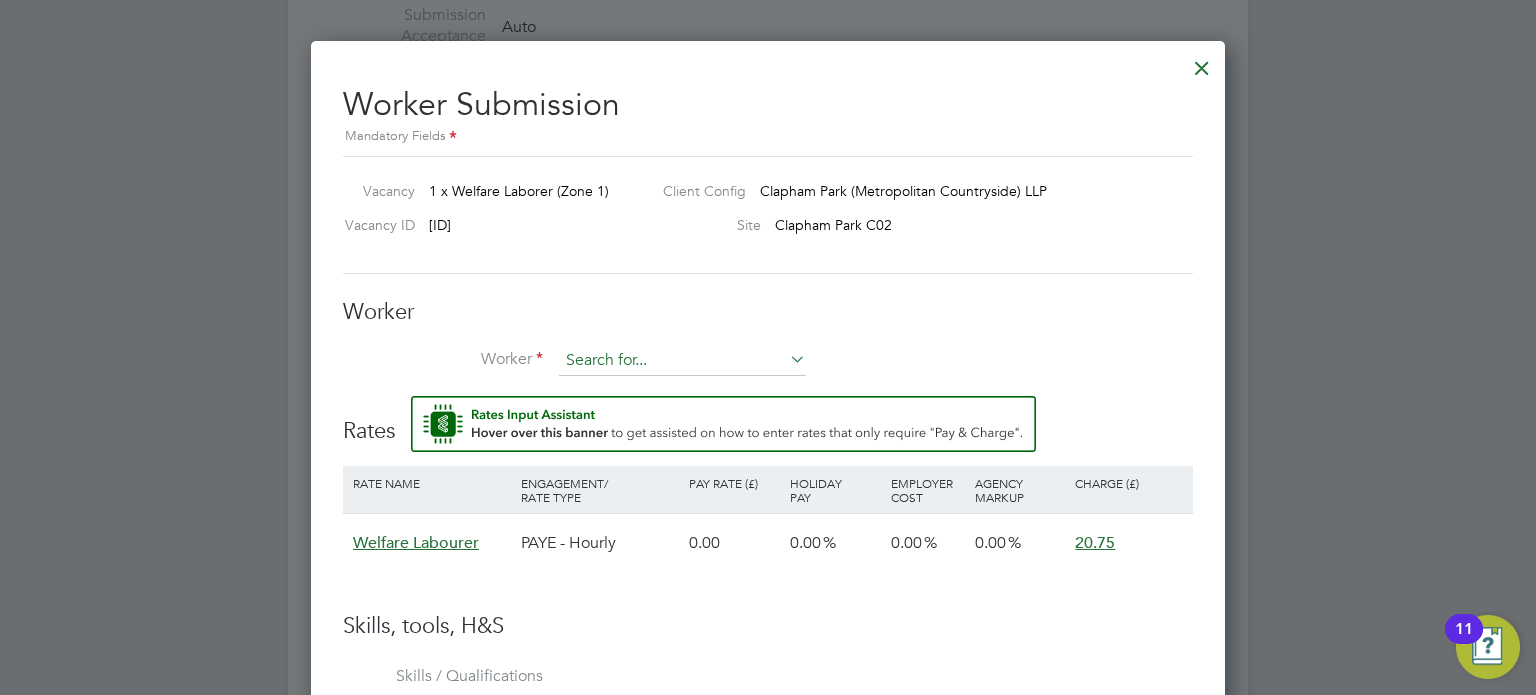 click at bounding box center (682, 361) 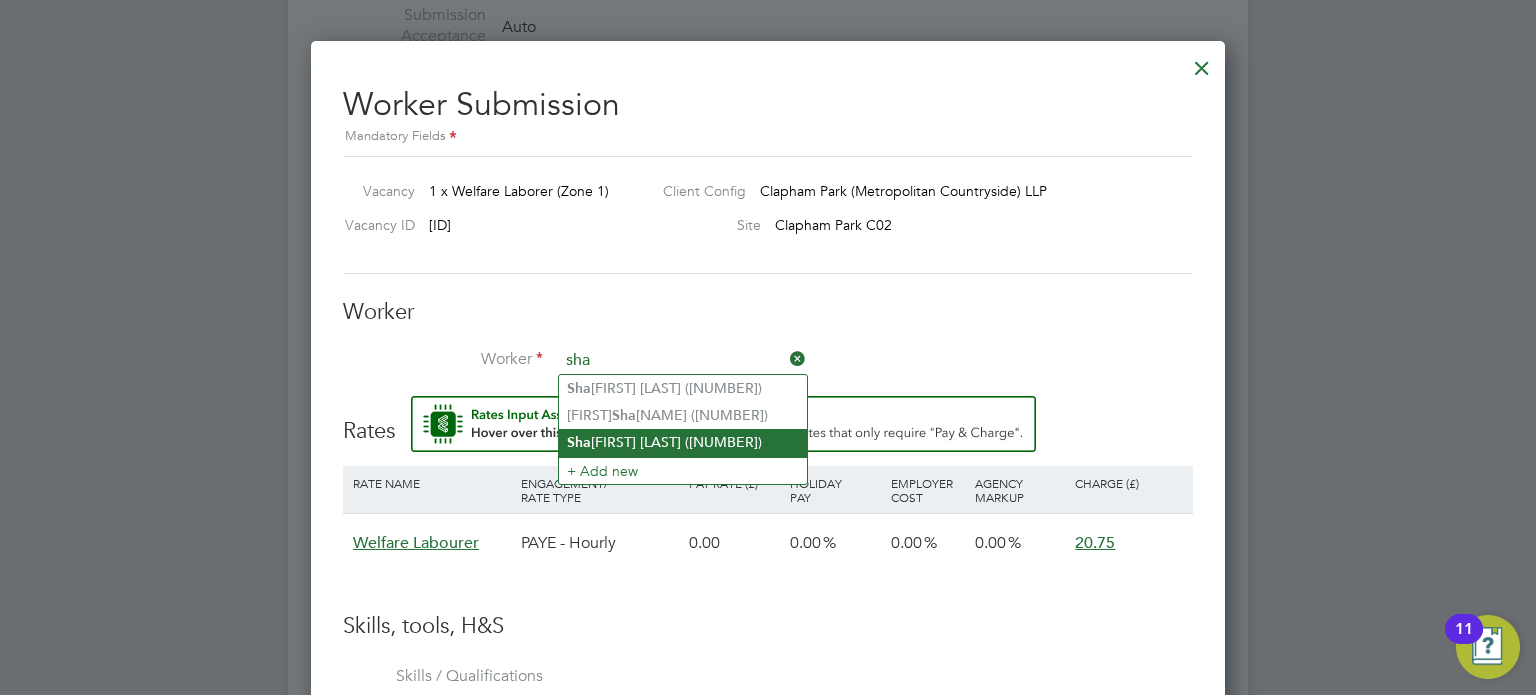 click on "Sha rllen Itohan Wikipil (117796)" 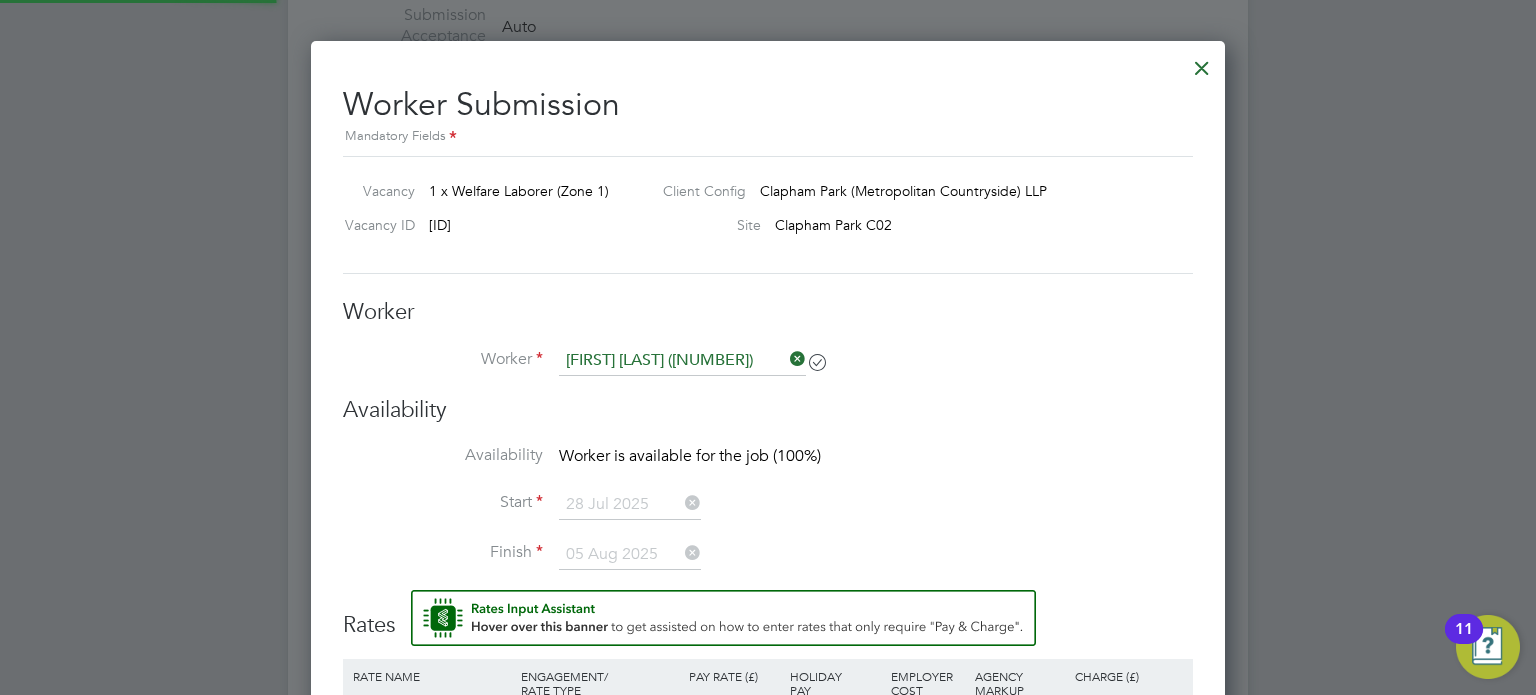 scroll, scrollTop: 9, scrollLeft: 9, axis: both 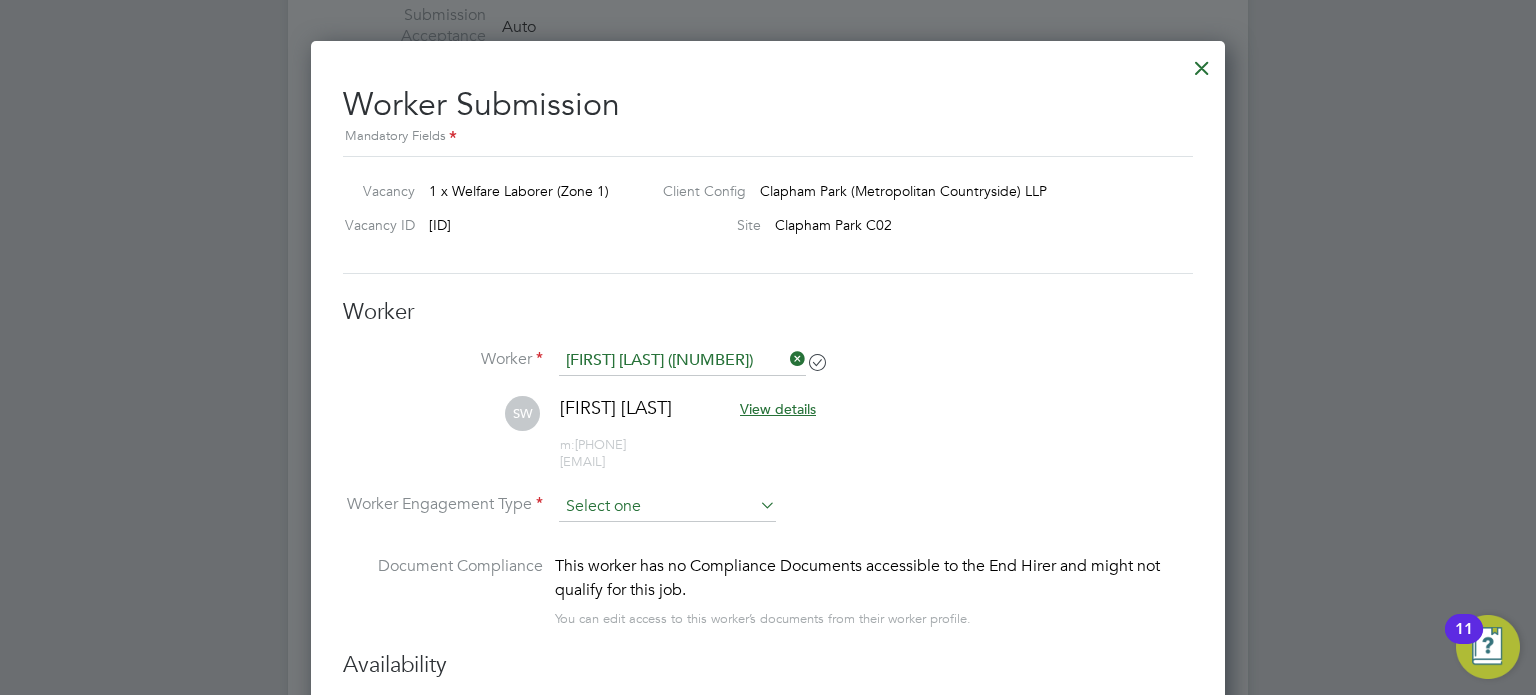click at bounding box center [667, 507] 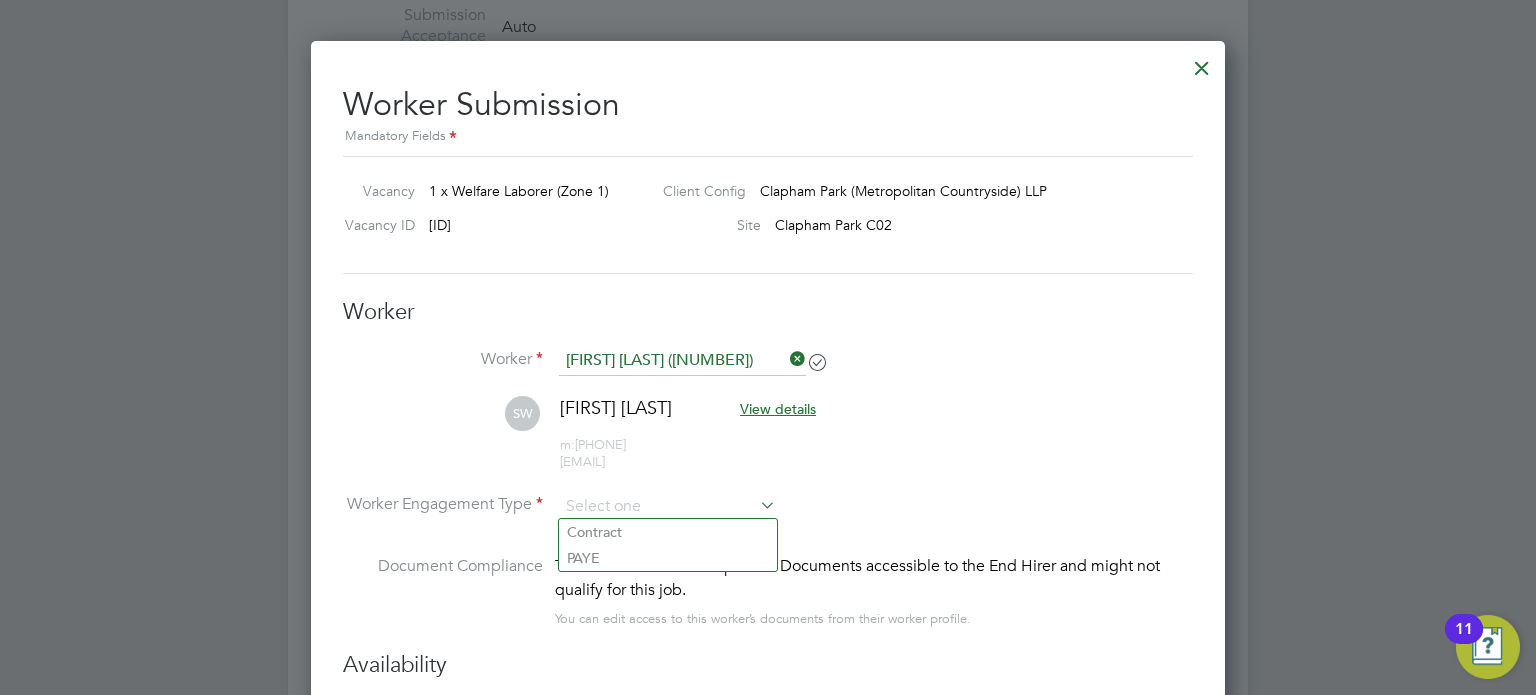 click on "Worker   Sharllen Itohan Wikipil (117796)" at bounding box center [768, 371] 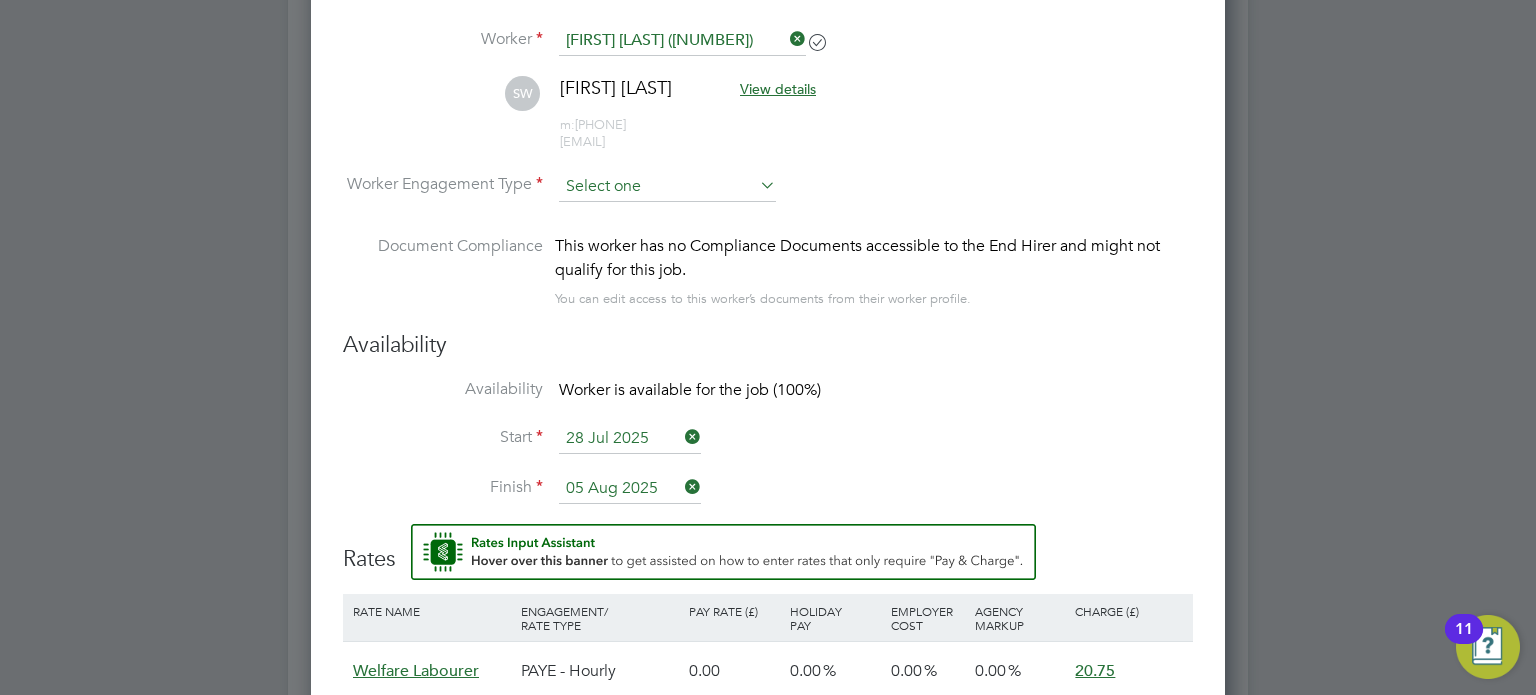 click at bounding box center (667, 187) 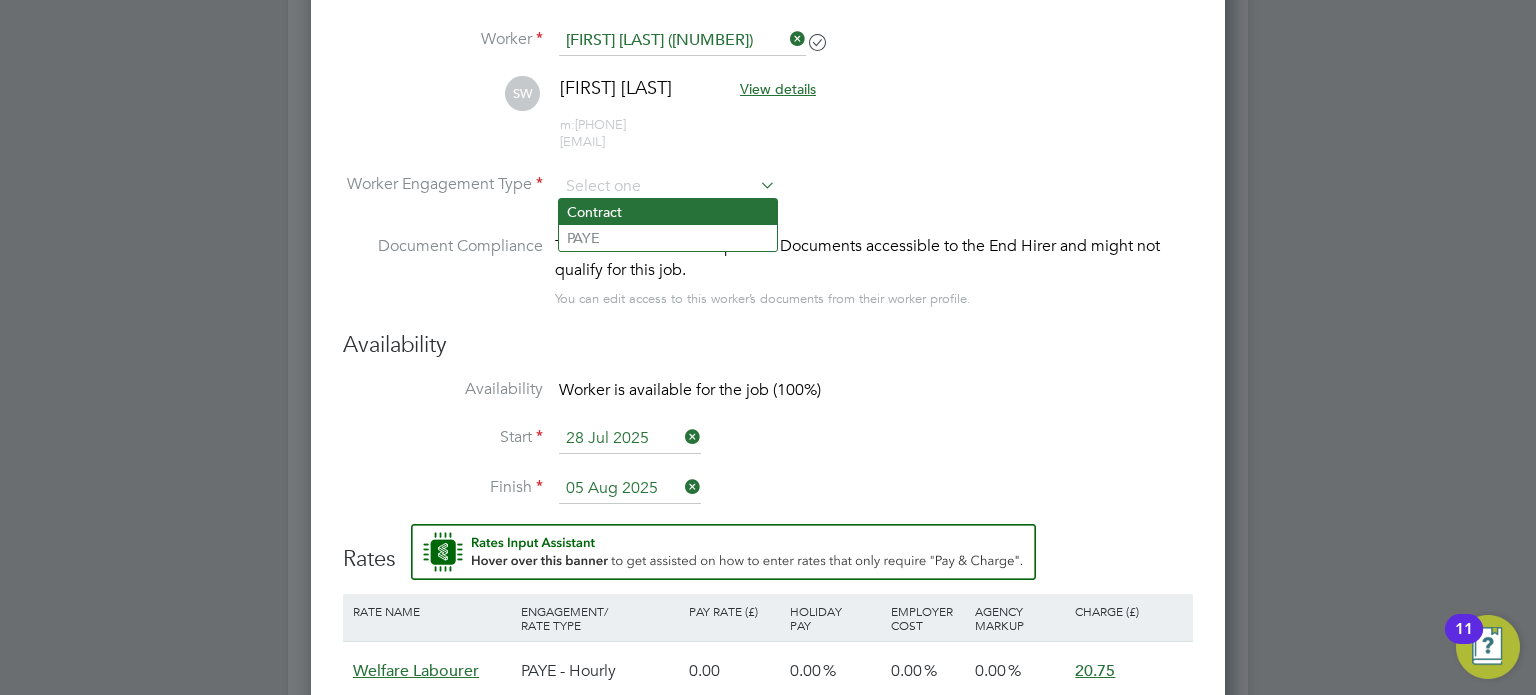 click on "Contract" 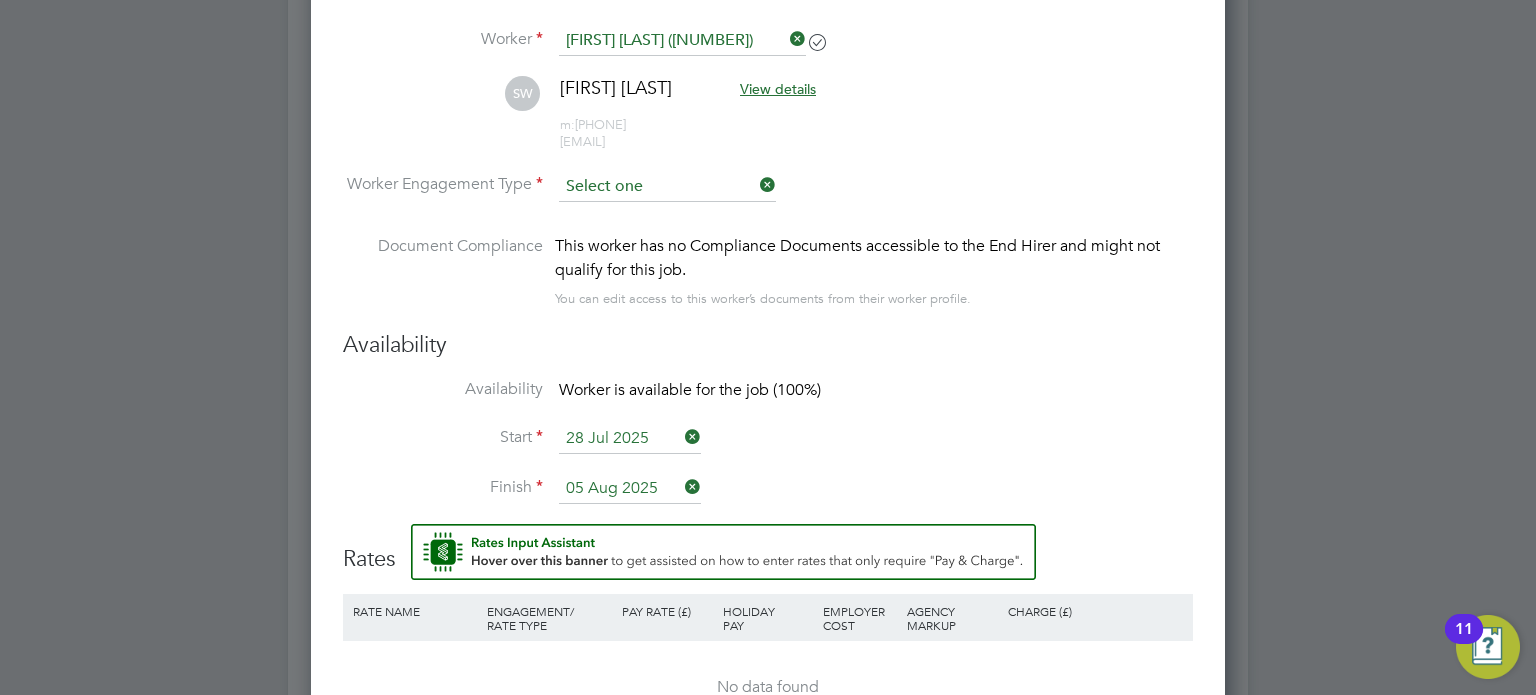 click at bounding box center (667, 187) 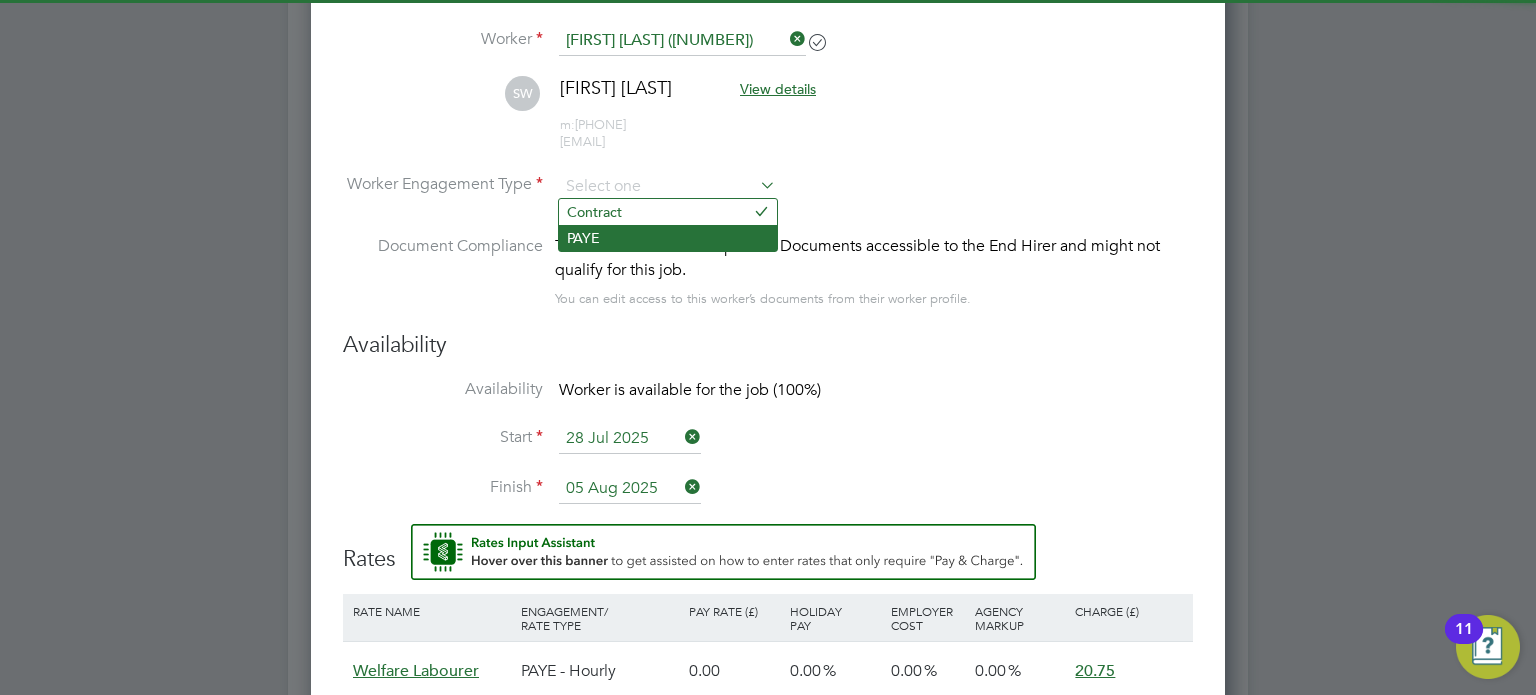 click on "PAYE" 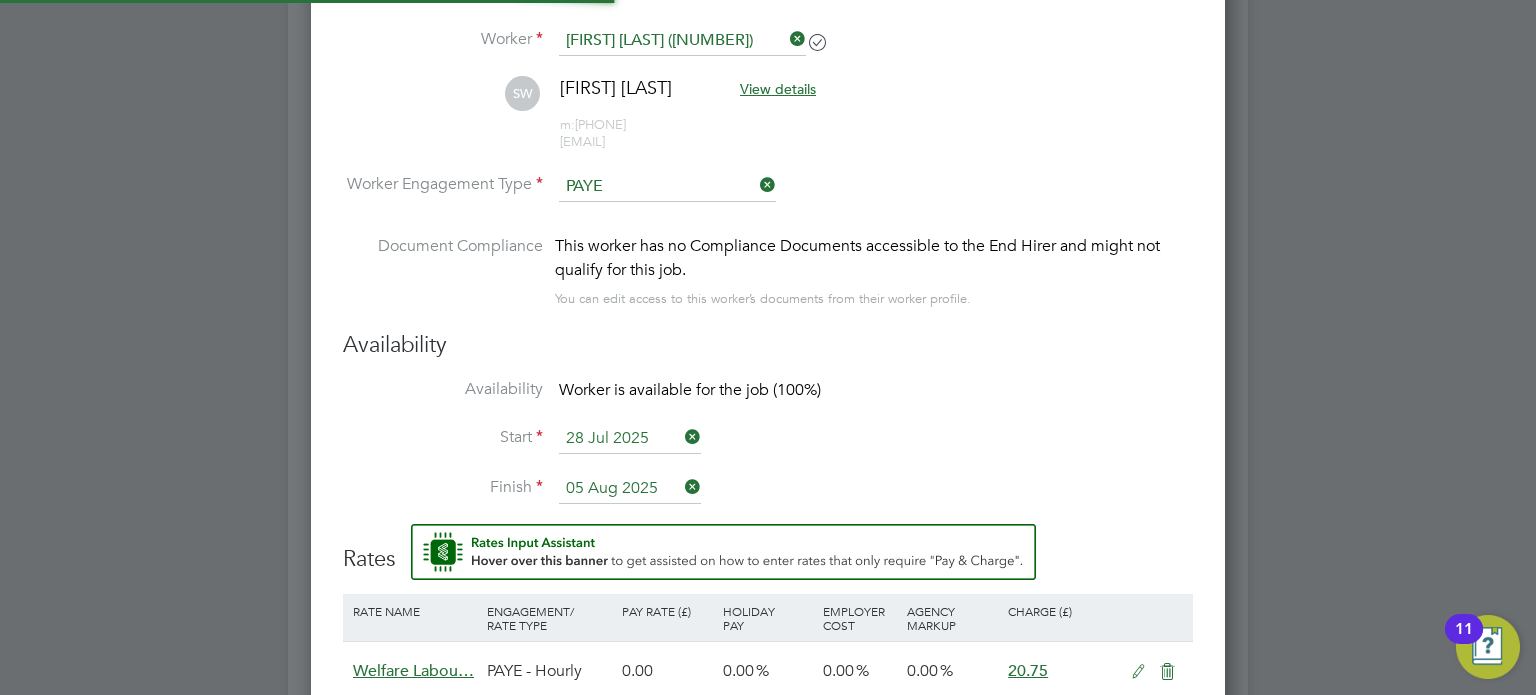 click on "This worker has no Compliance Documents accessible to the End Hirer and might not qualify for this job." at bounding box center [874, 258] 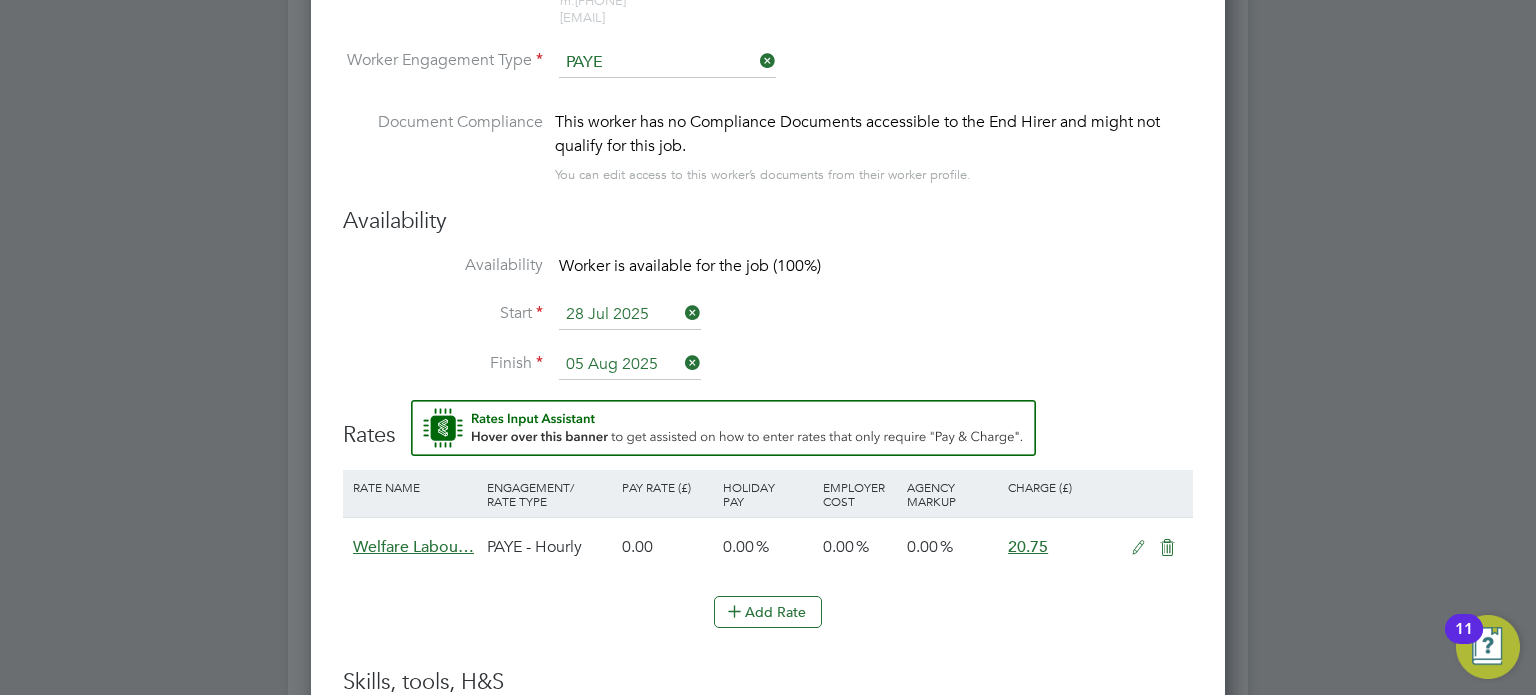 click on "Start   28 Jul 2025" at bounding box center (768, 325) 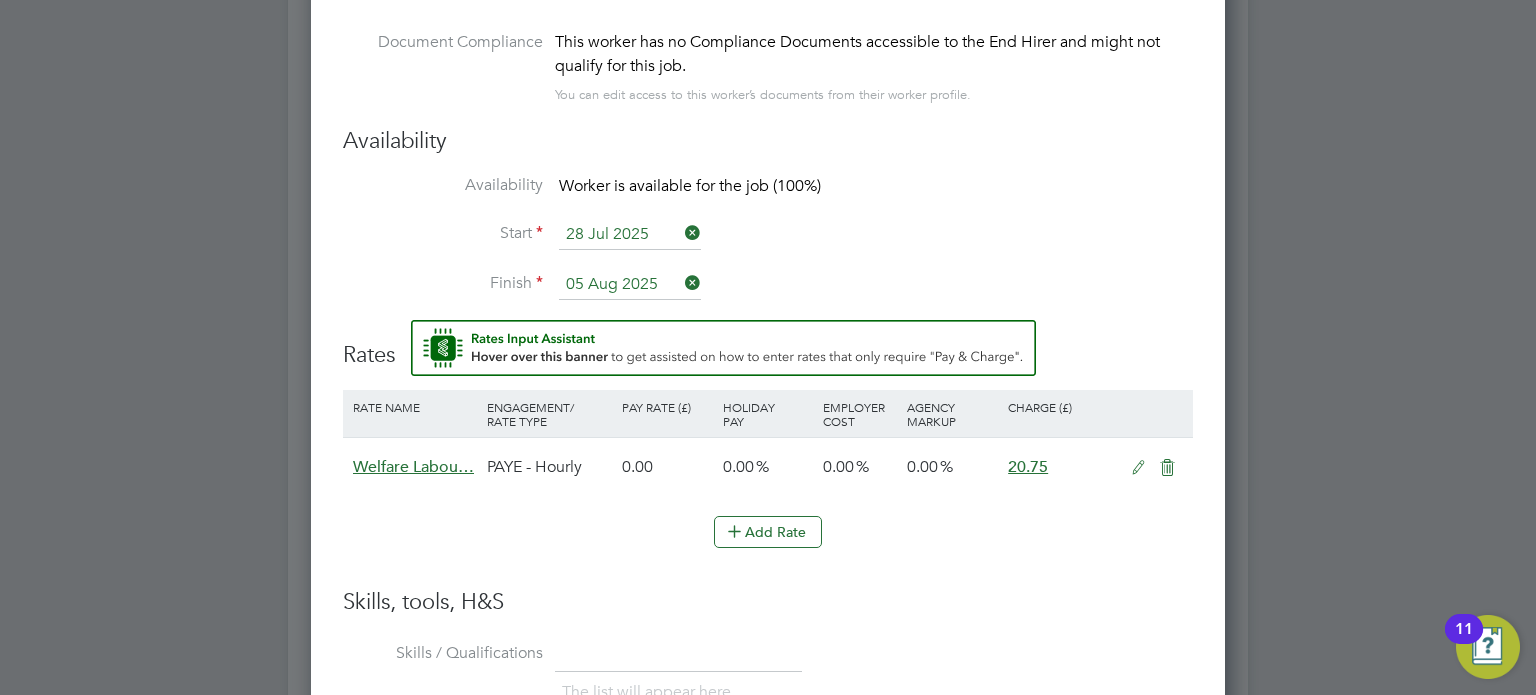 click at bounding box center [1138, 468] 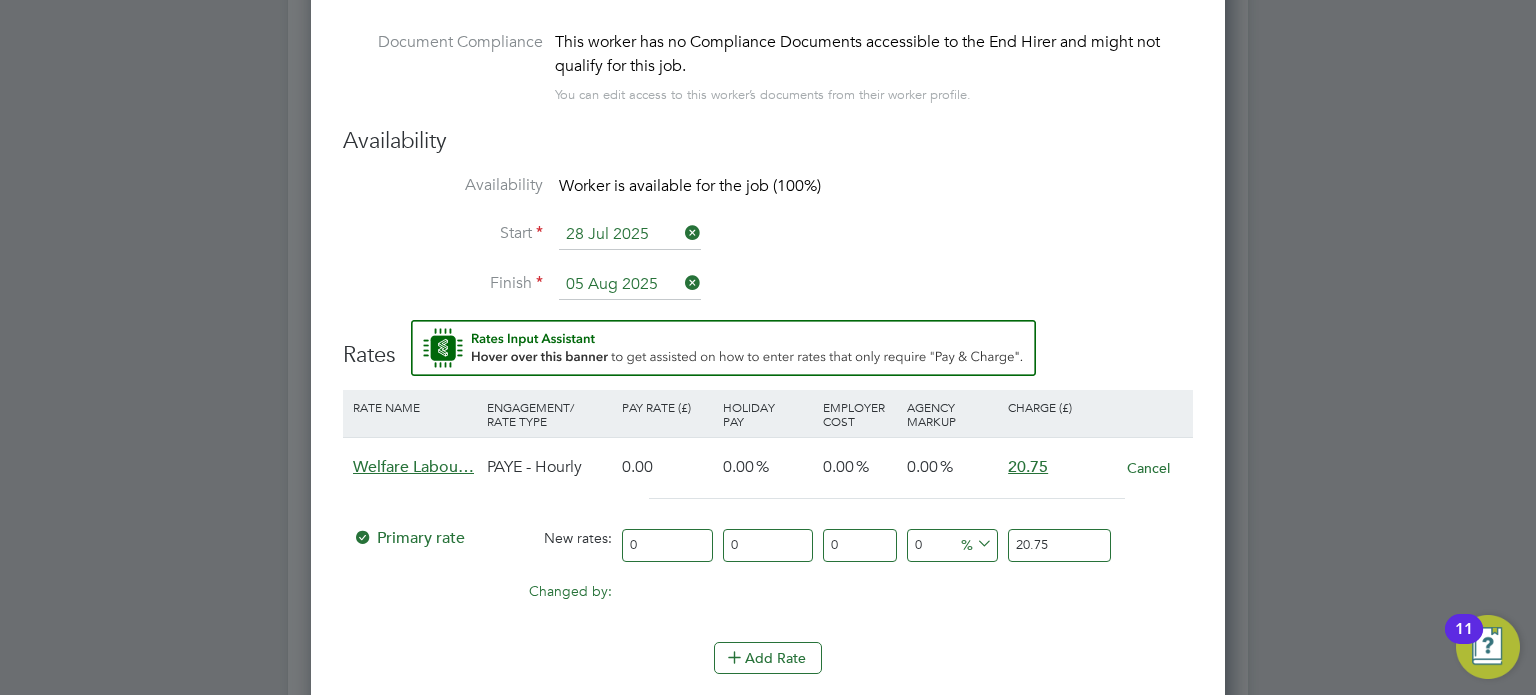 drag, startPoint x: 693, startPoint y: 539, endPoint x: 545, endPoint y: 531, distance: 148.21606 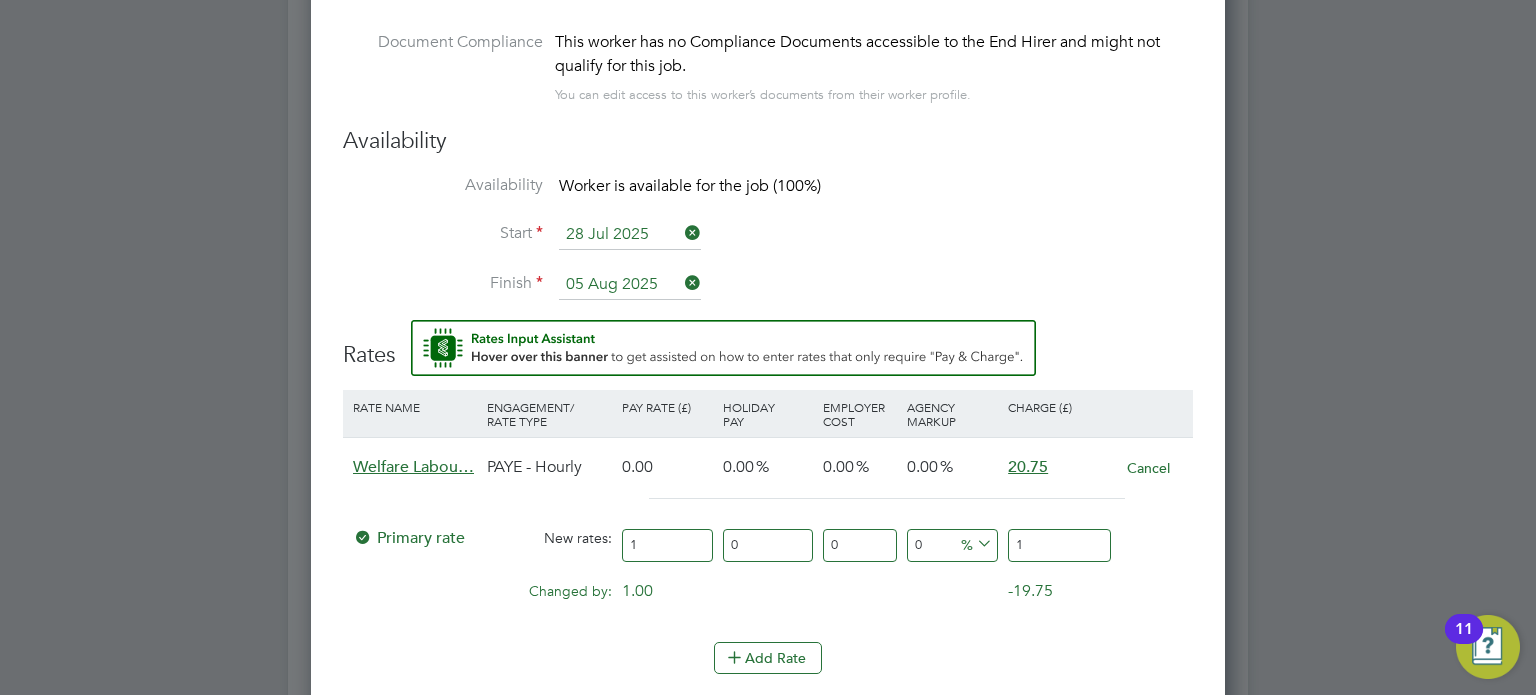 type on "17" 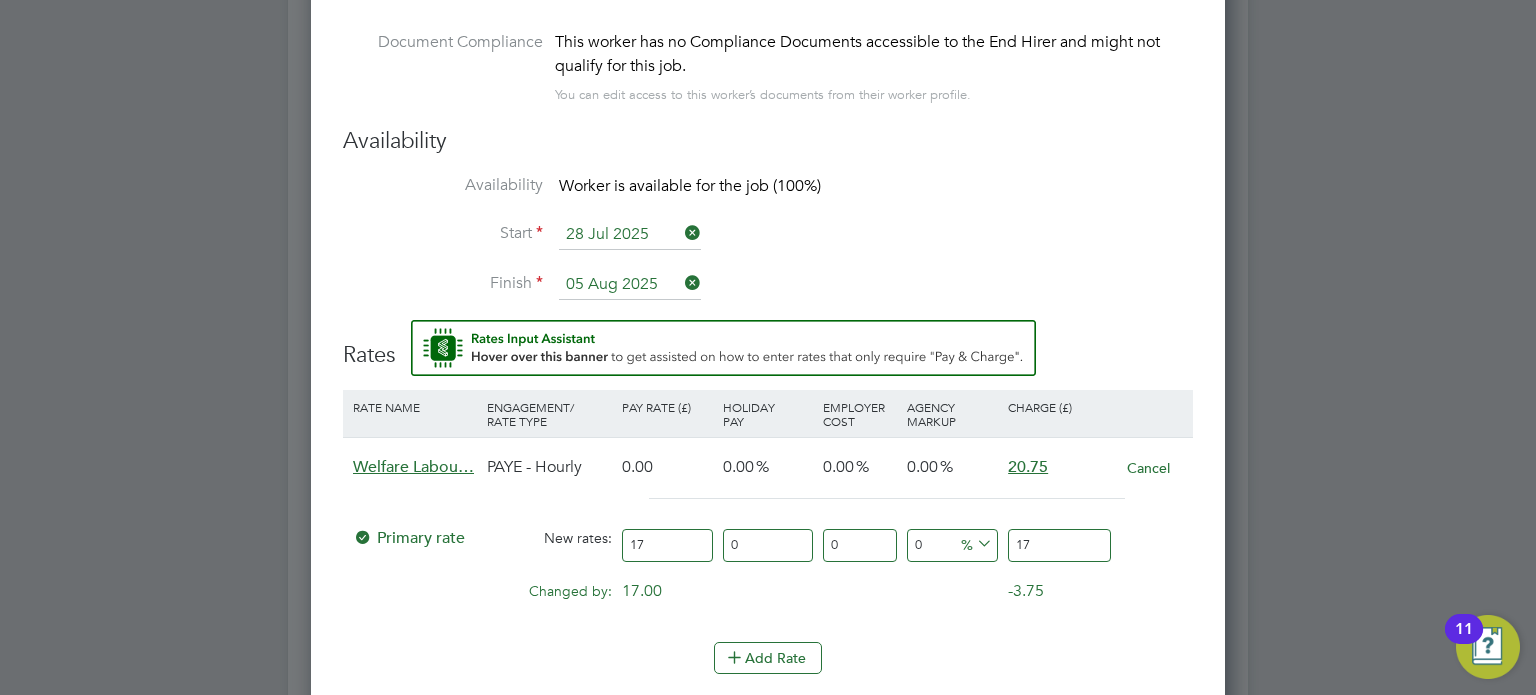 type on "17.9" 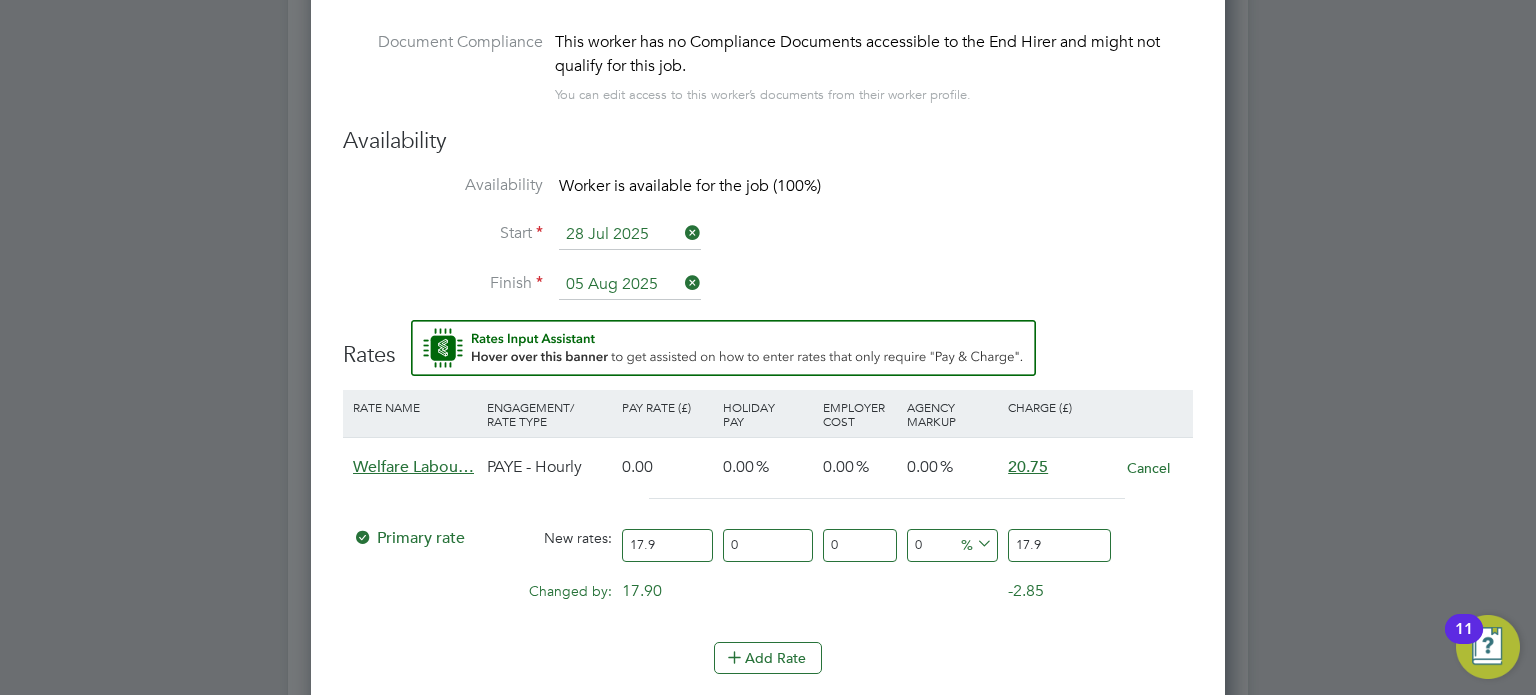 type on "17.95" 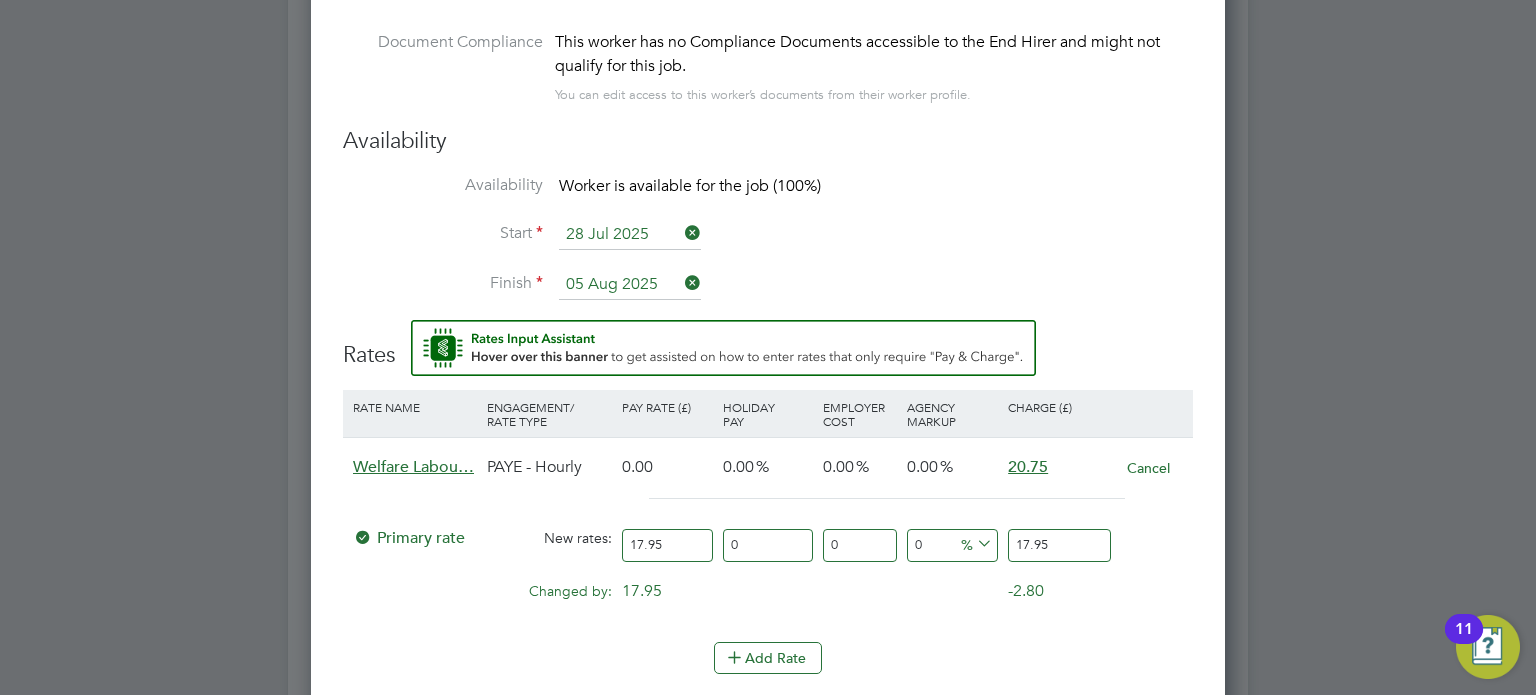 type on "17.95" 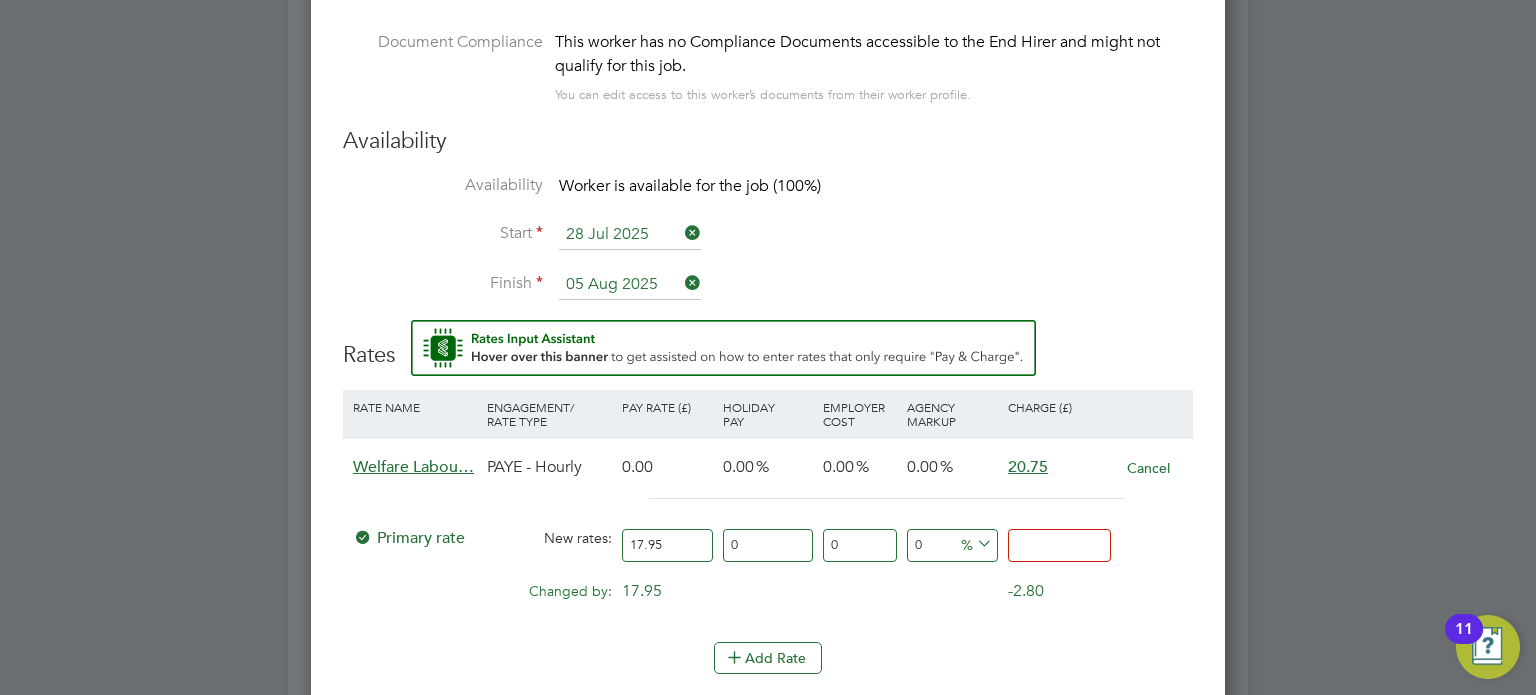 type on "-88.85793871866295" 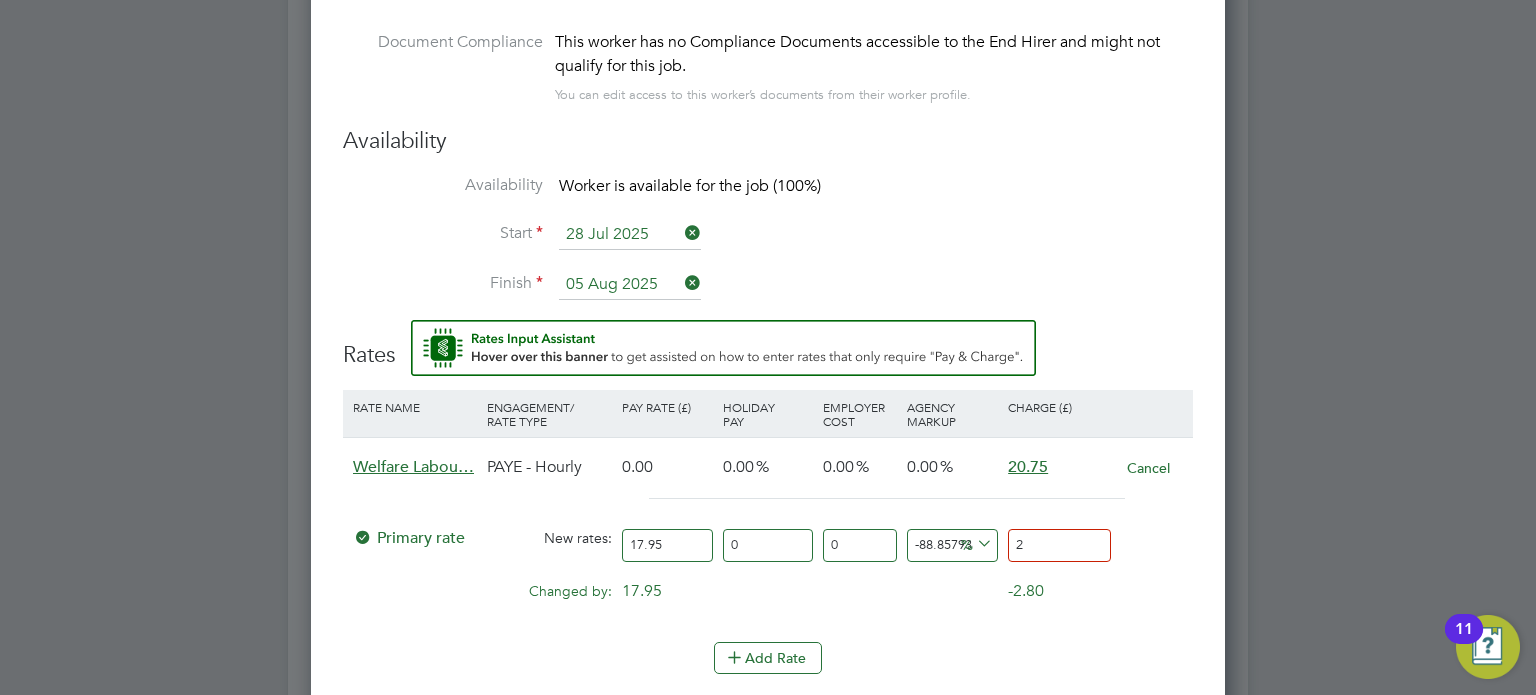 type on "11.420612813370473" 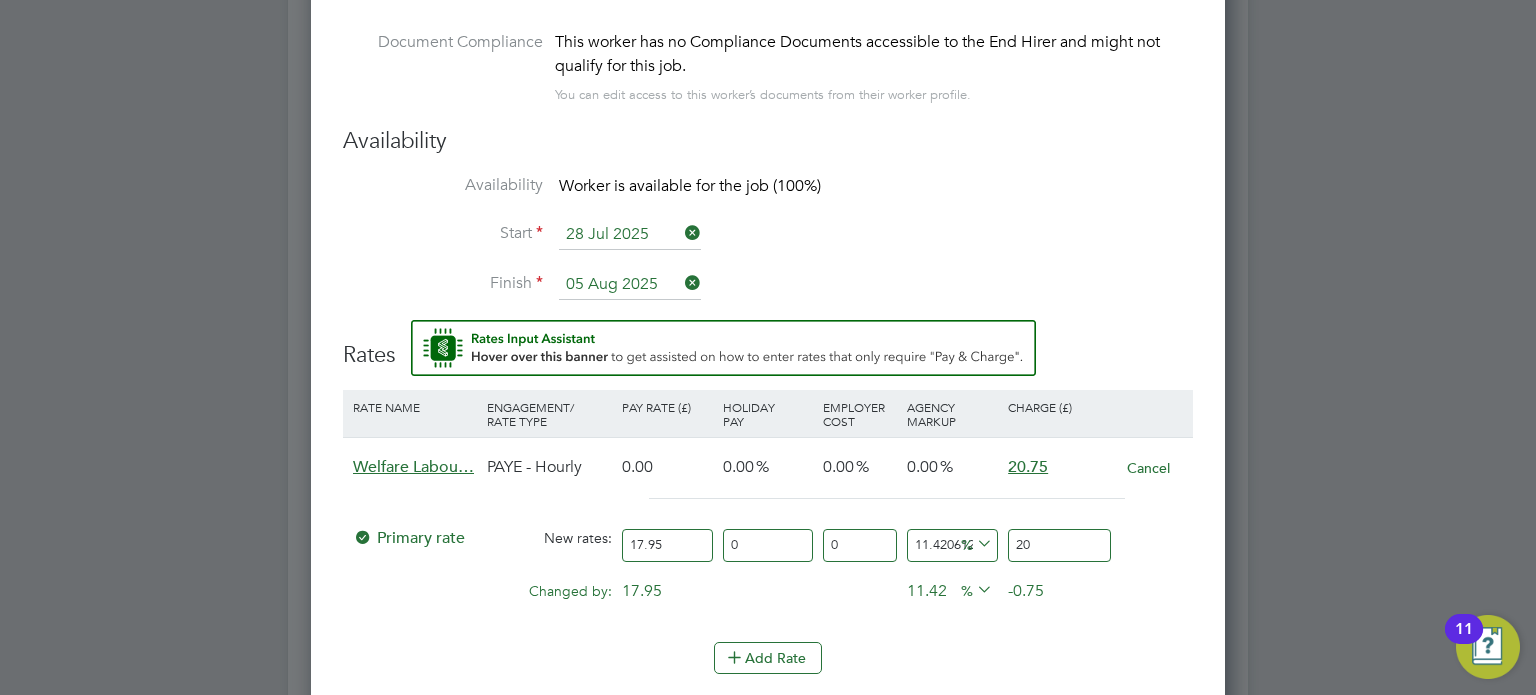 type on "15.32033426183844" 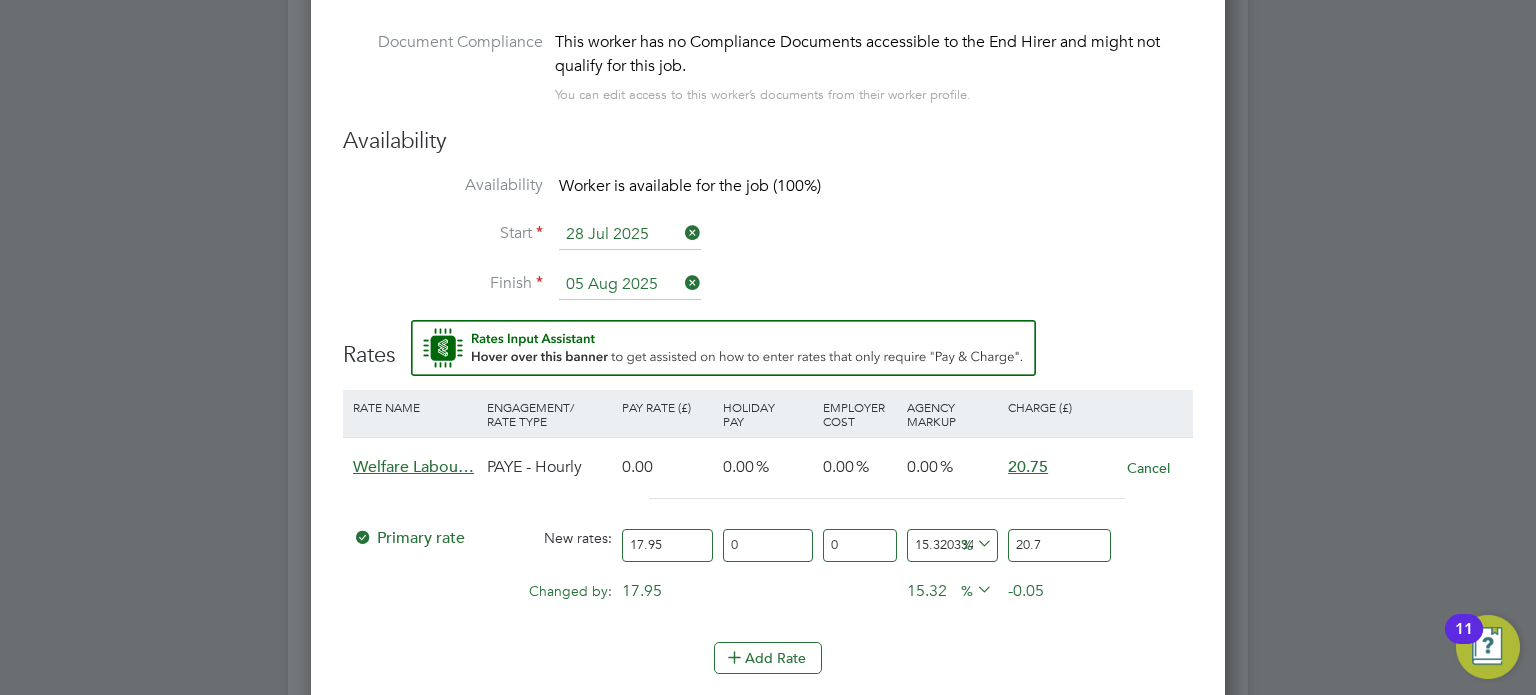 type on "15.598885793871867" 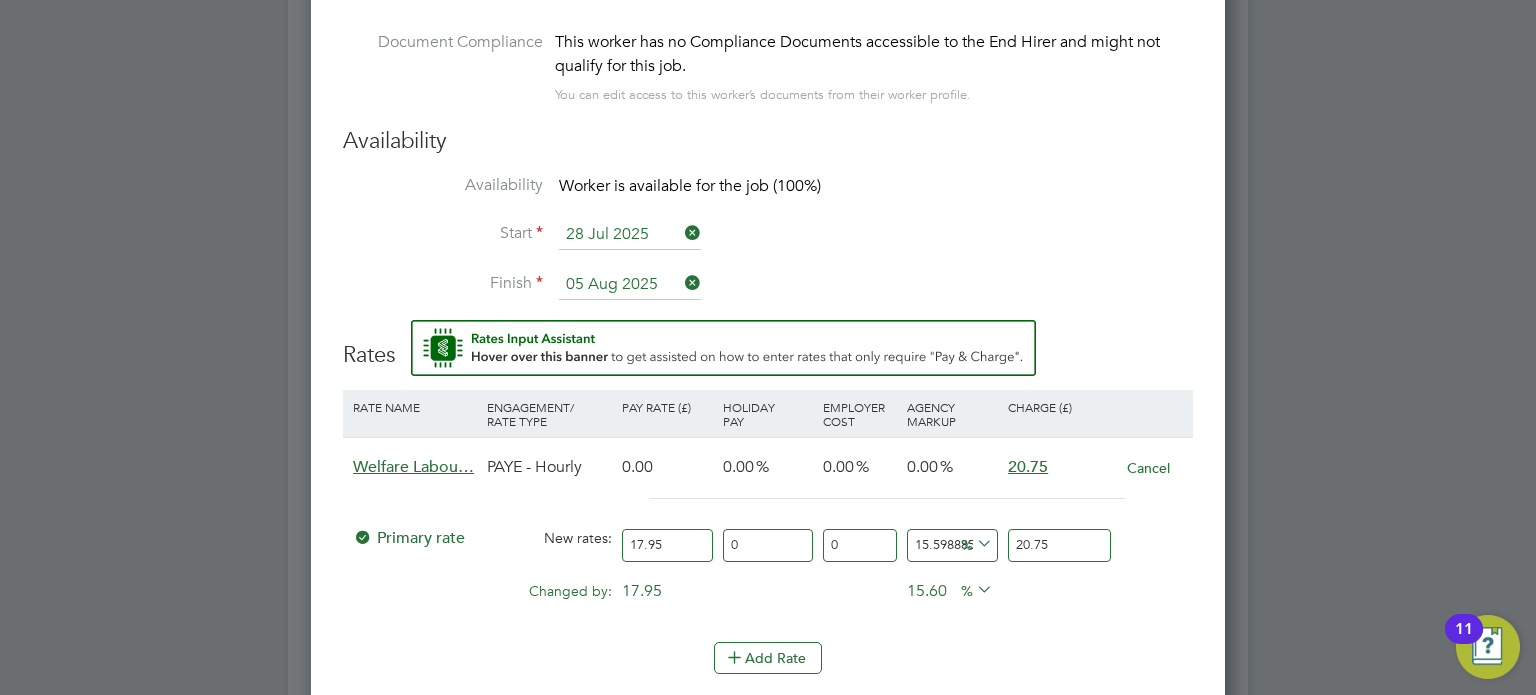 type on "20.75" 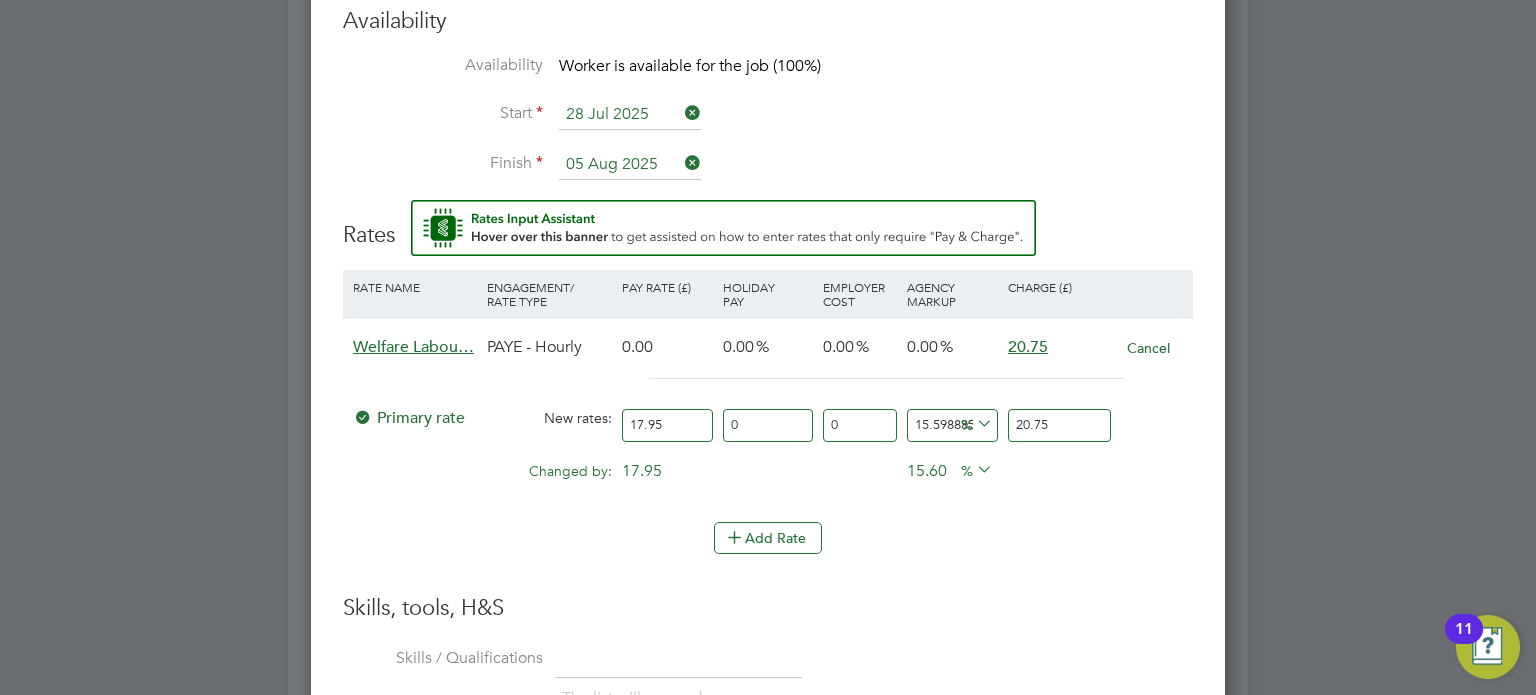 drag, startPoint x: 1166, startPoint y: 559, endPoint x: 1100, endPoint y: 556, distance: 66.068146 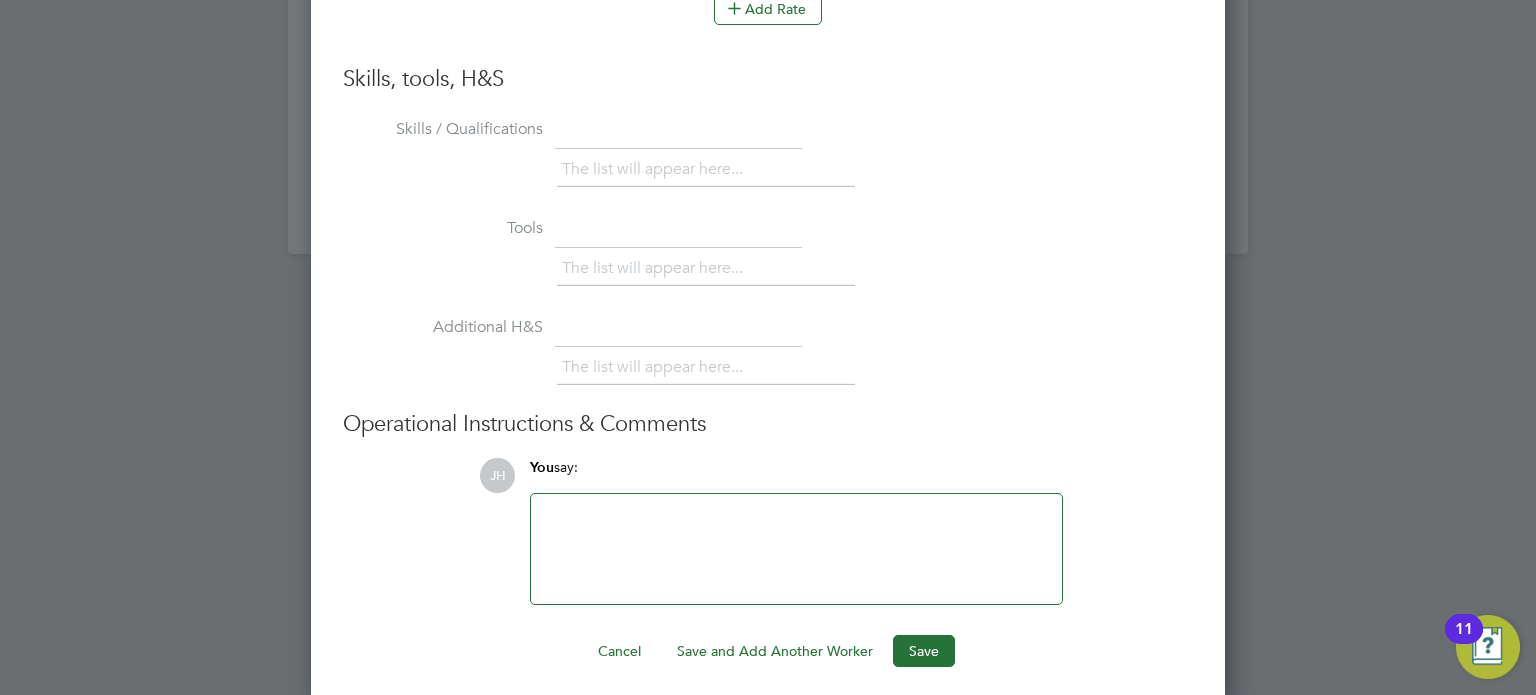 scroll, scrollTop: 2372, scrollLeft: 0, axis: vertical 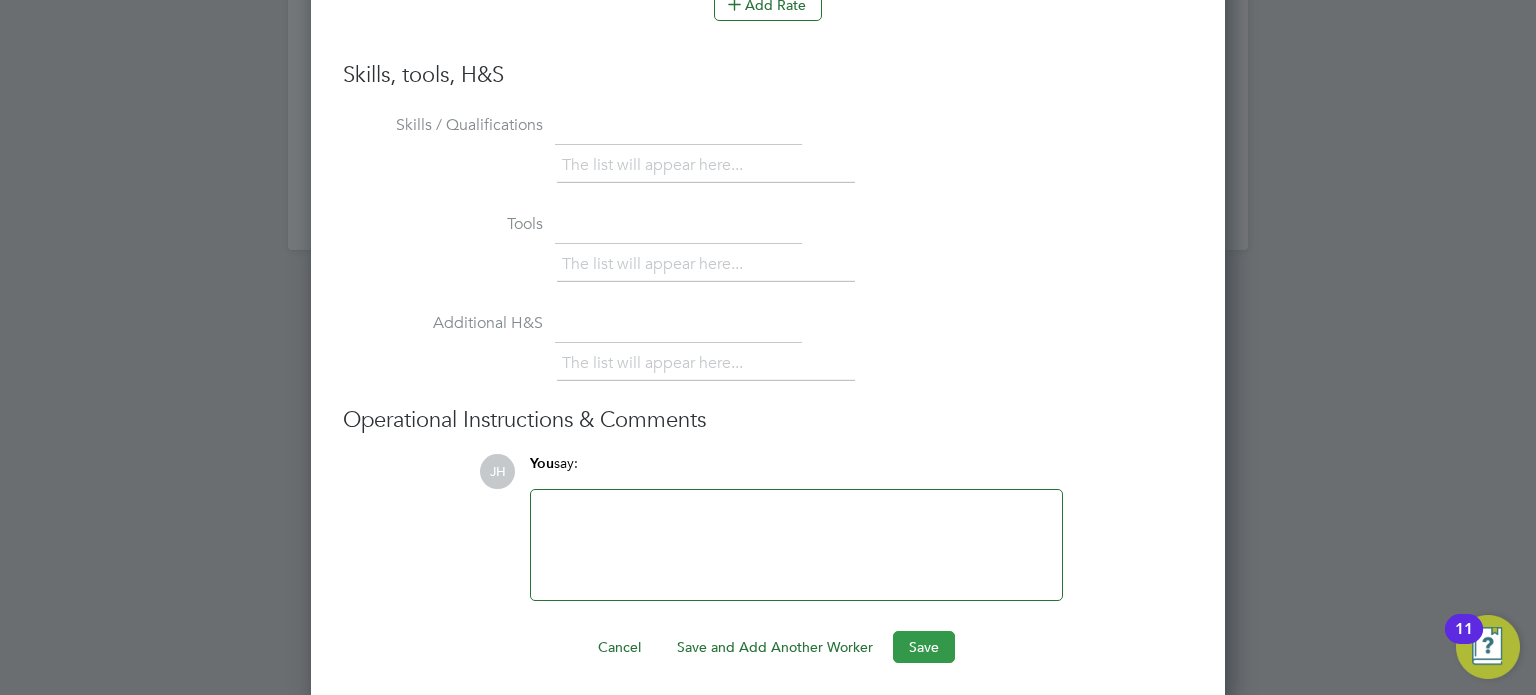 click on "Save" at bounding box center (924, 647) 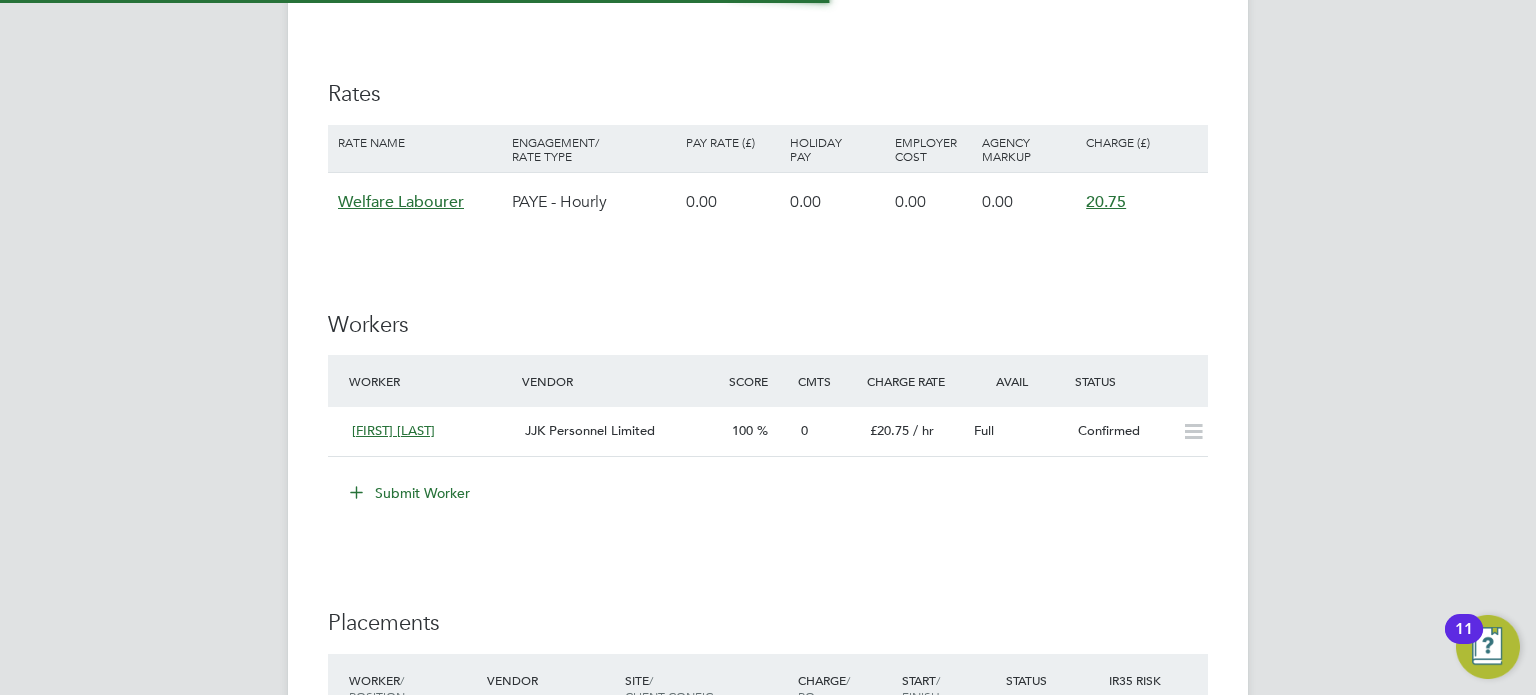 scroll, scrollTop: 1160, scrollLeft: 0, axis: vertical 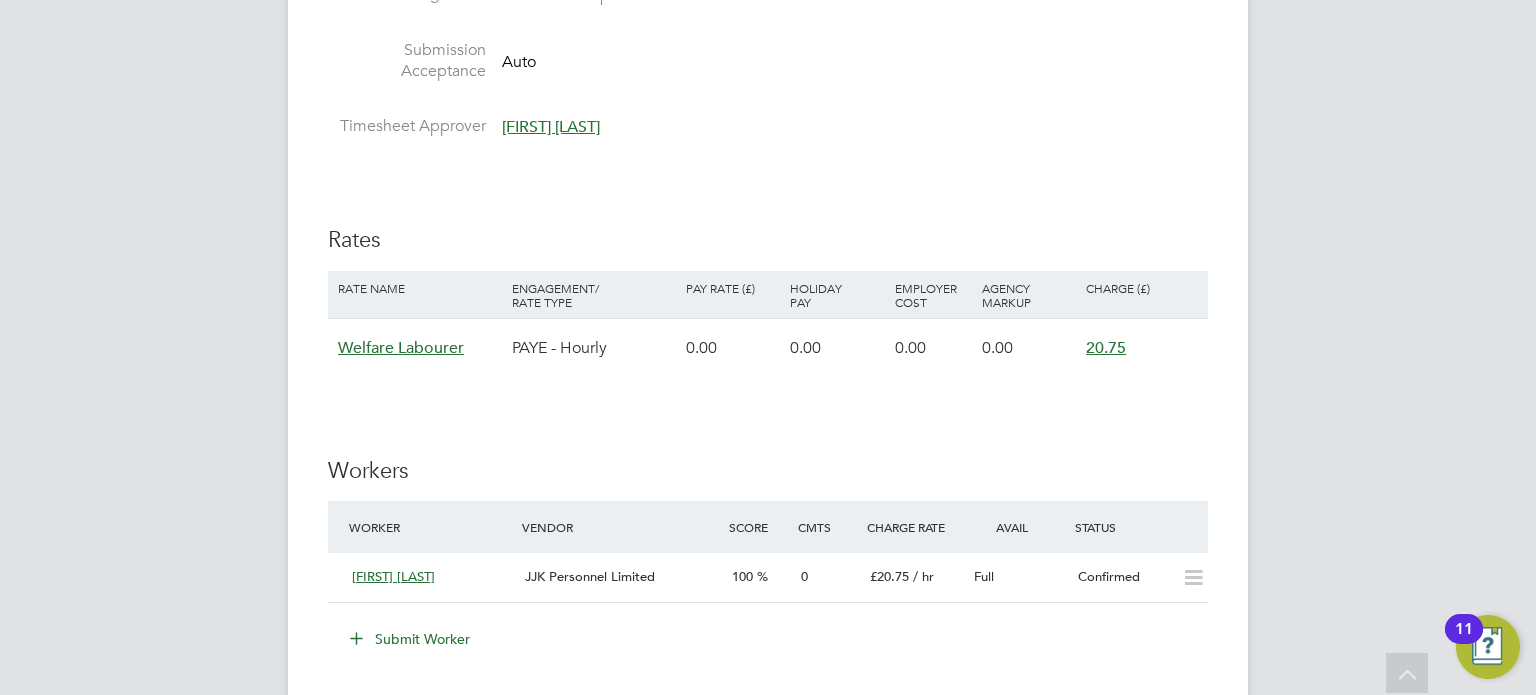 click on "IR35 Determination IR35 Status Inside IR35 Status Determination Statement   Role_SDS_Report_Welf... .pdf Details PO No PO Number Valid From Valid To Expiry   Z00903   18 Sep 2024   31 Aug 2026 392 Days Reason   Holiday Description
General labouring duties
Cleaning the canteen, site changing rooms, toilets and other welfare facilities
Supporting the trades by cleaning and preparing the site
Keeping work areas clear and safe
Skills / Qualifications n/a Tools n/a Additional H&S n/a Working Days   Mon,  Tue,  Wed,  Thu,  Fri,  Sat,  Sun Working Hours 08:00 - 18:00  10.00hrs Submission Acceptance   Auto Timesheet Approver   Jonathan Convery   Rates Rate Name Engagement/ Rate Type Pay Rate (£) Holiday Pay Employer Cost Agency Markup Charge (£) Welfare Labourer PAYE - Hourly 0.00 0.00   0.00   0.00 20.75 Workers Worker Vendor Score Cmts Charge Rate Avail Status Sharllen Itohan Wikipil JJK Personnel Limited 100 0 £20.75   / hr Full   Confirmed Submit Worker Placements Worker  / Position Vendor Site / / /" 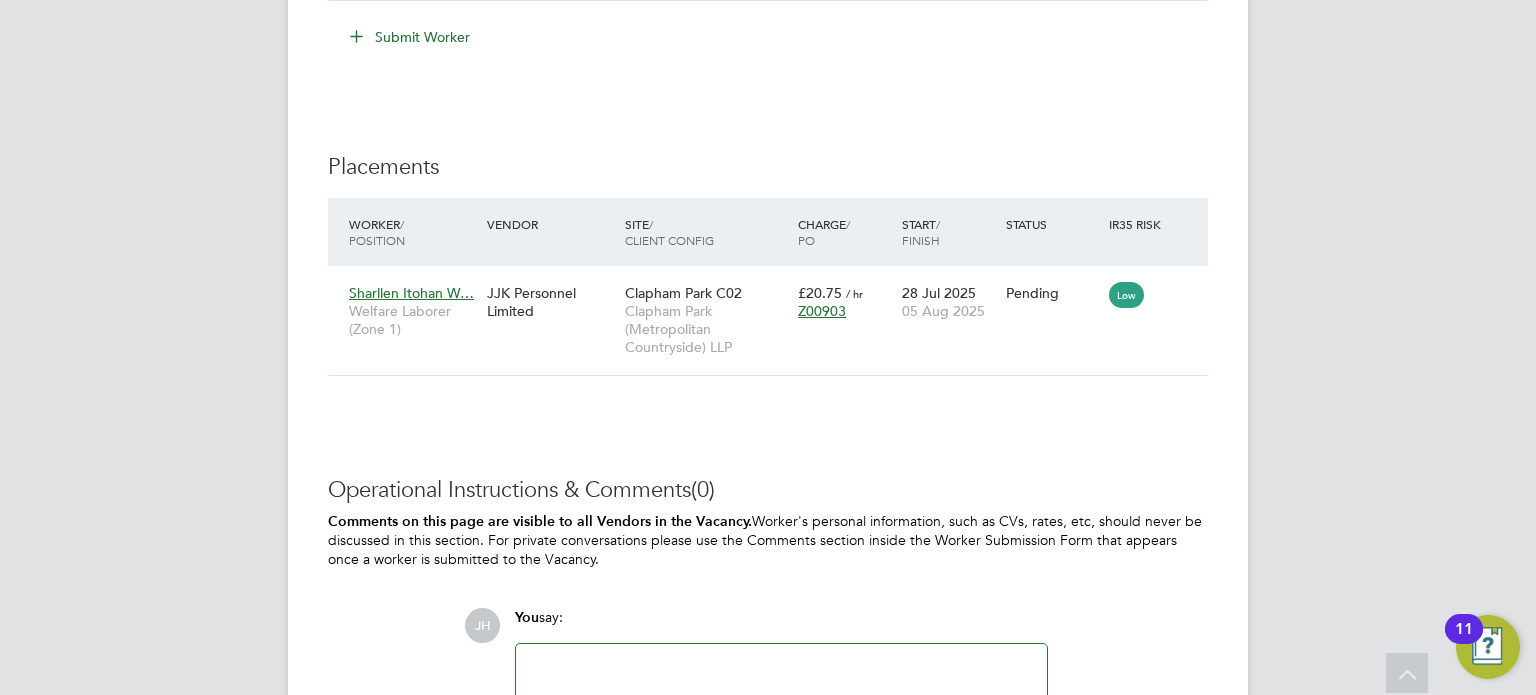 scroll, scrollTop: 1960, scrollLeft: 0, axis: vertical 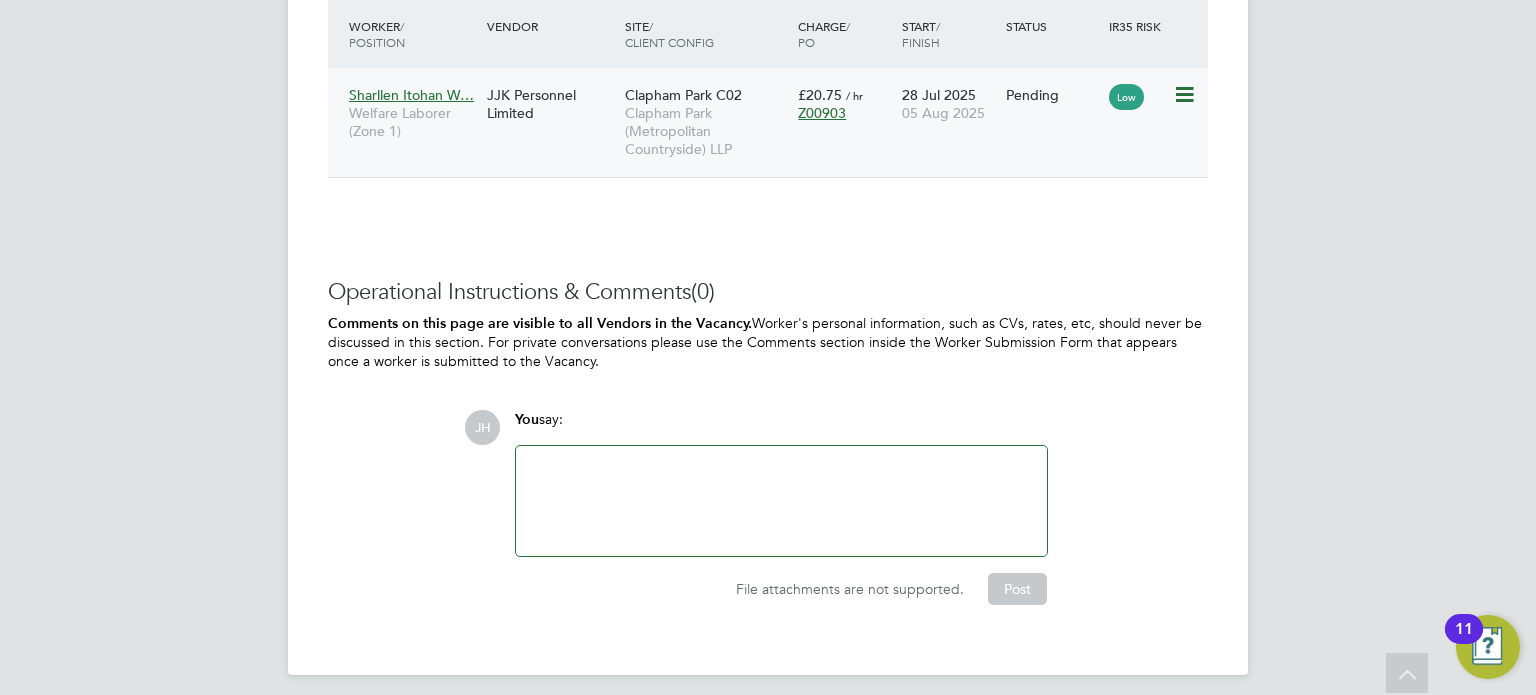 click 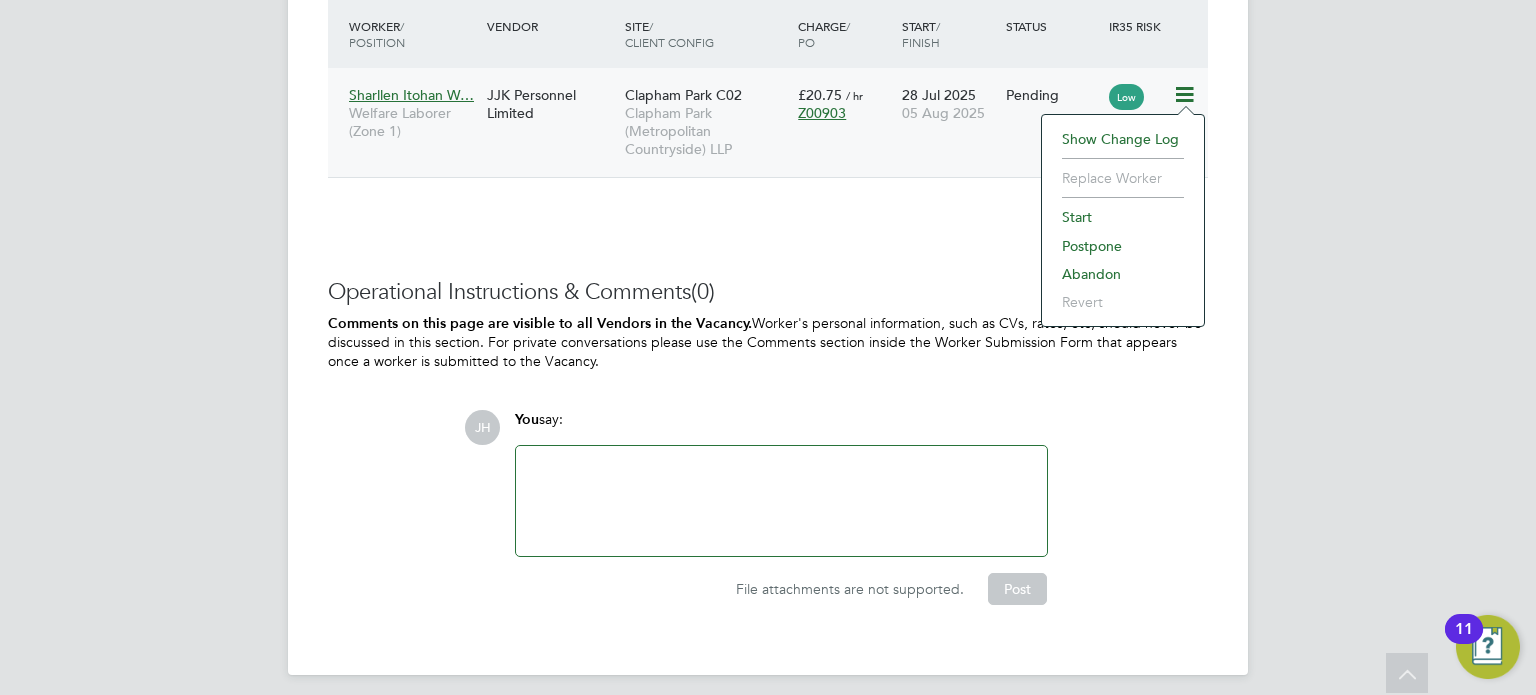 click on "Start" 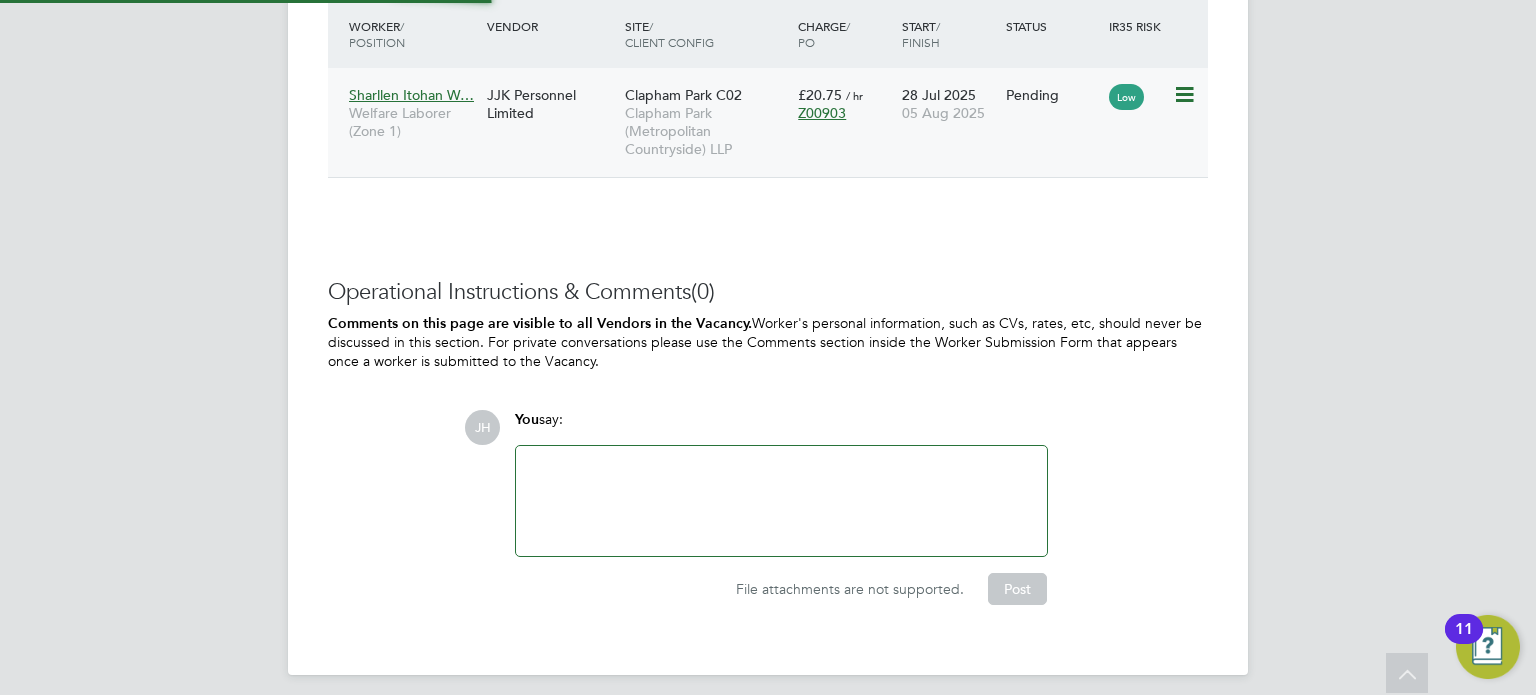 type on "Jonathan Convery" 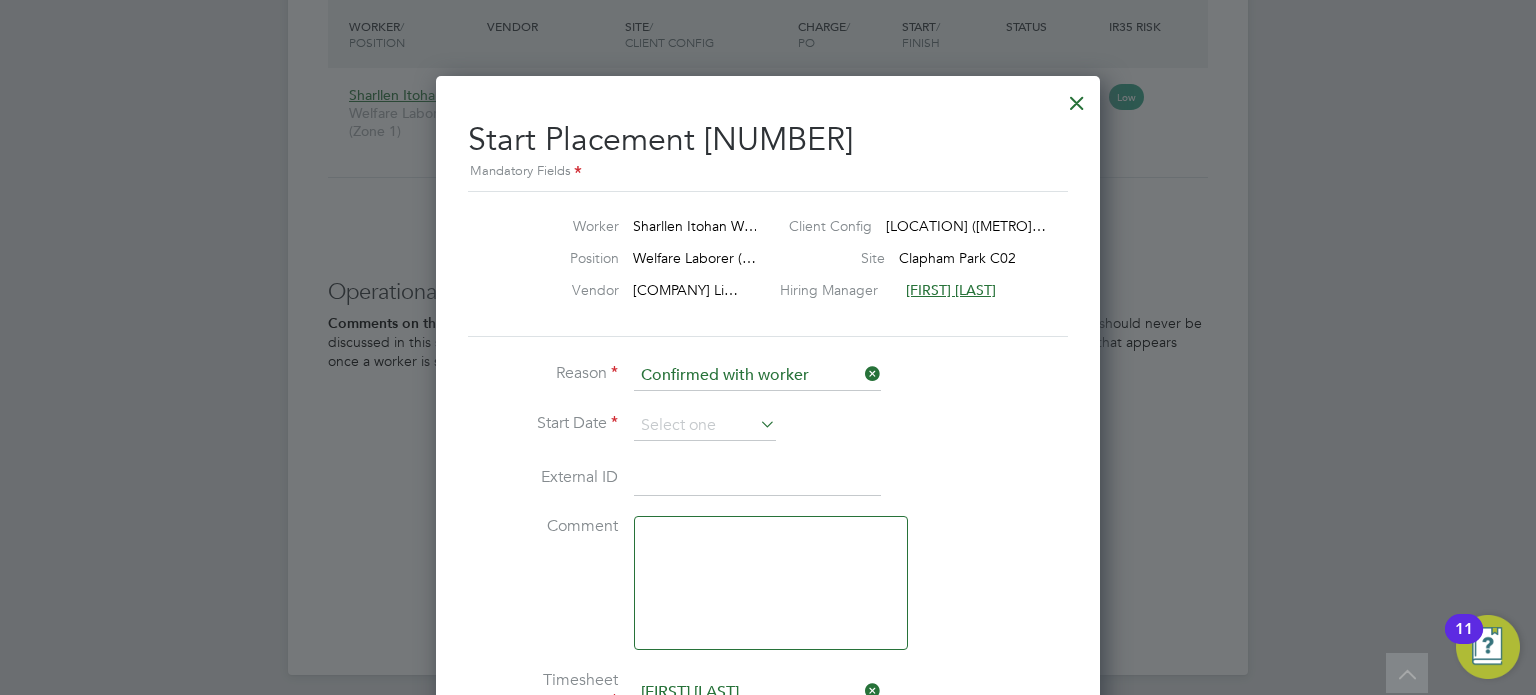 click on "Reason   Confirmed with worker" 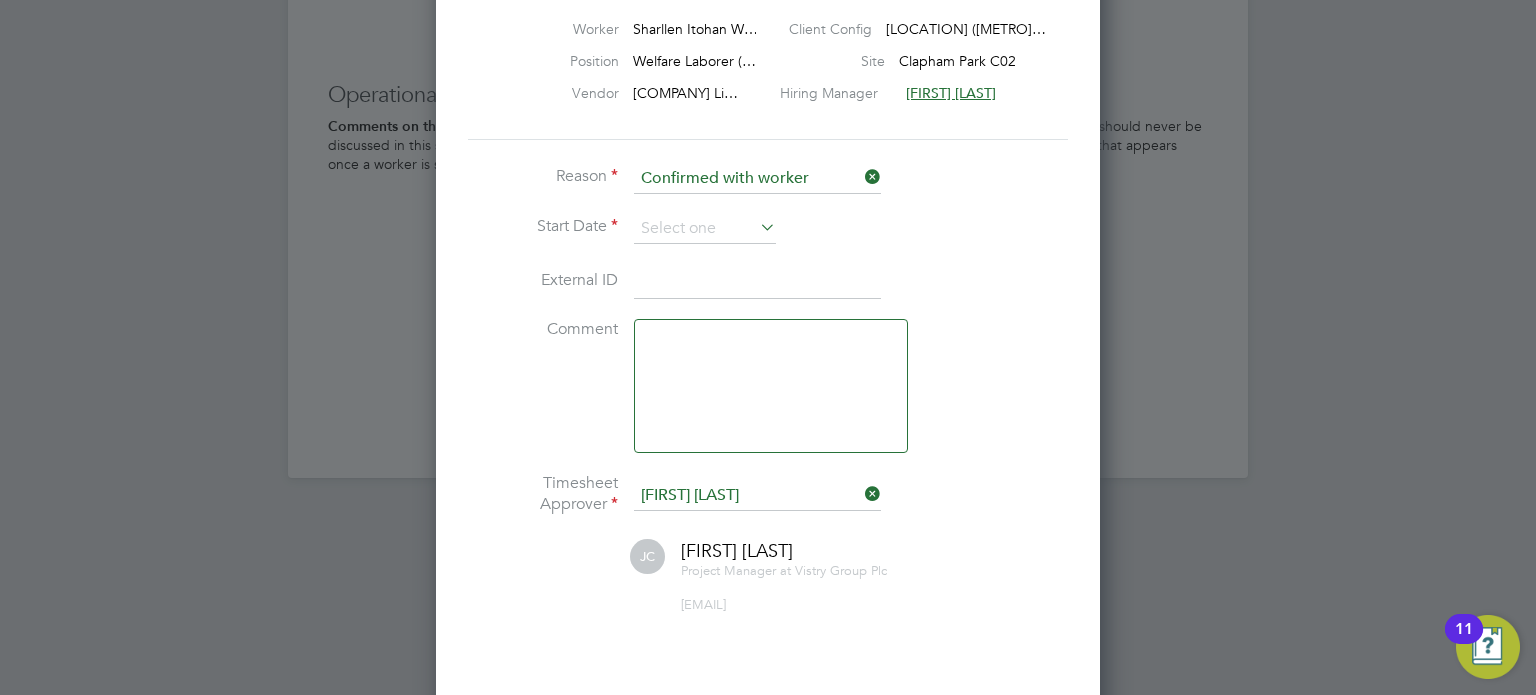 scroll, scrollTop: 2160, scrollLeft: 0, axis: vertical 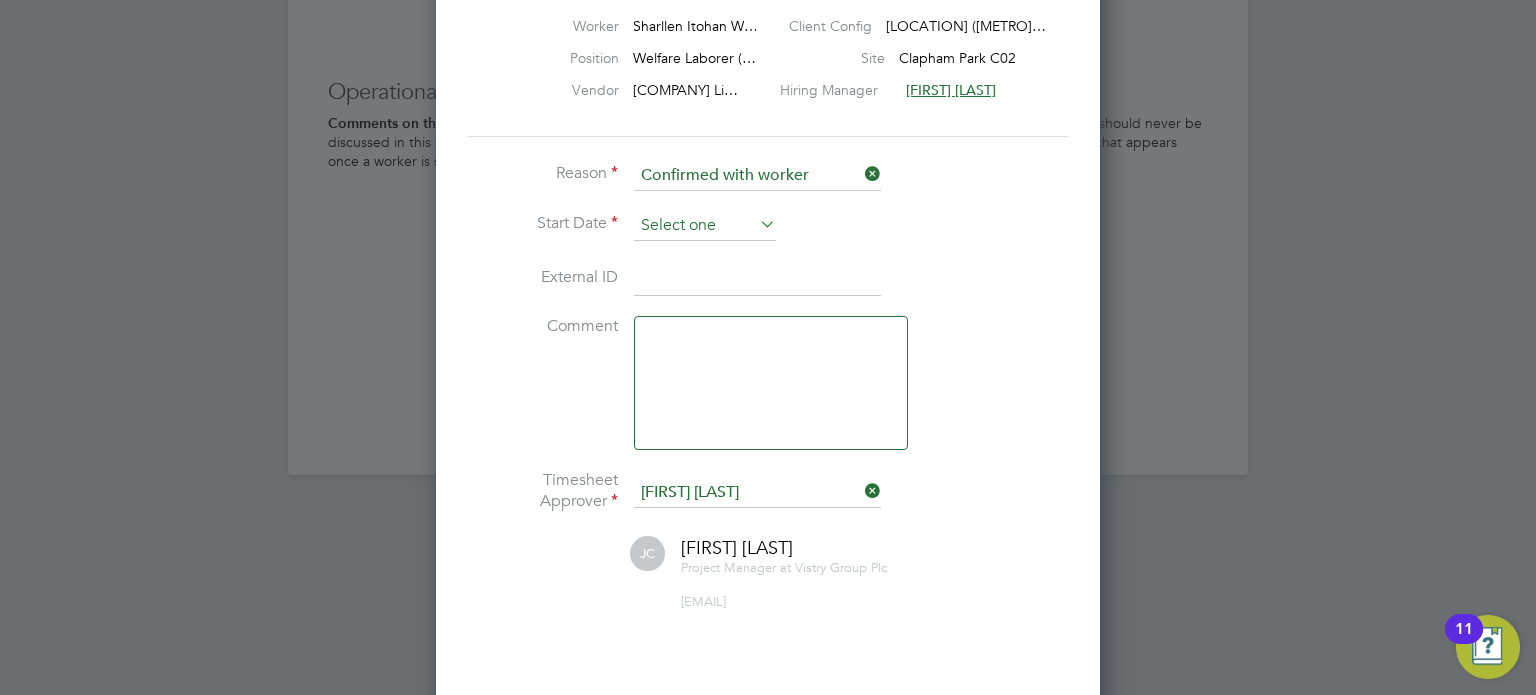 click 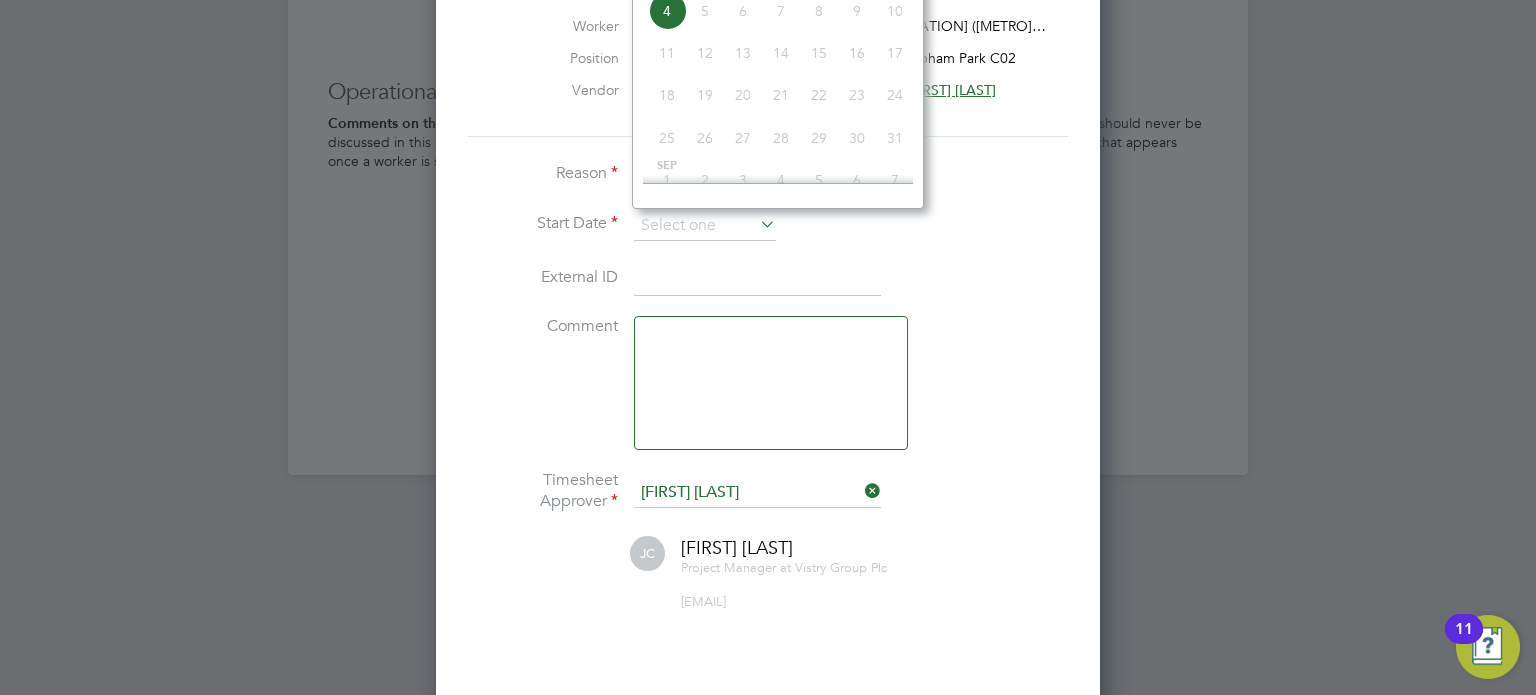 click on "Start Date" 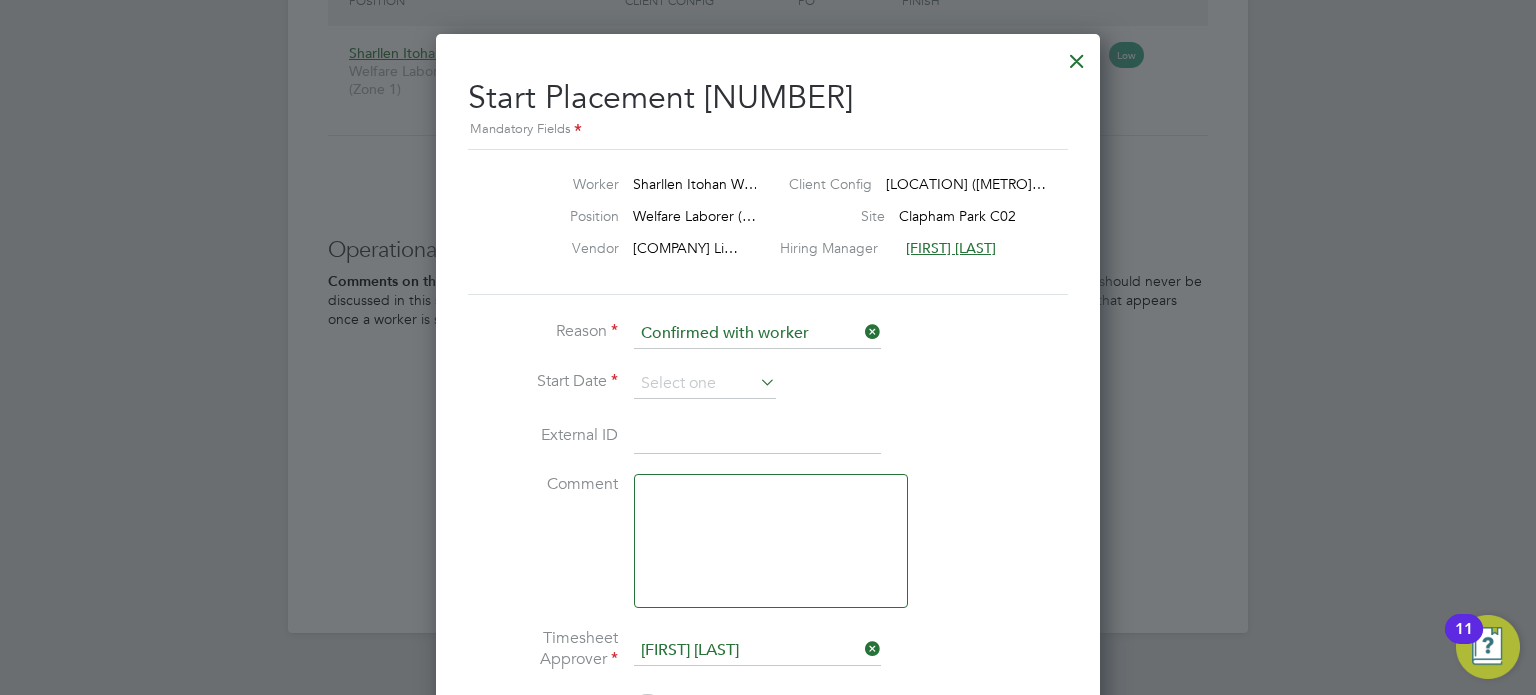 scroll, scrollTop: 2000, scrollLeft: 0, axis: vertical 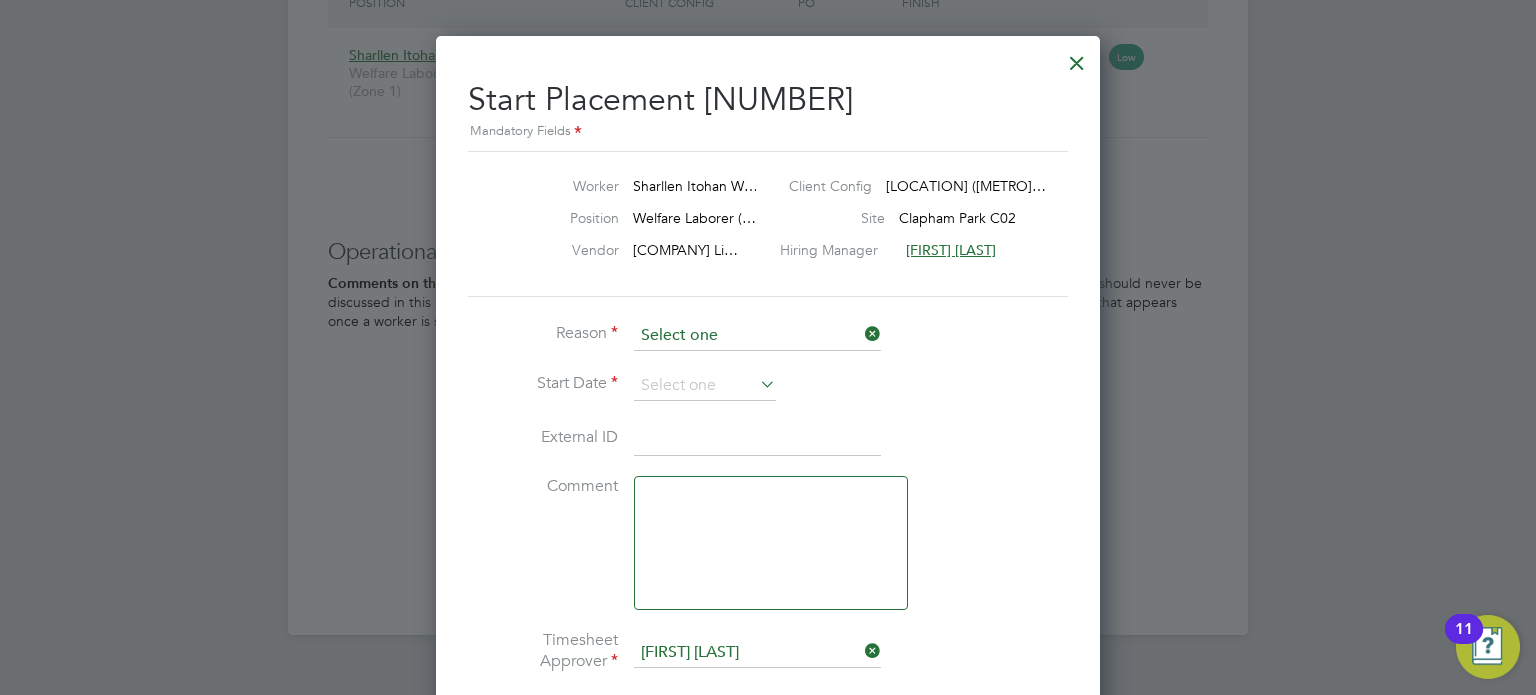 click 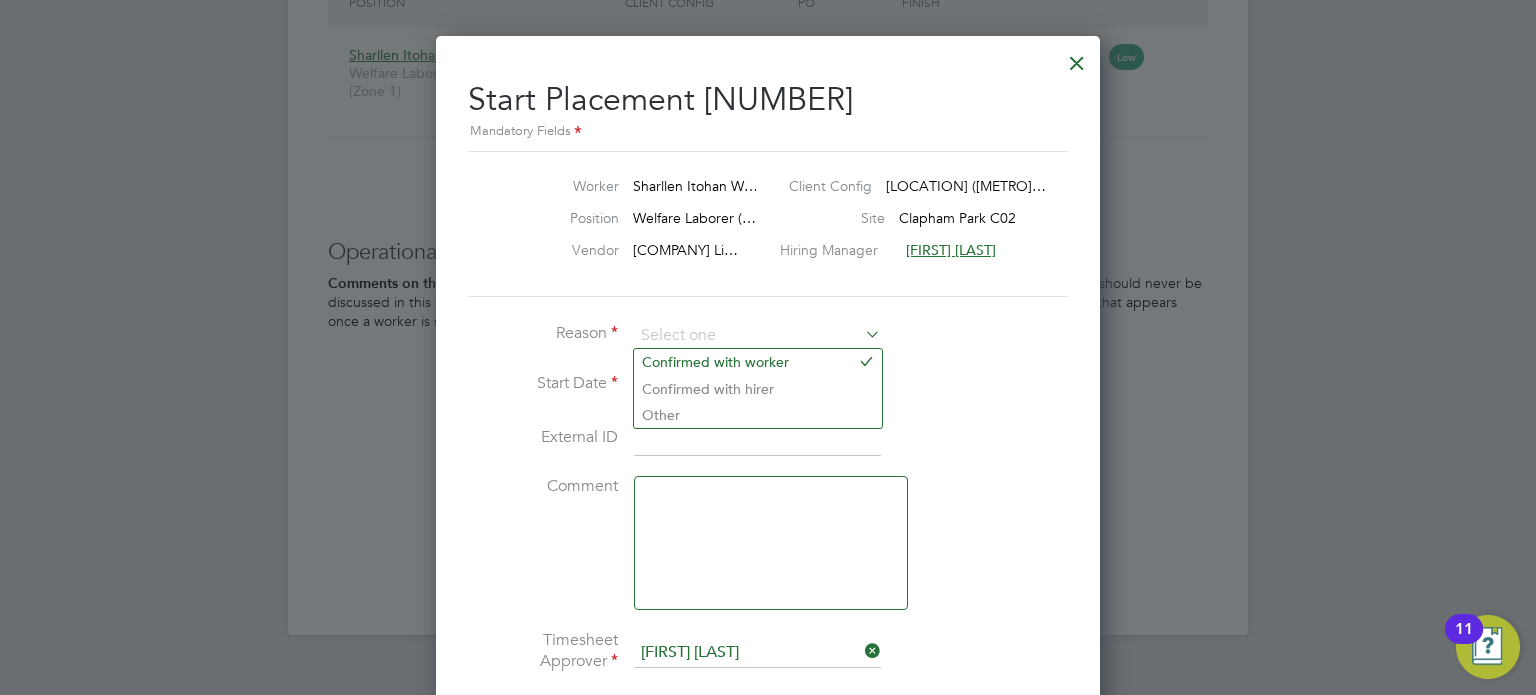 click on "Reason" 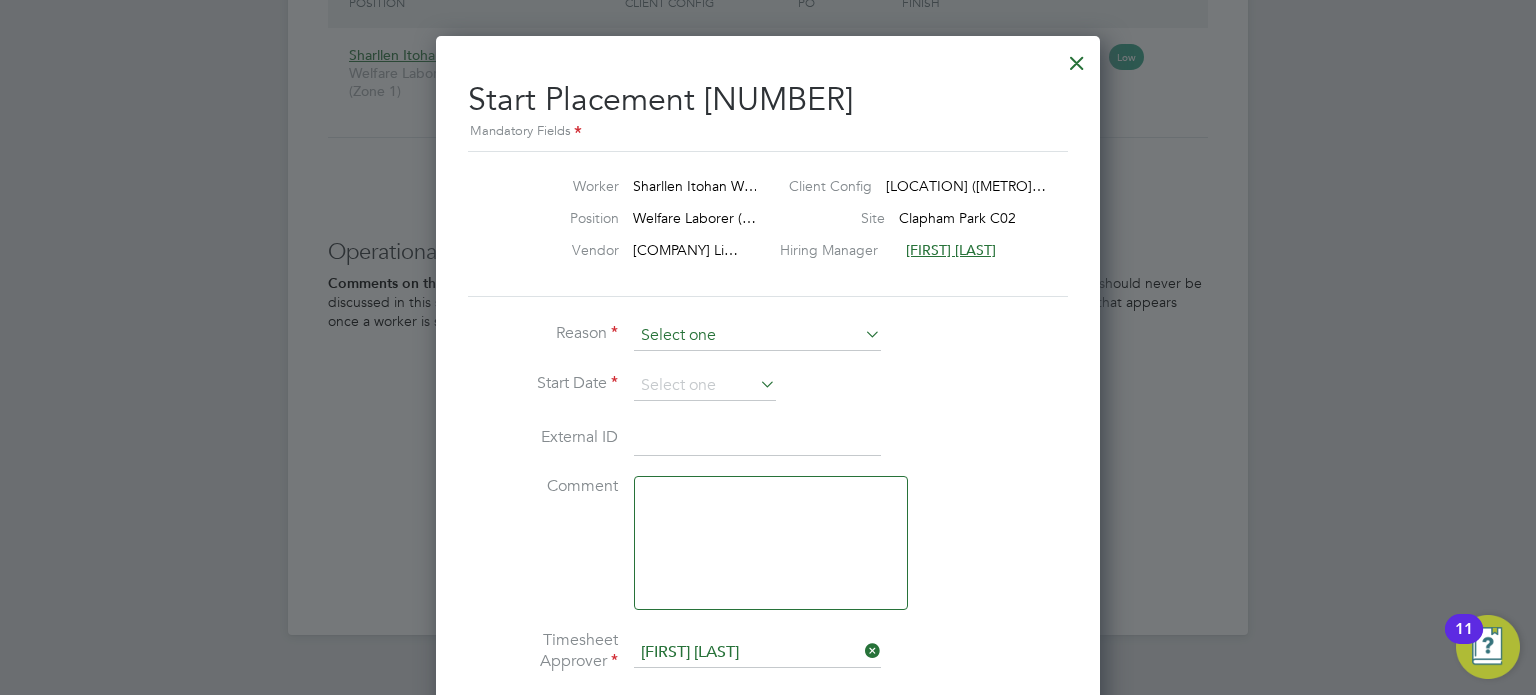 click 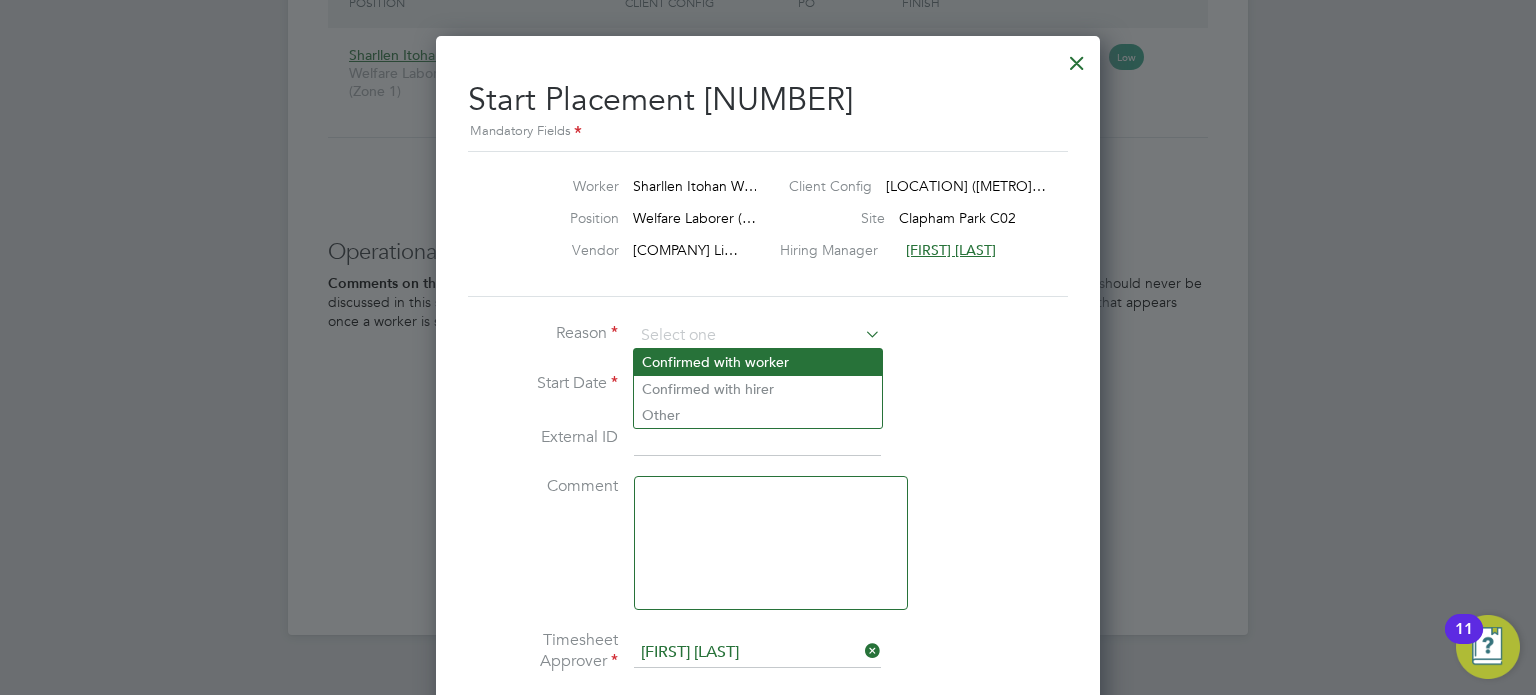 click on "Confirmed with worker" 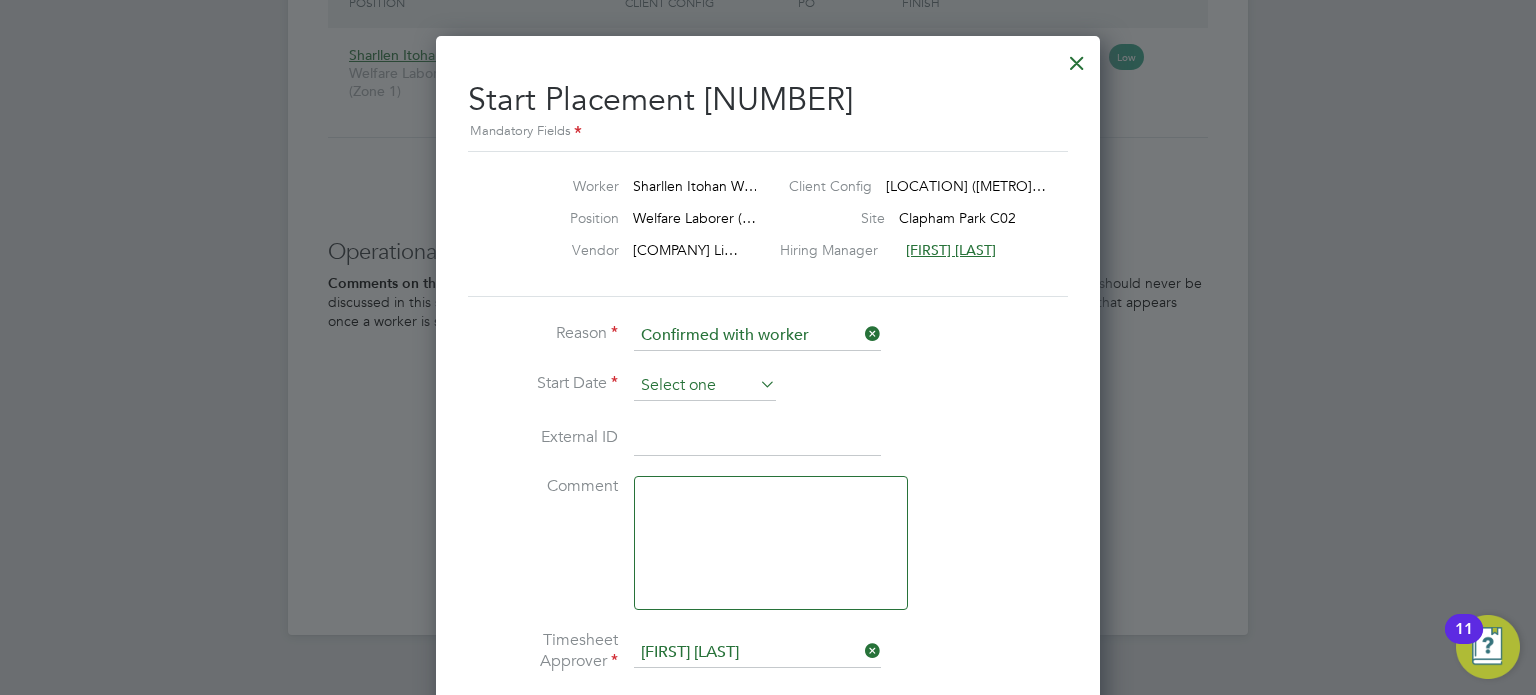 click 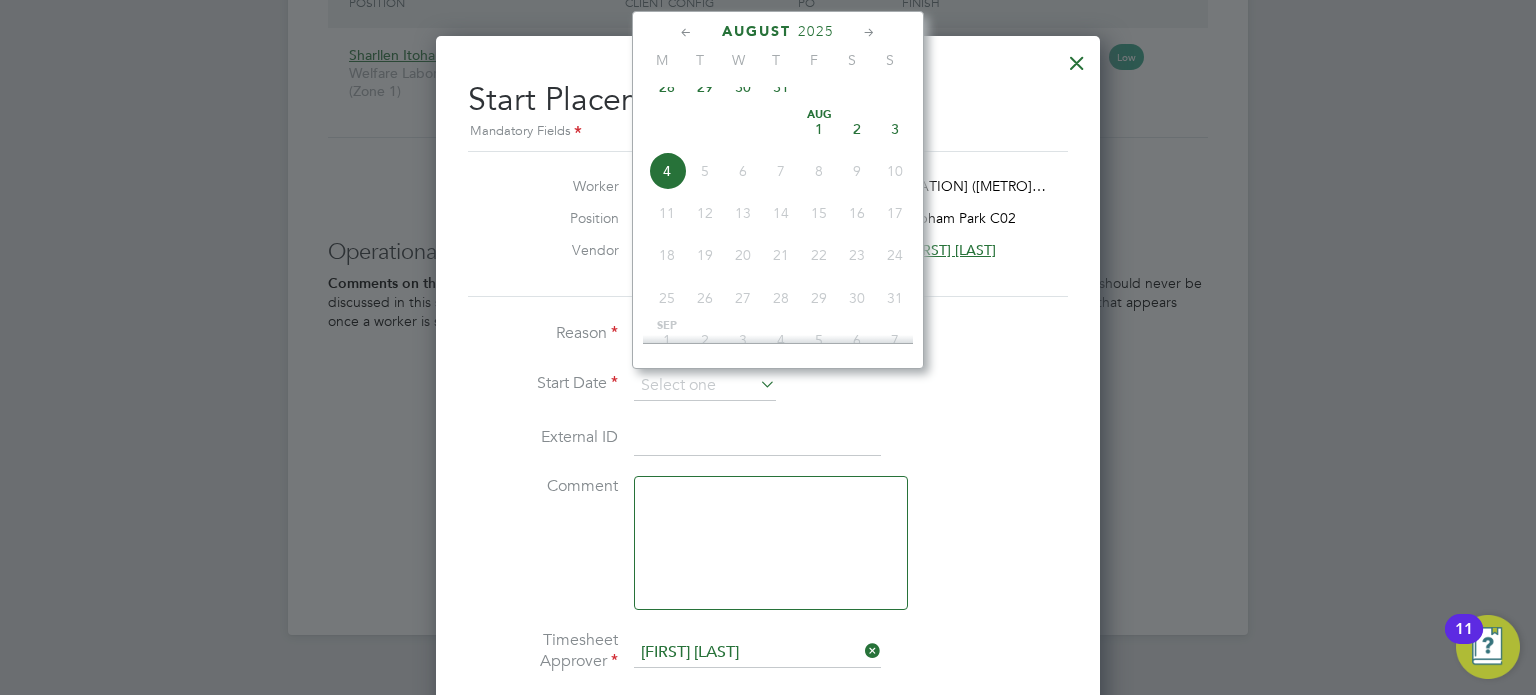 click on "28" 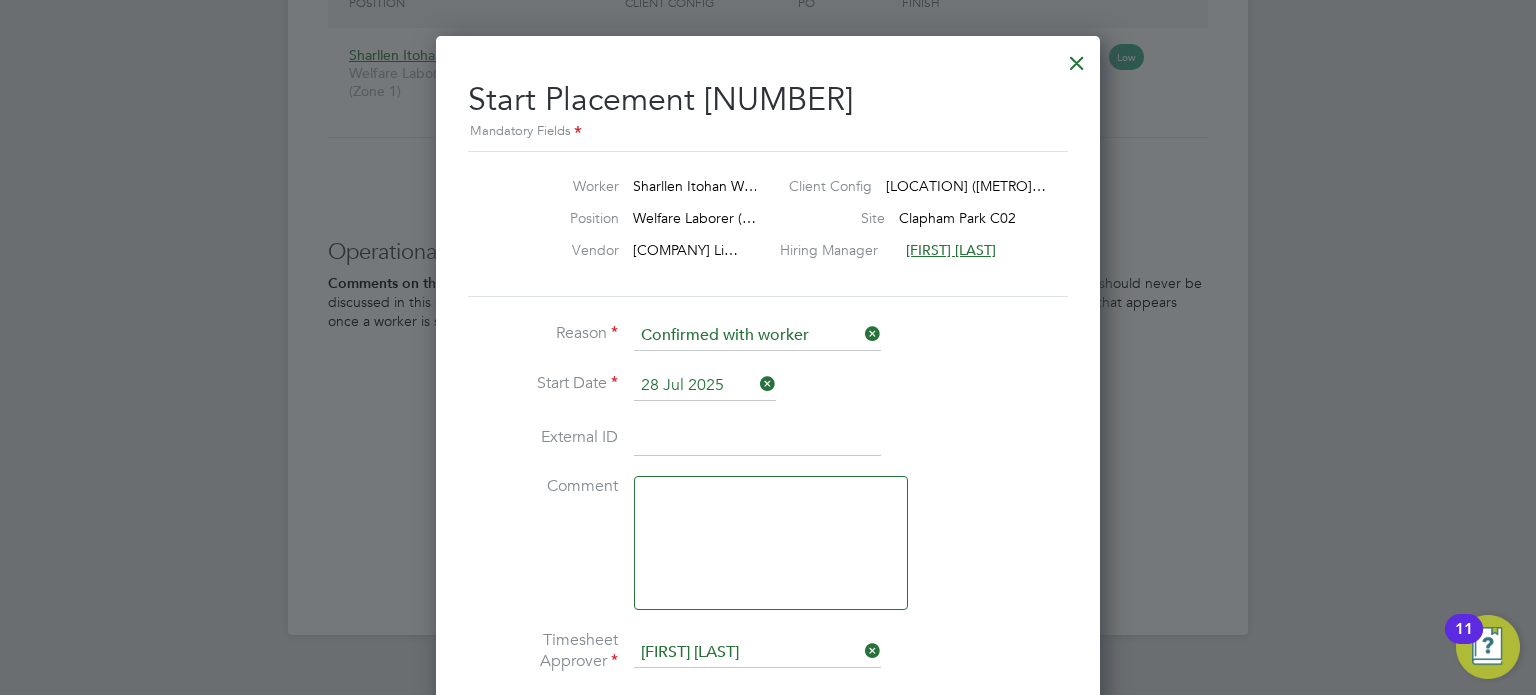 click on "External ID" 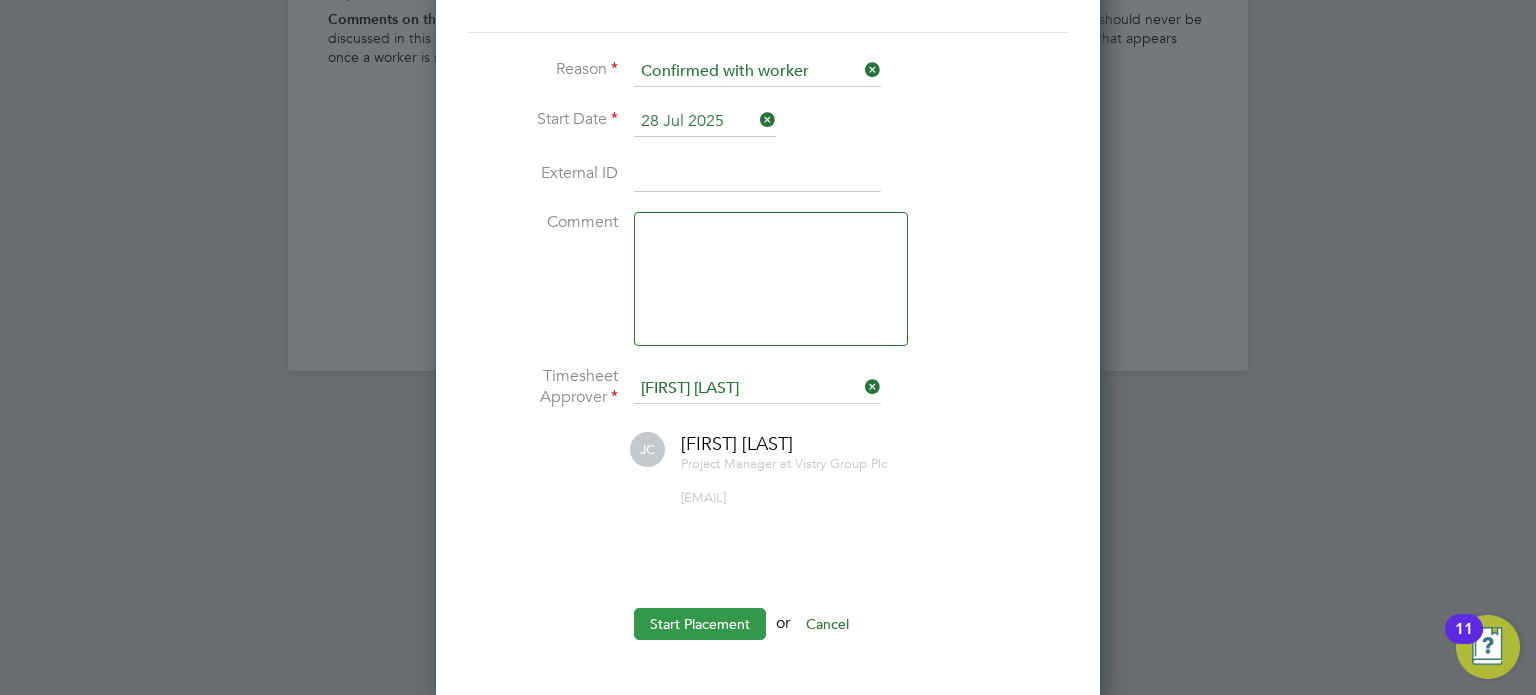 click on "Start Placement" 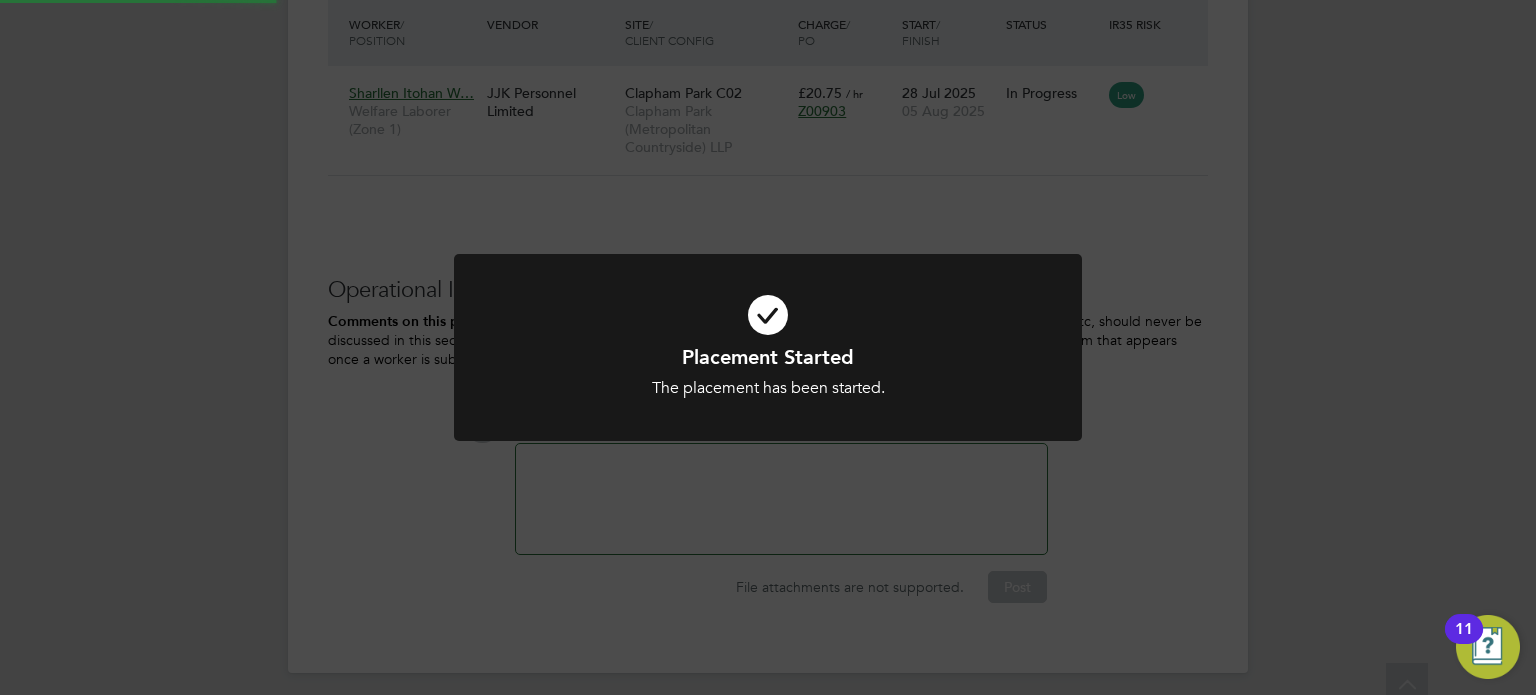 scroll, scrollTop: 1960, scrollLeft: 0, axis: vertical 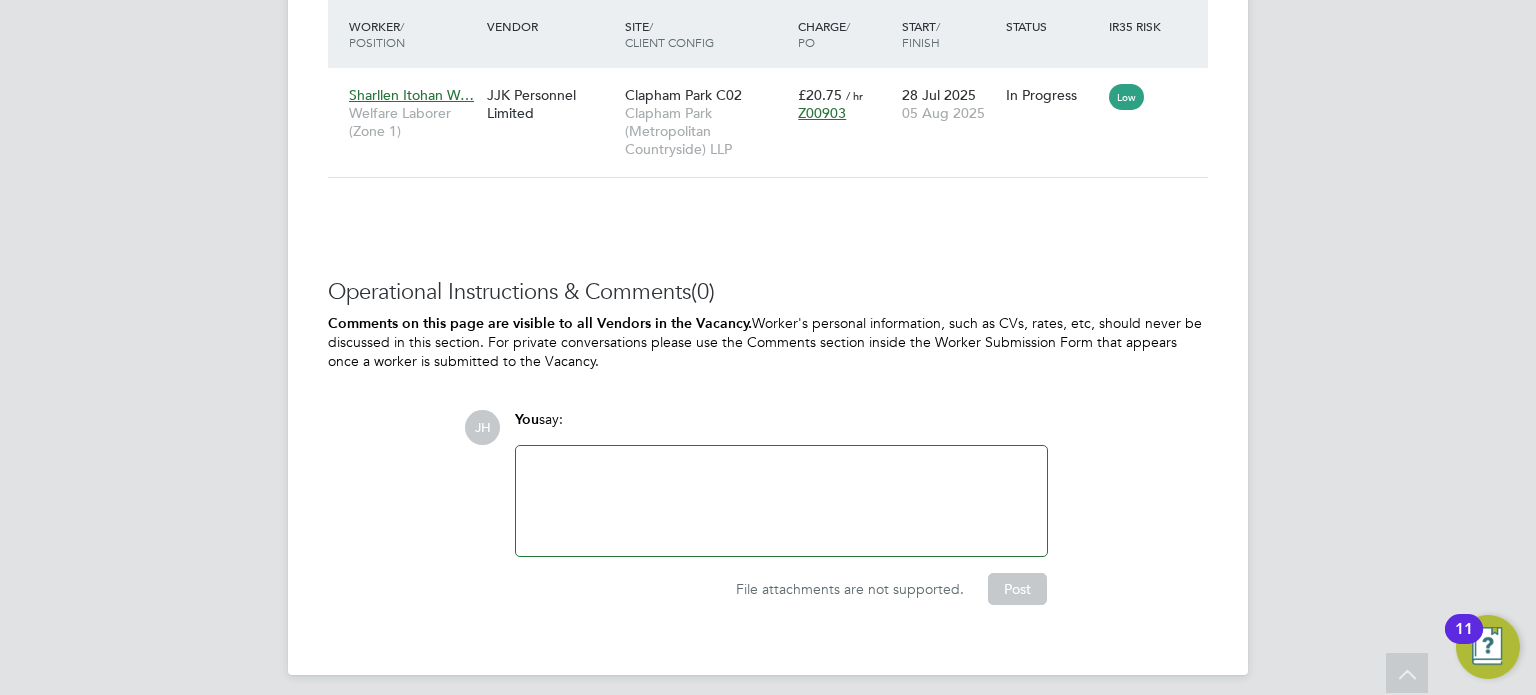 click on "Vacancy Details Follow     1 x Welfare Laborer (Zone 1) - V177531 Confirmed   1 of 1 Duration   9 days Start In     7 days ago Last Updated 5 days ago Status   Open   End Hirer Vistry Group Plc Client Config Clapham Park (Metropolitan Countryside)… Start 28 Jul 2025 Finish 05 Aug 2025 Site Clapham Park C02 Hiring Manager Jonathan Convery PO Manager  n/a Deployment Manager n/a IR35 Determination IR35 Status Inside IR35 Status Determination Statement   Role_SDS_Report_Welf... .pdf Details PO No PO Number Valid From Valid To Expiry   Z00903   18 Sep 2024   31 Aug 2026 392 Days Reason   Holiday Description
General labouring duties
Cleaning the canteen, site changing rooms, toilets and other welfare facilities
Supporting the trades by cleaning and preparing the site
Keeping work areas clear and safe
Skills / Qualifications n/a Tools n/a Additional H&S n/a Working Days   Mon,  Tue,  Wed,  Thu,  Fri,  Sat,  Sun Working Hours 08:00 - 18:00  10.00hrs Submission Acceptance   Auto Timesheet Approver     Pay" 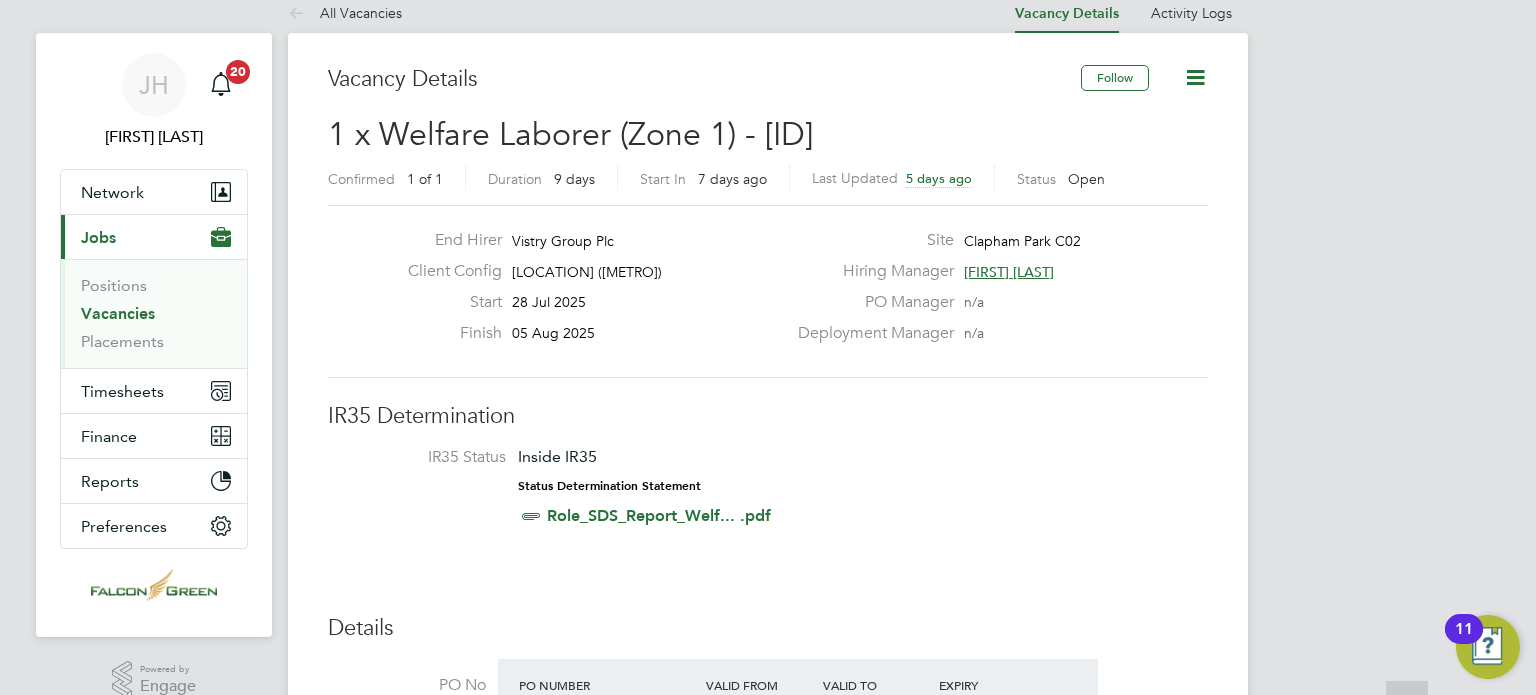 scroll, scrollTop: 0, scrollLeft: 0, axis: both 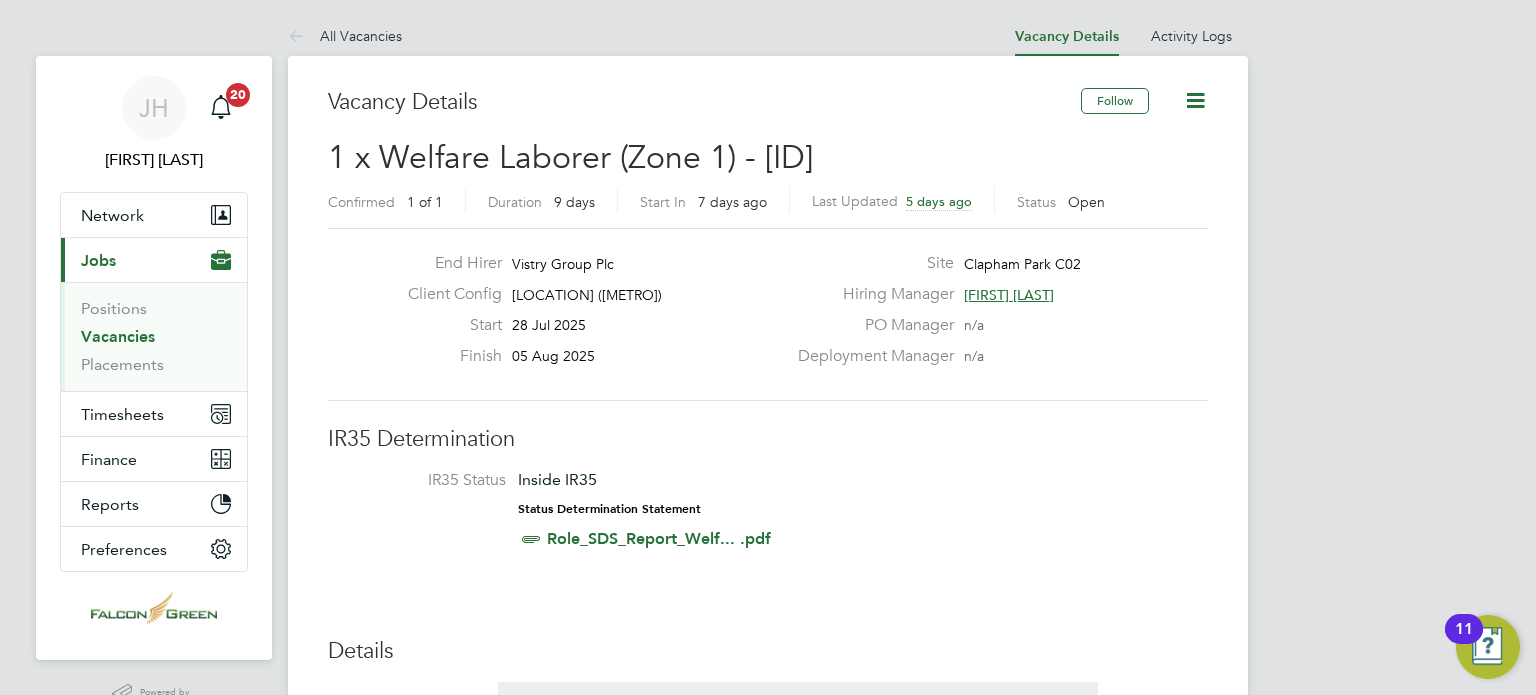 click on "Vacancies" at bounding box center (118, 336) 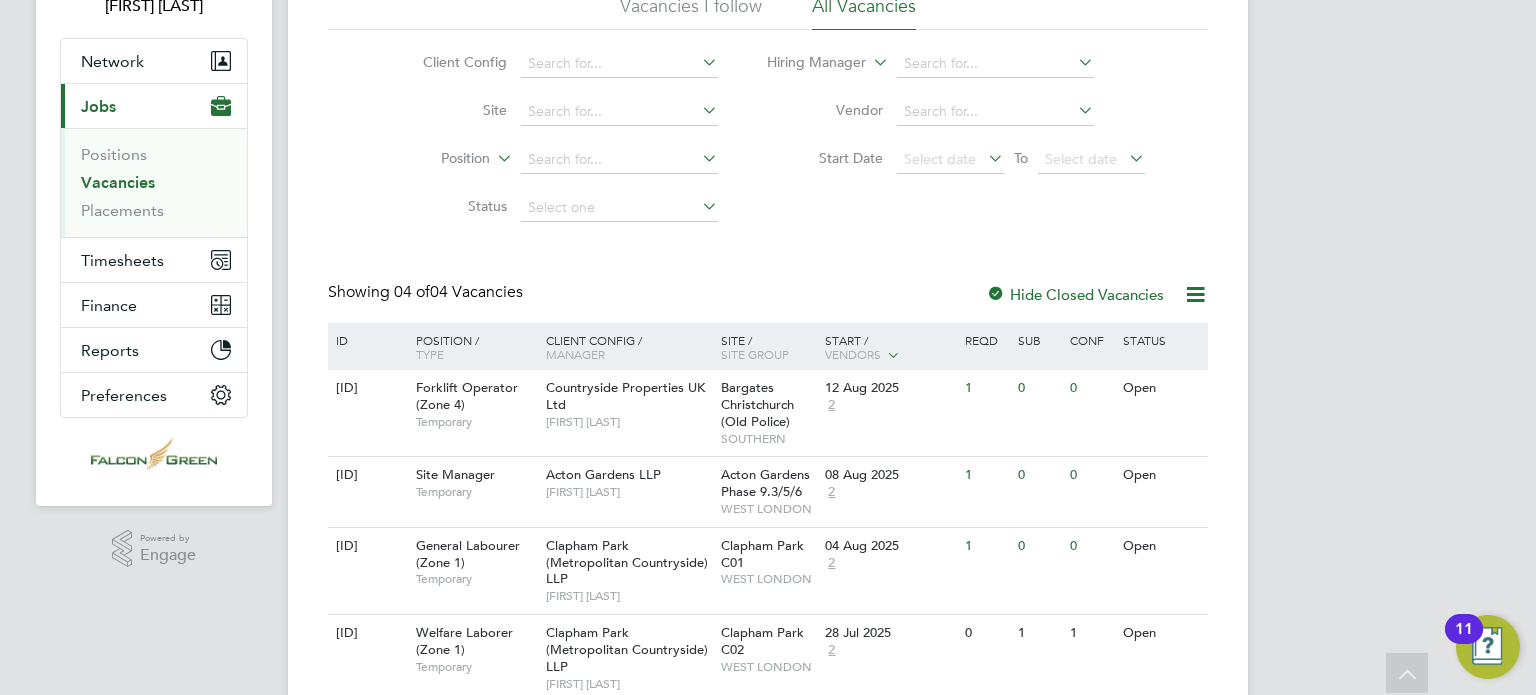 scroll, scrollTop: 152, scrollLeft: 0, axis: vertical 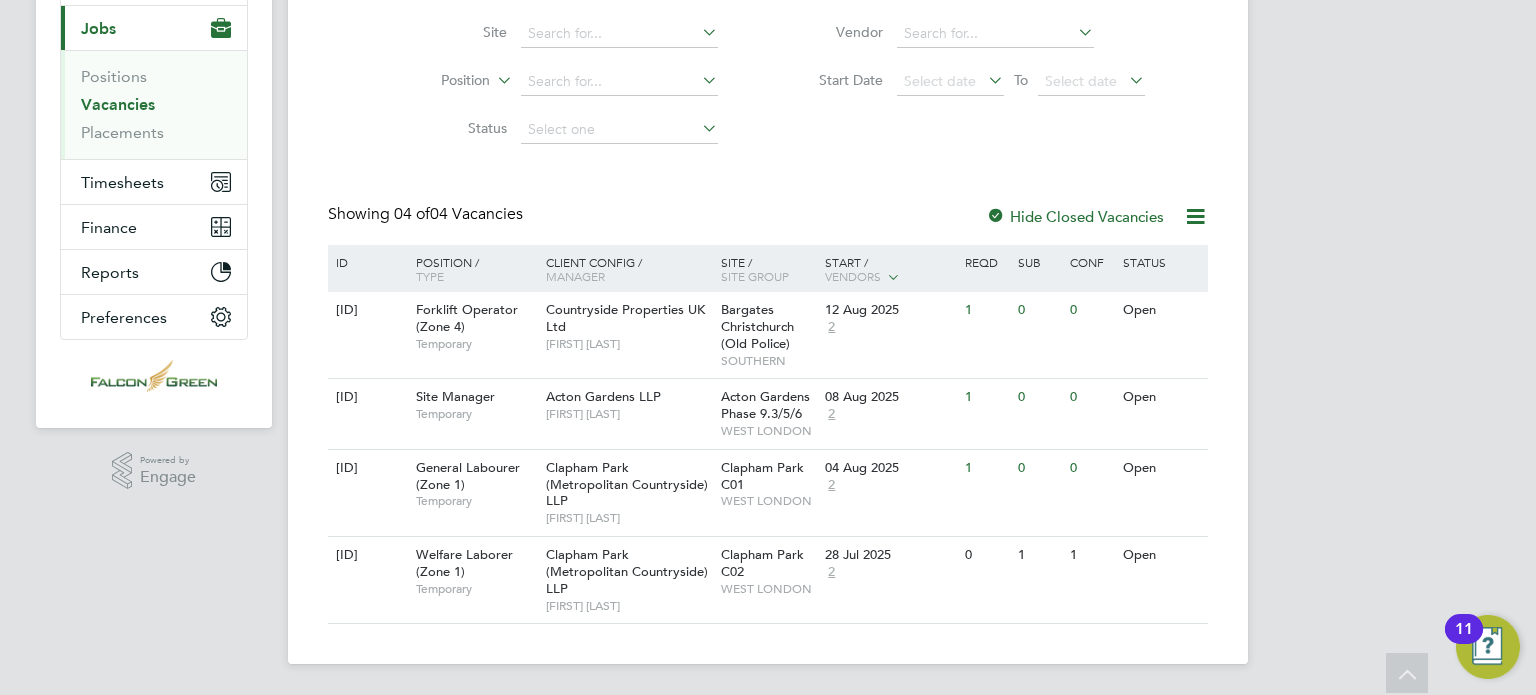 click on "Vacancies New Vacancy Vacancies I follow All Vacancies Client Config     Site     Position     Status   Hiring Manager     Vendor   Start Date
Select date
To
Select date
Showing   04 of  04 Vacancies Hide Closed Vacancies ID  Position / Type   Client Config / Manager Site / Site Group Start / Vendors   Reqd Sub Conf Status V176050 Forklift Operator (Zone 4)   Temporary Countryside Properties UK Ltd   Ben Kinchin Bargates Christchurch (Old Police)   SOUTHERN 12 Aug 2025 2 1 0 0 Open V177797 Site Manager   Temporary Acton Gardens LLP   Kristoffer Lee Acton Gardens Phase 9.3/5/6   WEST LONDON 08 Aug 2025 2 1 0 0 Open V177744 General Labourer (Zone 1)   Temporary Clapham Park (Metropolitan Countryside) LLP   Jonathan Convery Clapham Park C01   WEST LONDON 04 Aug 2025 2 1 0 0 Open V177531 Welfare Laborer (Zone 1)   Temporary Clapham Park (Metropolitan Countryside) LLP   Jonathan Convery Clapham Park C02   WEST LONDON 28 Jul 2025 2 0 1 1 Open Show   more" 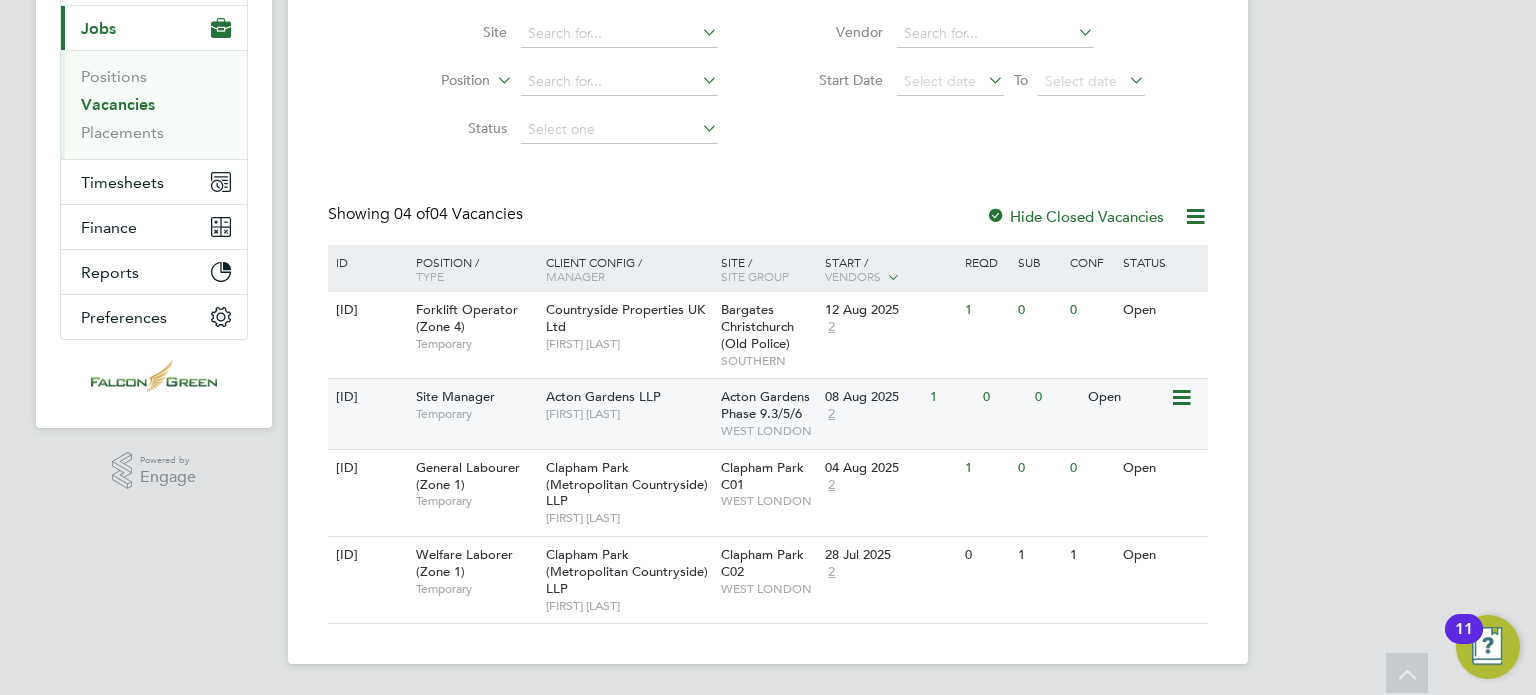 click on "V177797 Site Manager   Temporary Acton Gardens LLP   Kristoffer Lee Acton Gardens Phase 9.3/5/6   WEST LONDON 08 Aug 2025 2 1 0 0 Open" 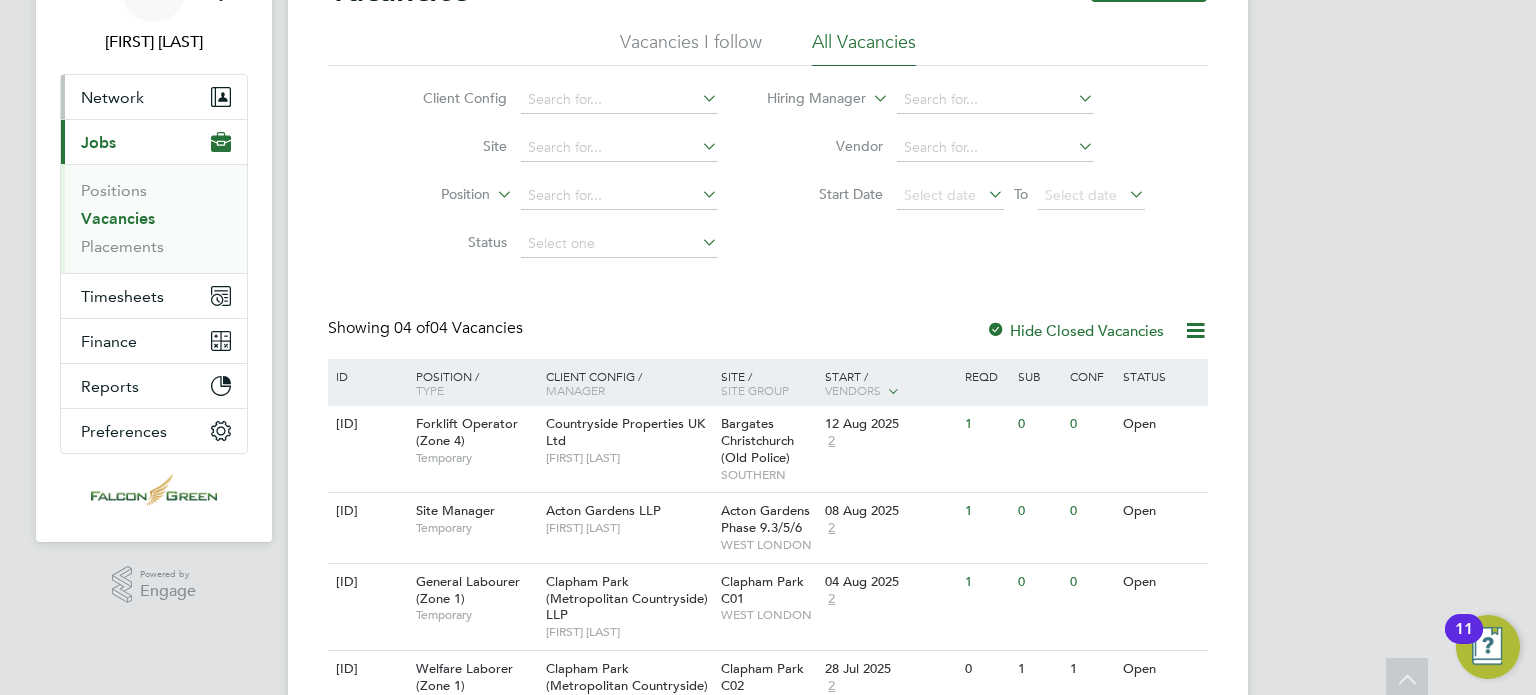scroll, scrollTop: 0, scrollLeft: 0, axis: both 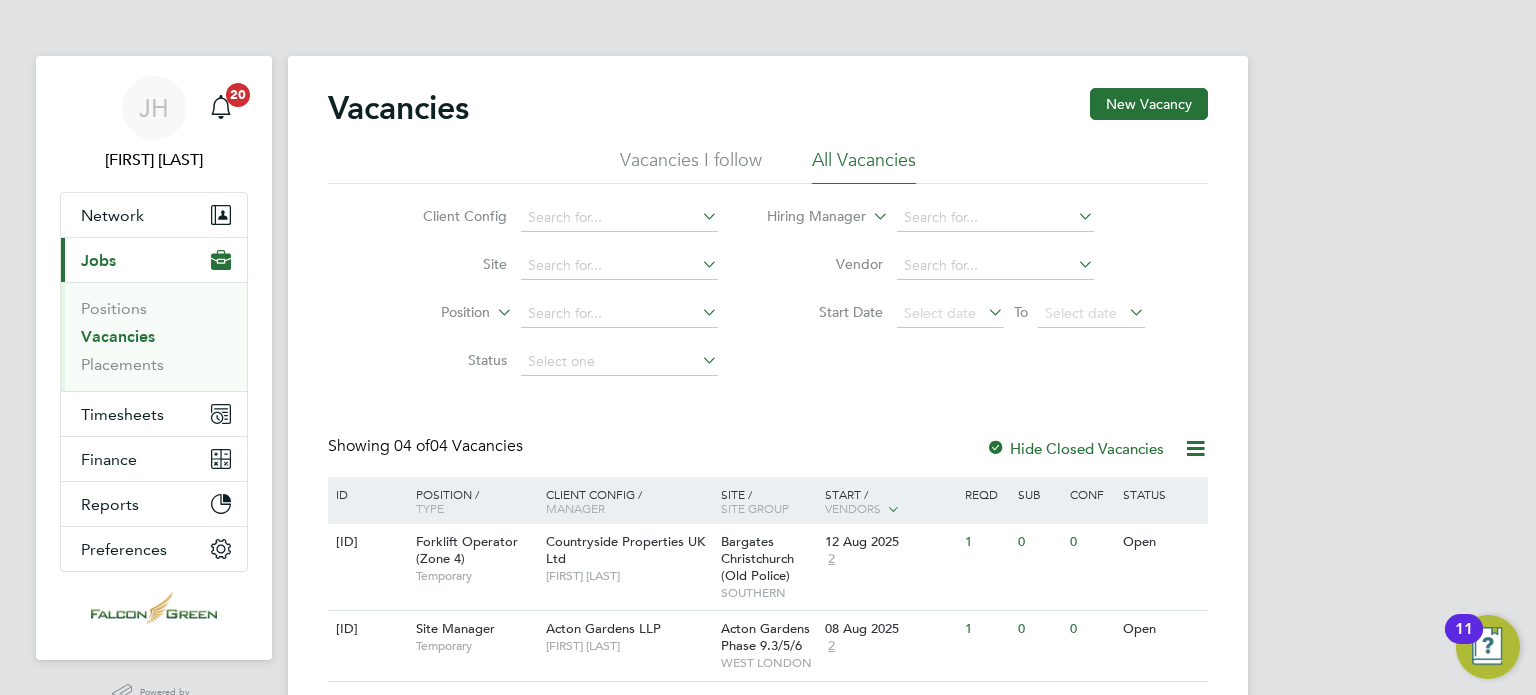 click on "Jobs" at bounding box center (98, 260) 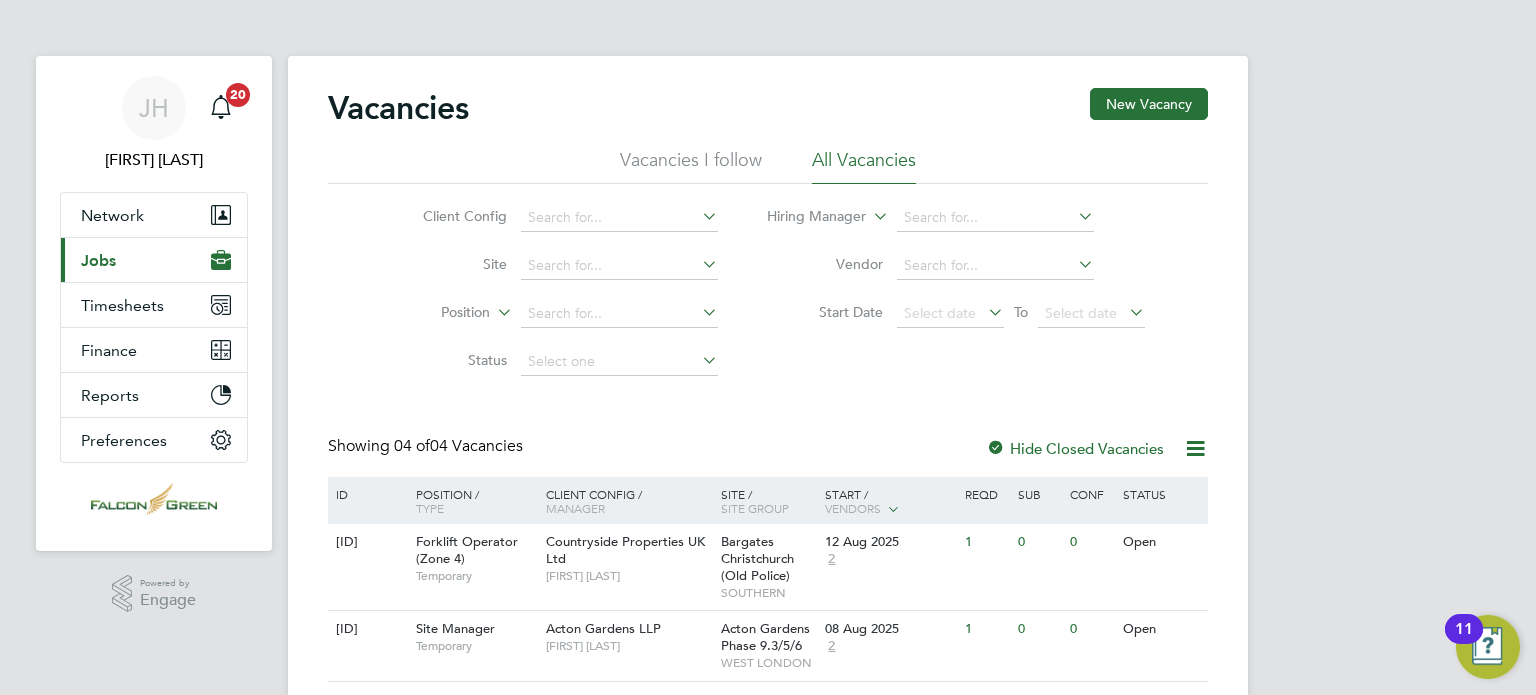 click on "Jobs" at bounding box center (98, 260) 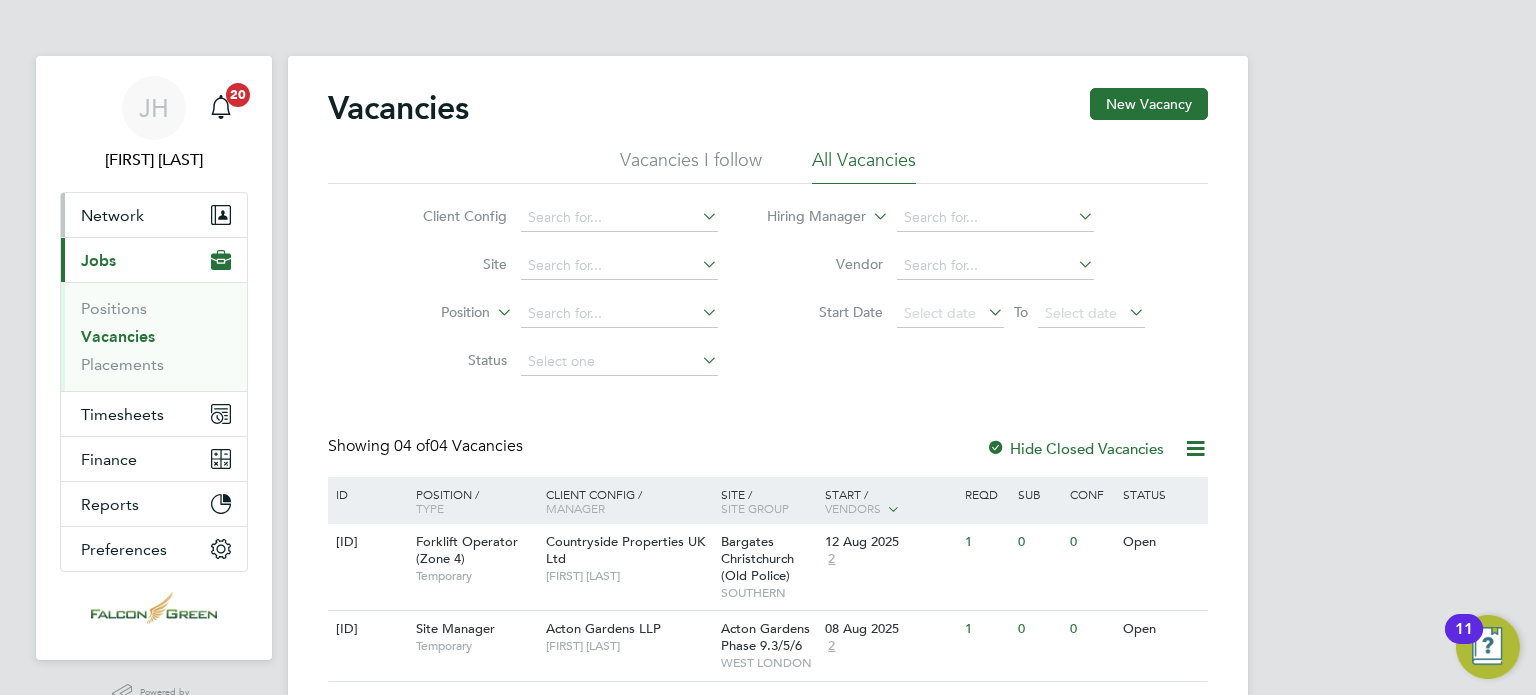 click on "Network" at bounding box center [112, 215] 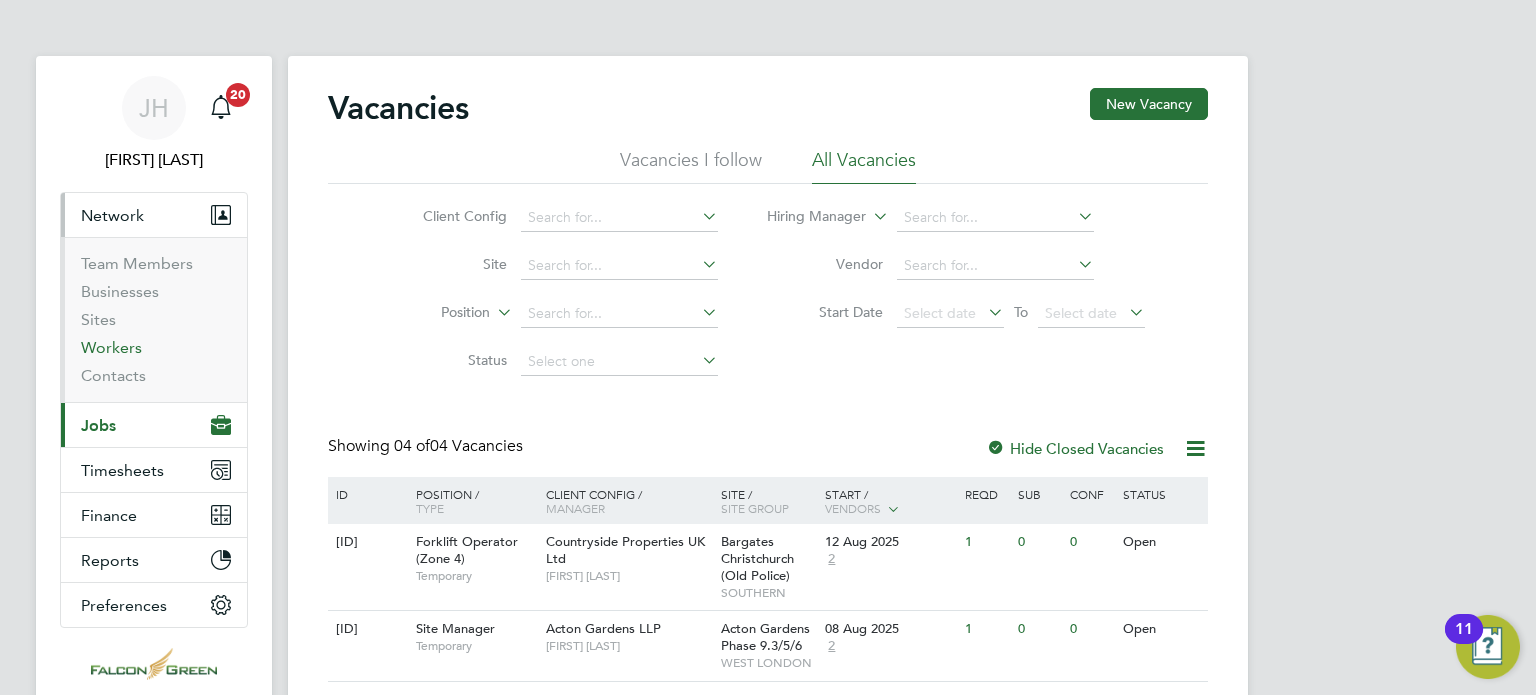 click on "Workers" at bounding box center [111, 347] 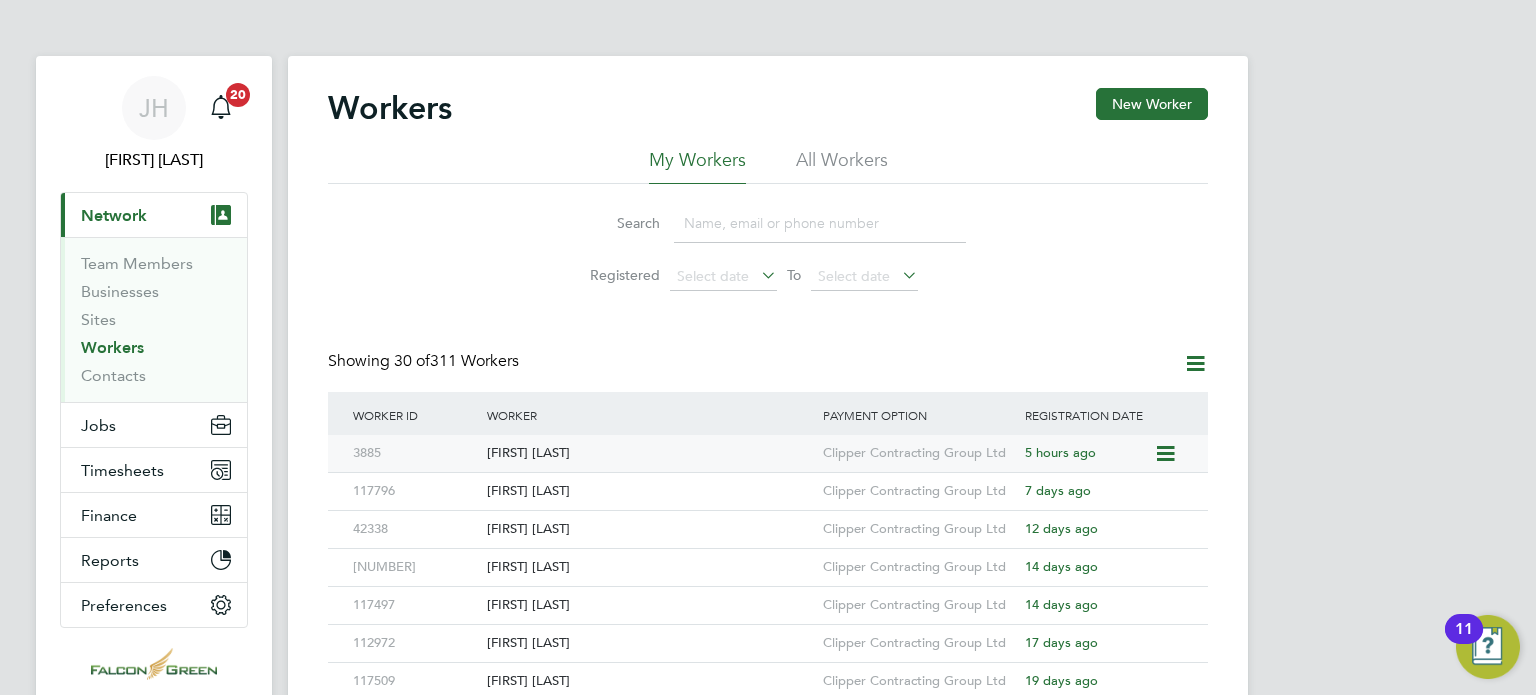 click on "Daniel Omisore" 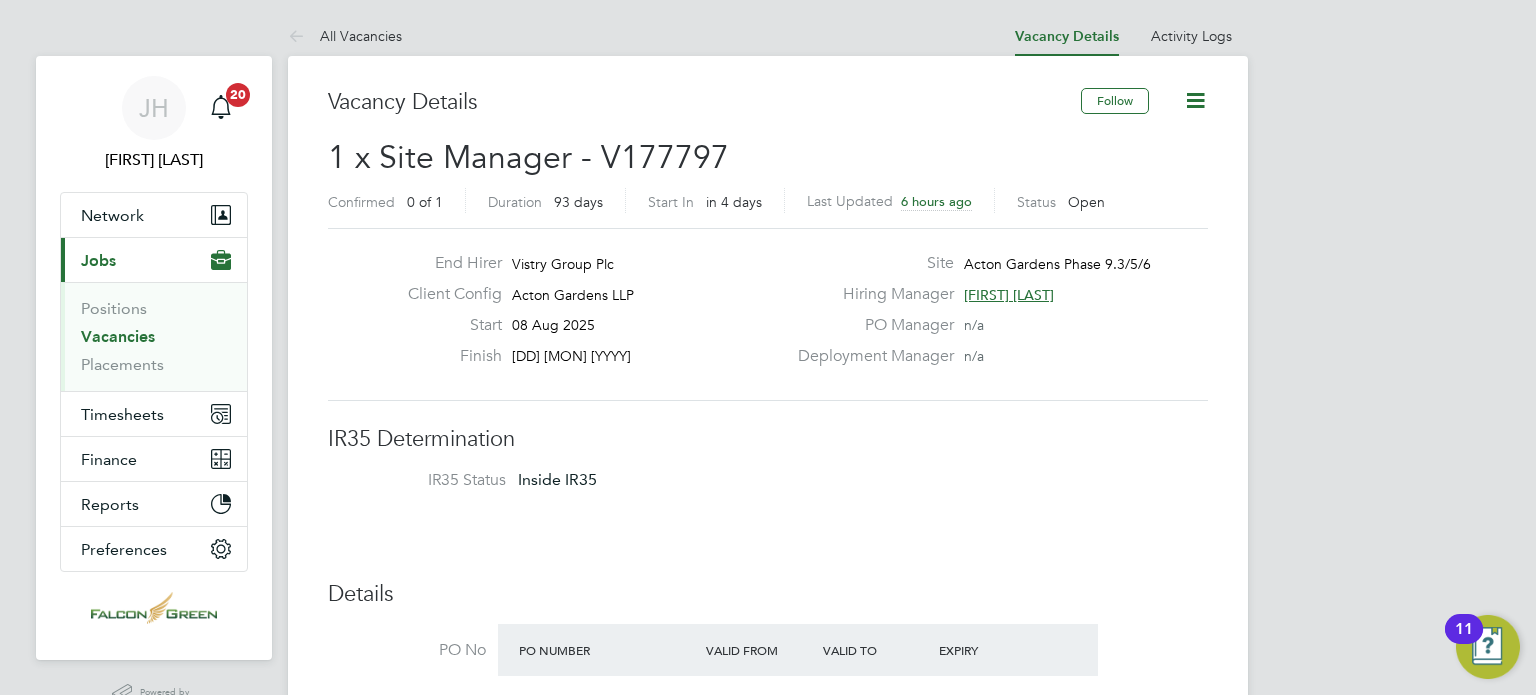 scroll, scrollTop: 0, scrollLeft: 0, axis: both 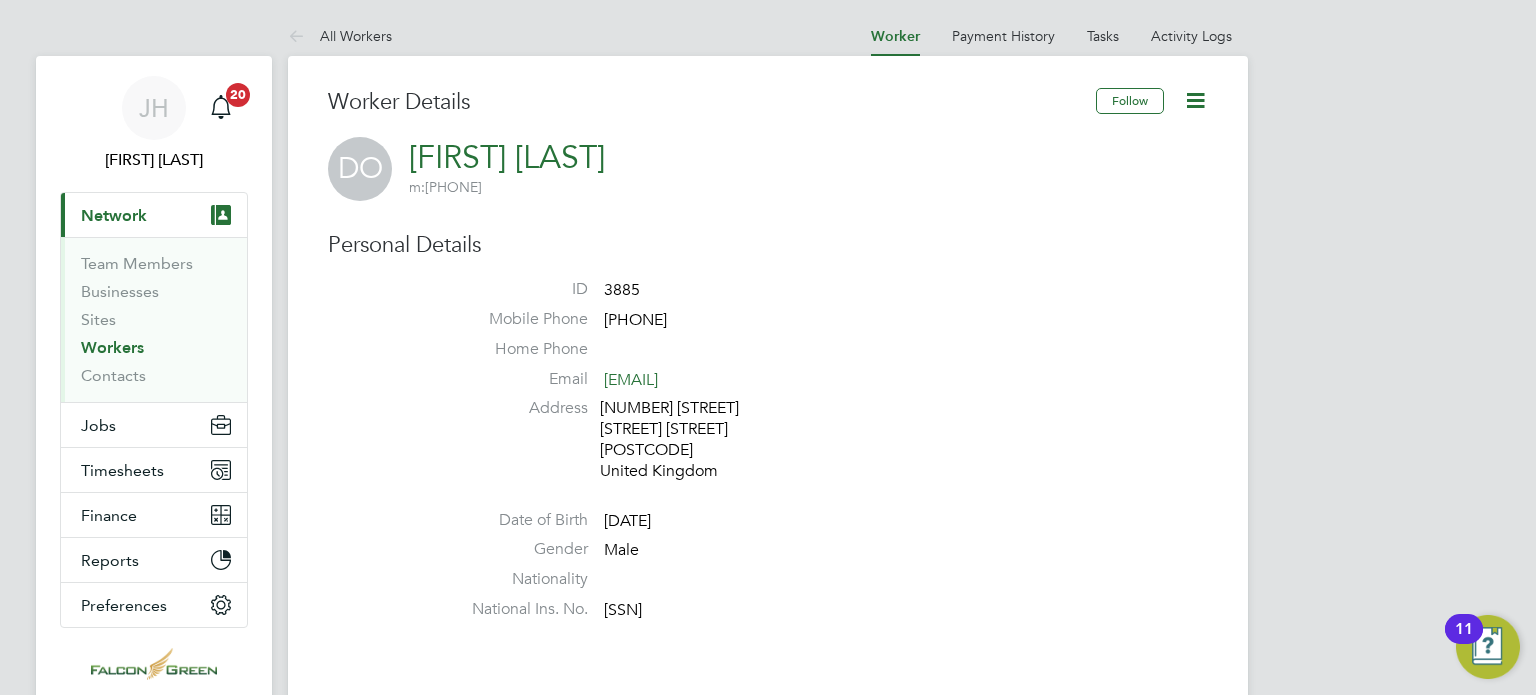 type 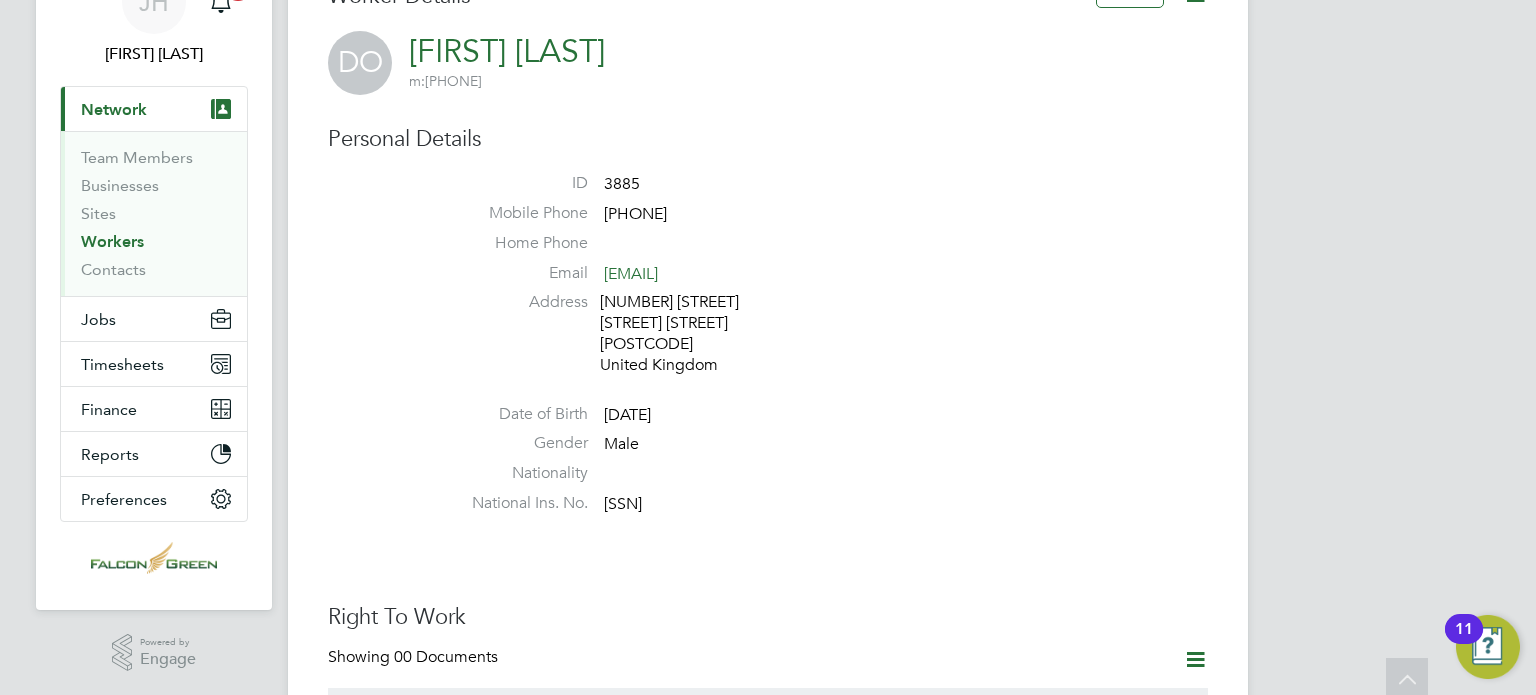 scroll, scrollTop: 40, scrollLeft: 0, axis: vertical 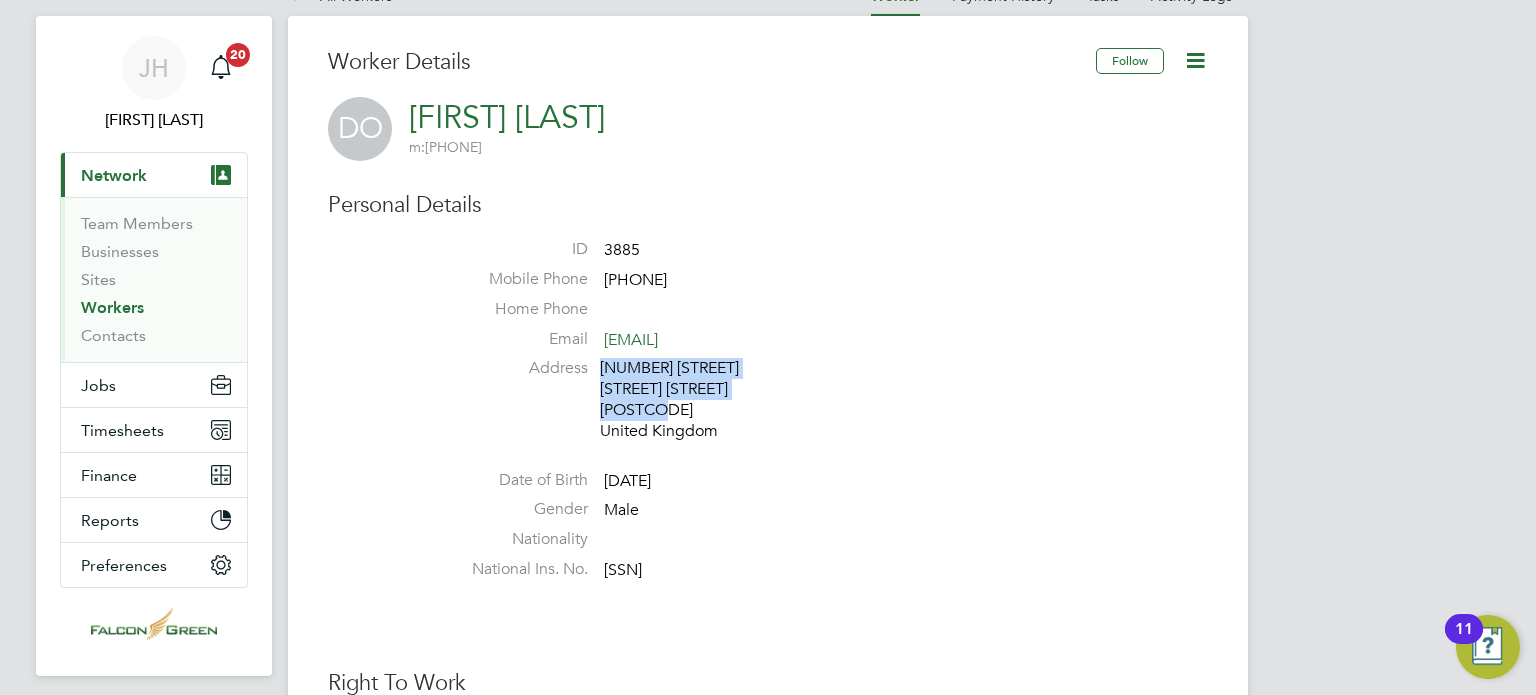 drag, startPoint x: 593, startPoint y: 411, endPoint x: 692, endPoint y: 419, distance: 99.32271 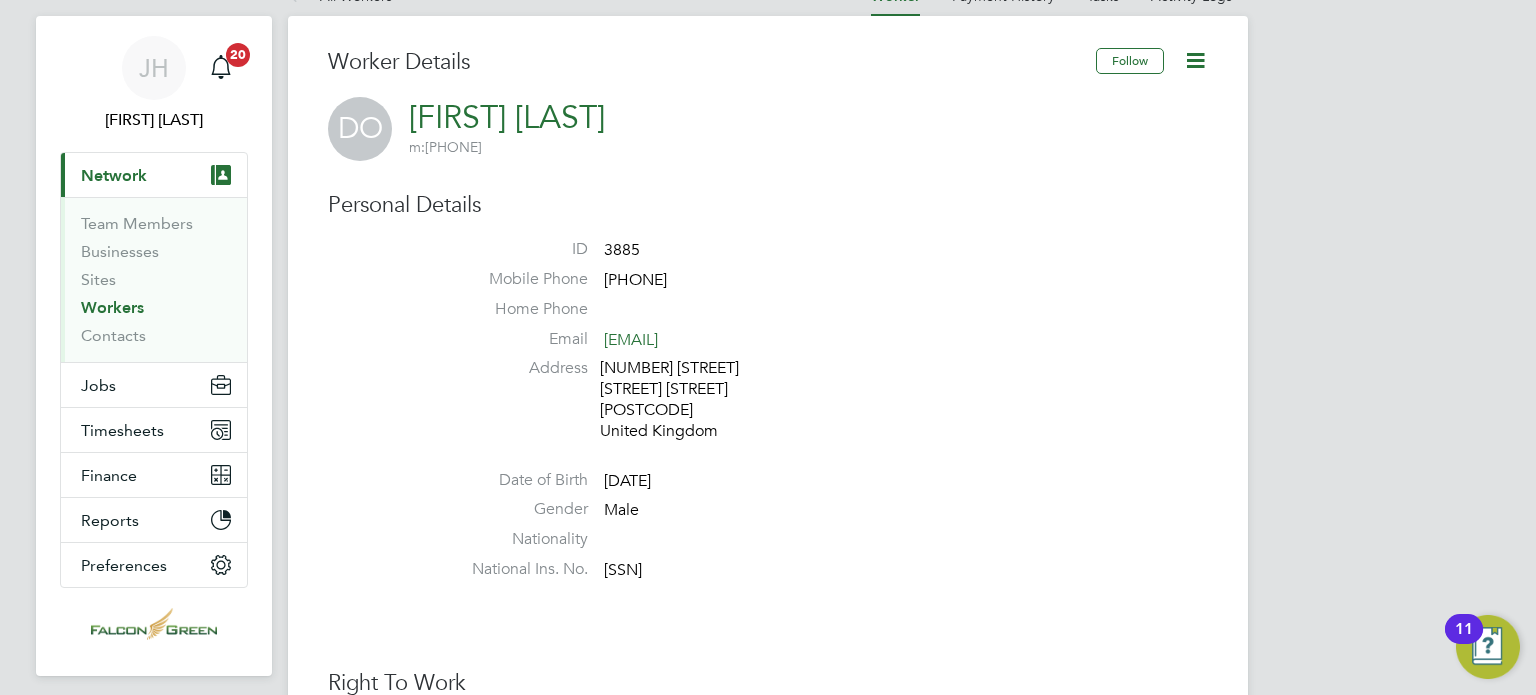 click on "Date of Birth   [DATE]" 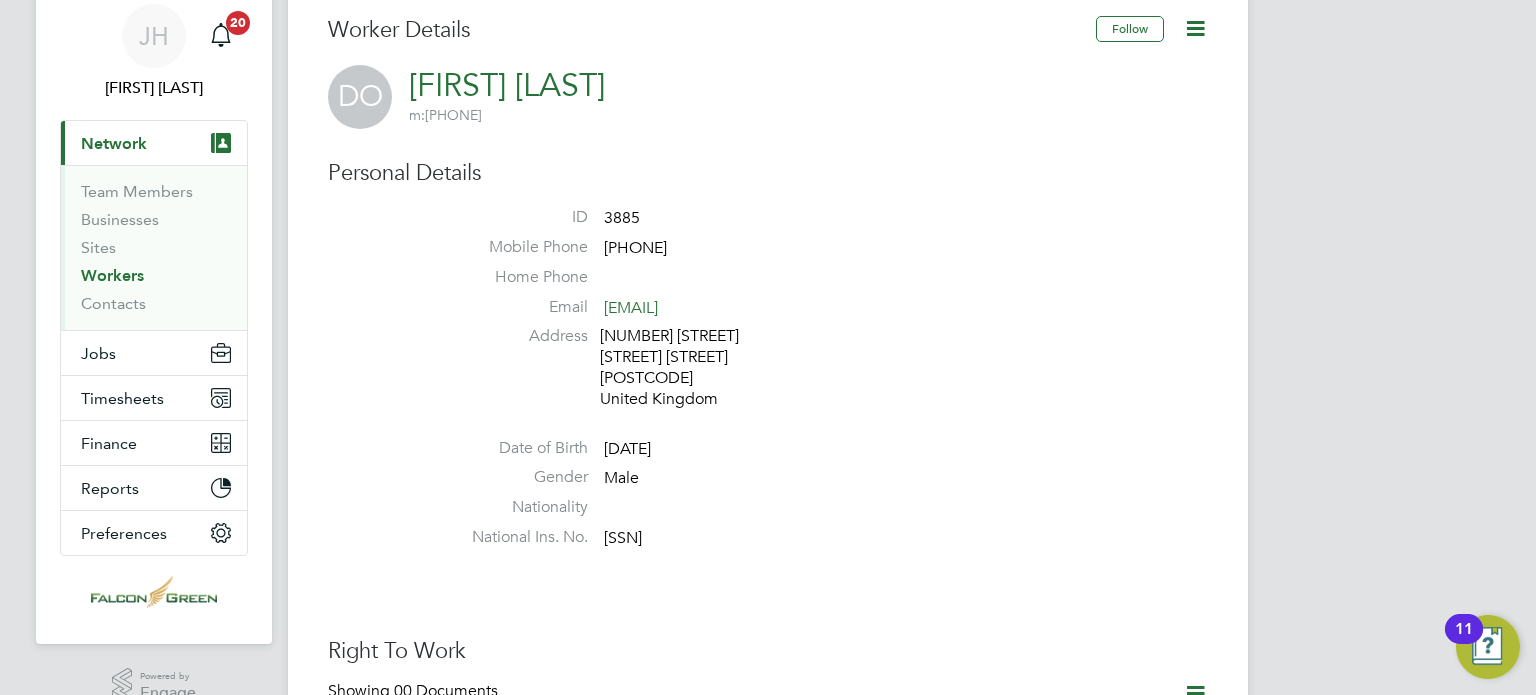 scroll, scrollTop: 40, scrollLeft: 0, axis: vertical 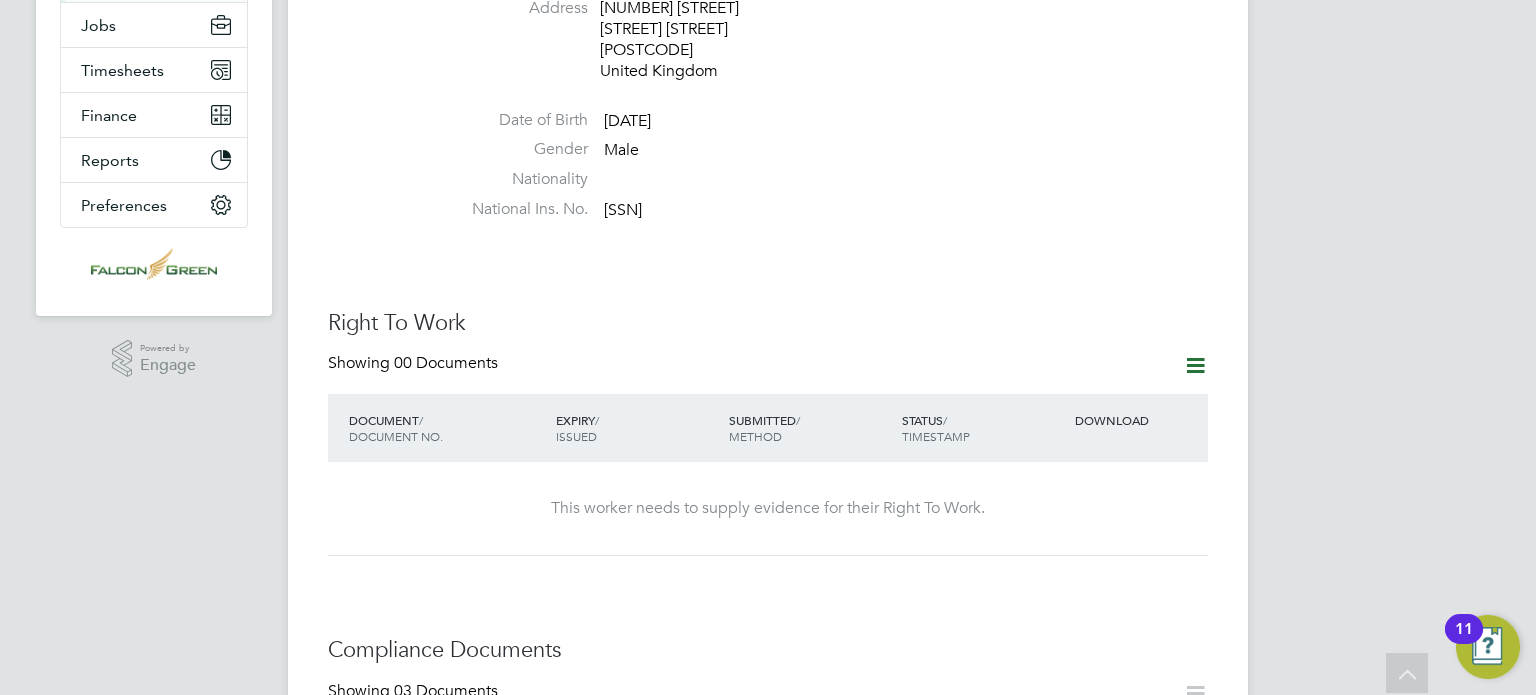 drag, startPoint x: 680, startPoint y: 418, endPoint x: 1206, endPoint y: 263, distance: 548.3621 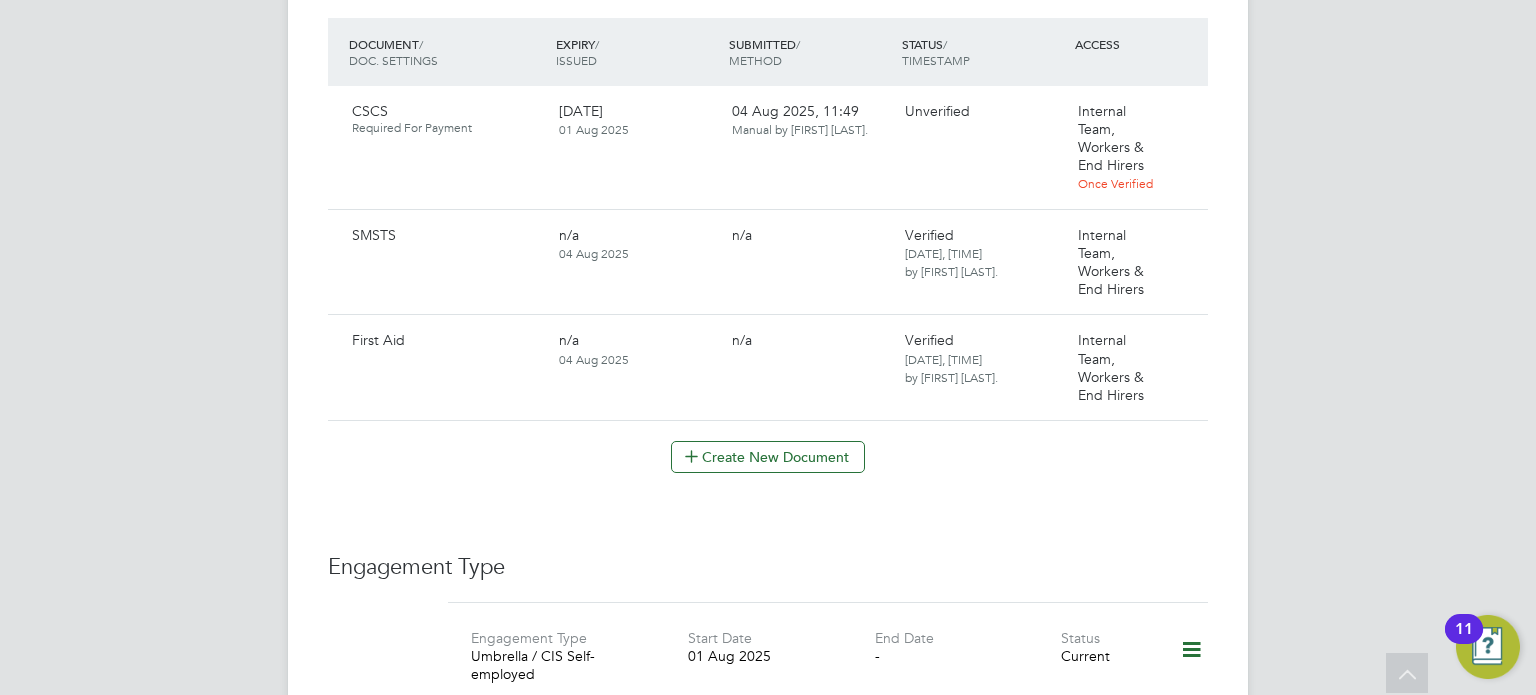 scroll, scrollTop: 1120, scrollLeft: 0, axis: vertical 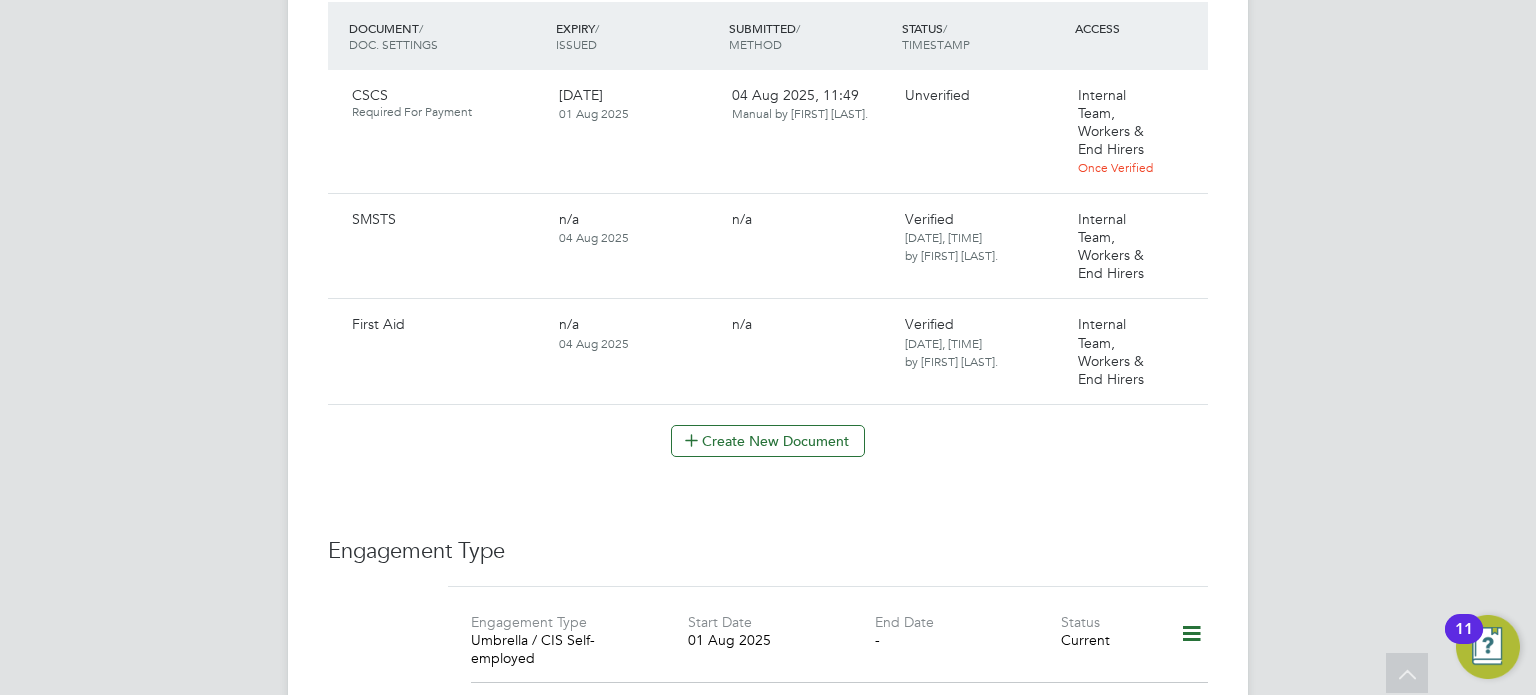 click on "01 Aug 2025" 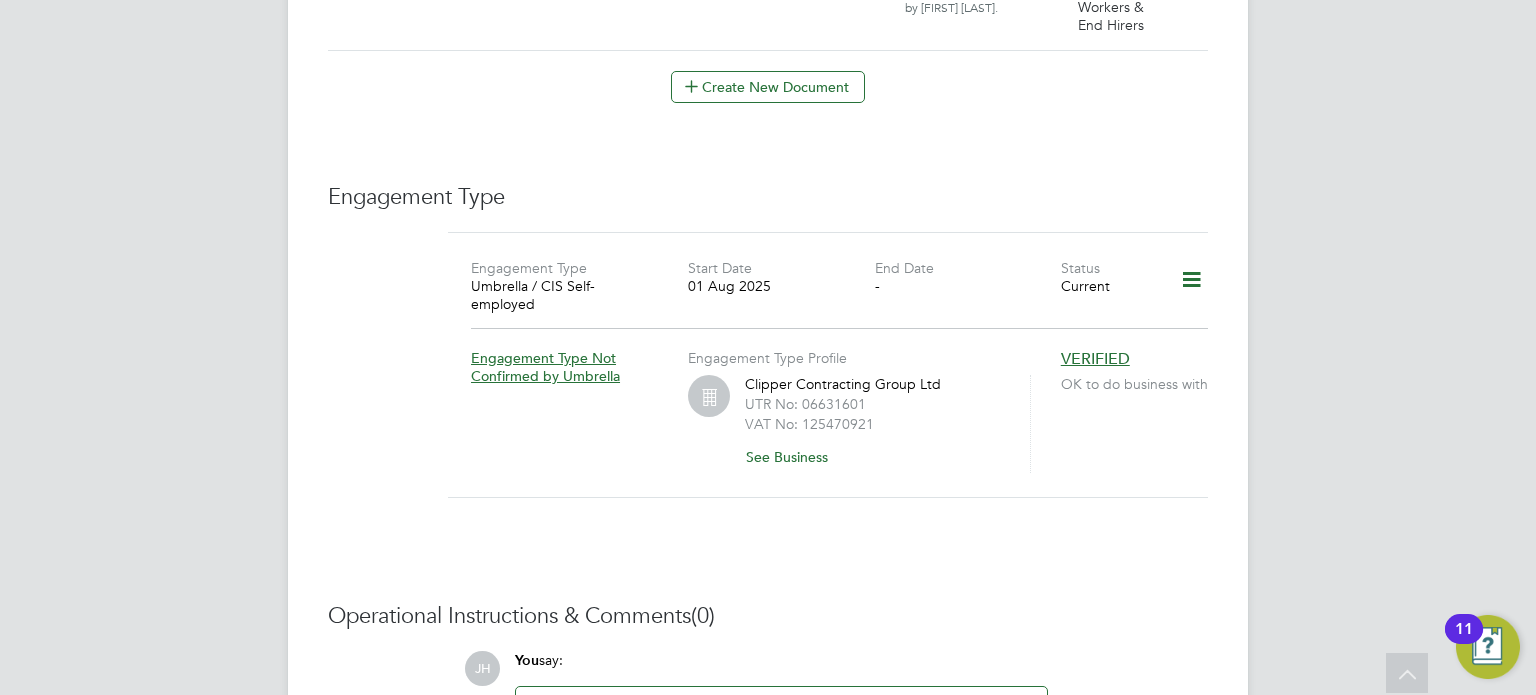 scroll, scrollTop: 1480, scrollLeft: 0, axis: vertical 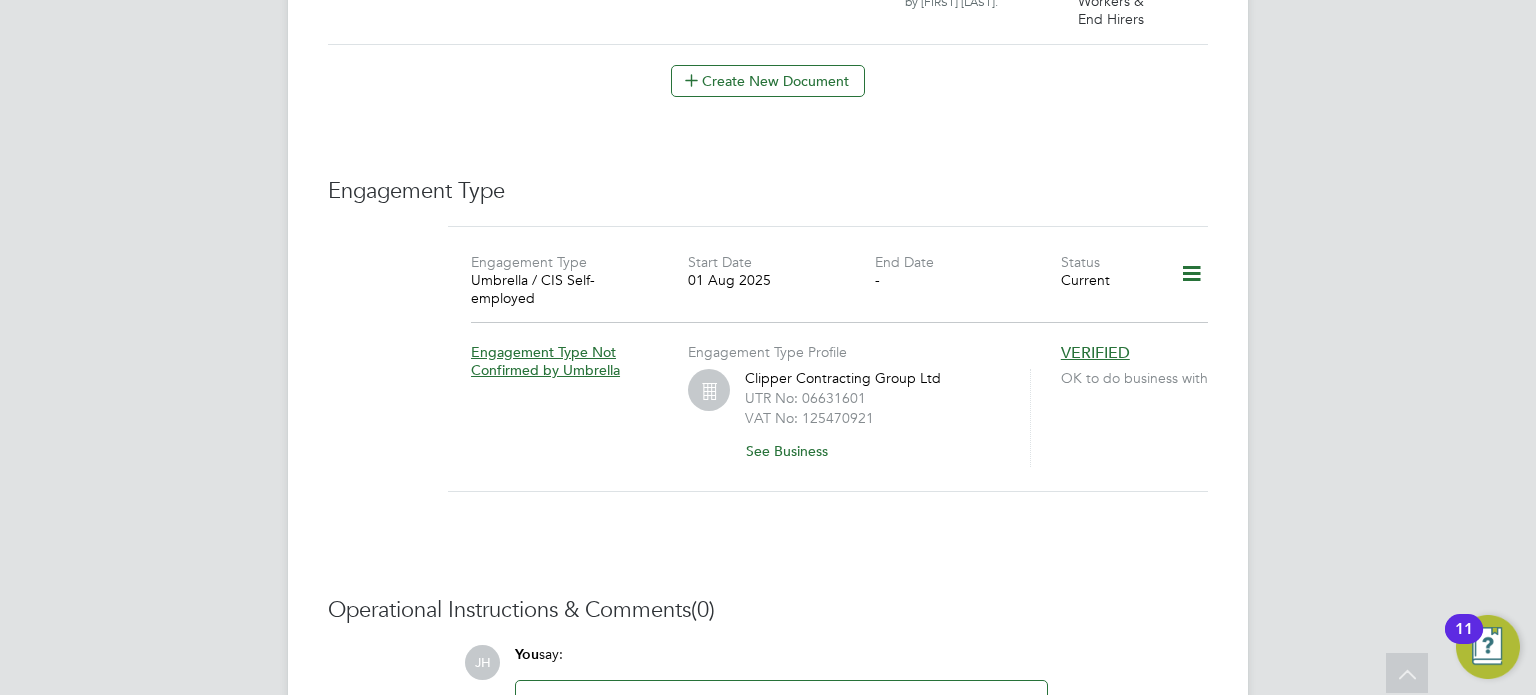 click 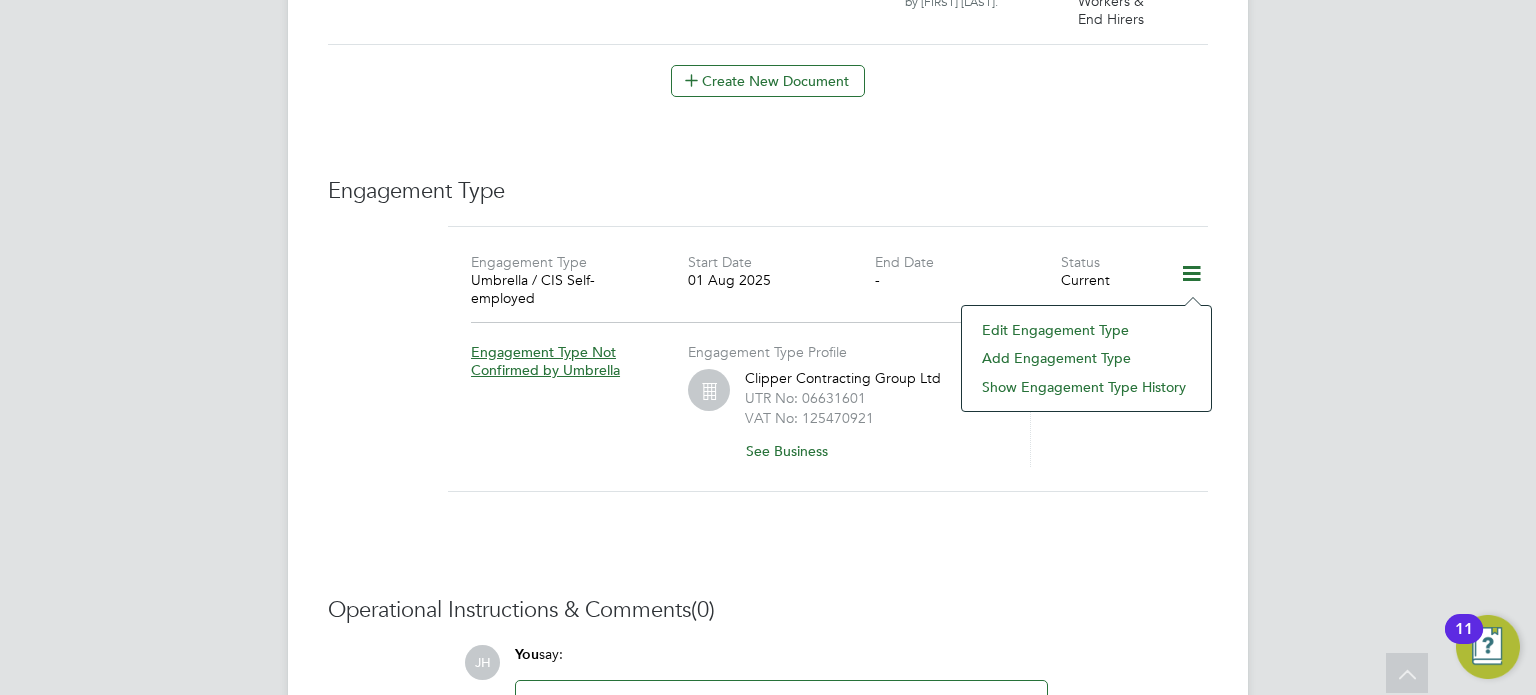 click on "Edit Engagement Type" 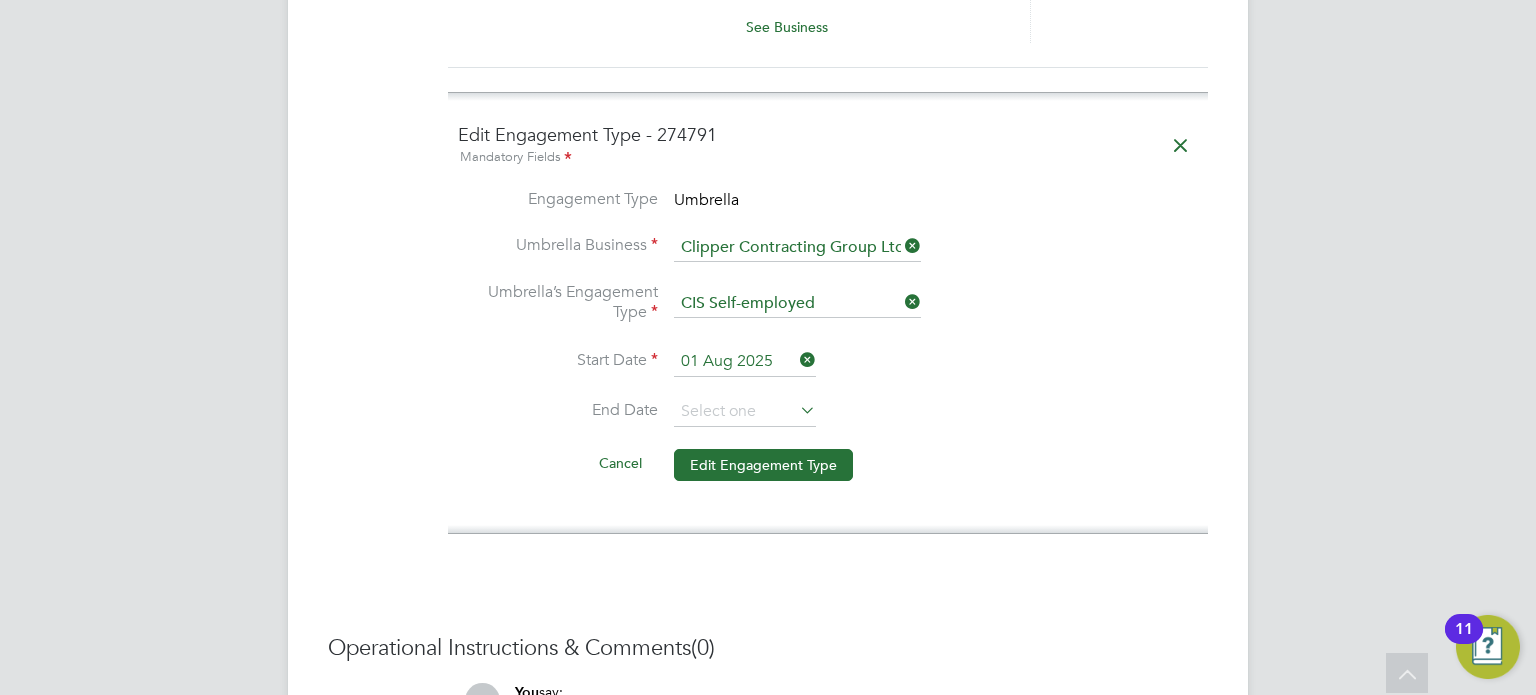 scroll, scrollTop: 1960, scrollLeft: 0, axis: vertical 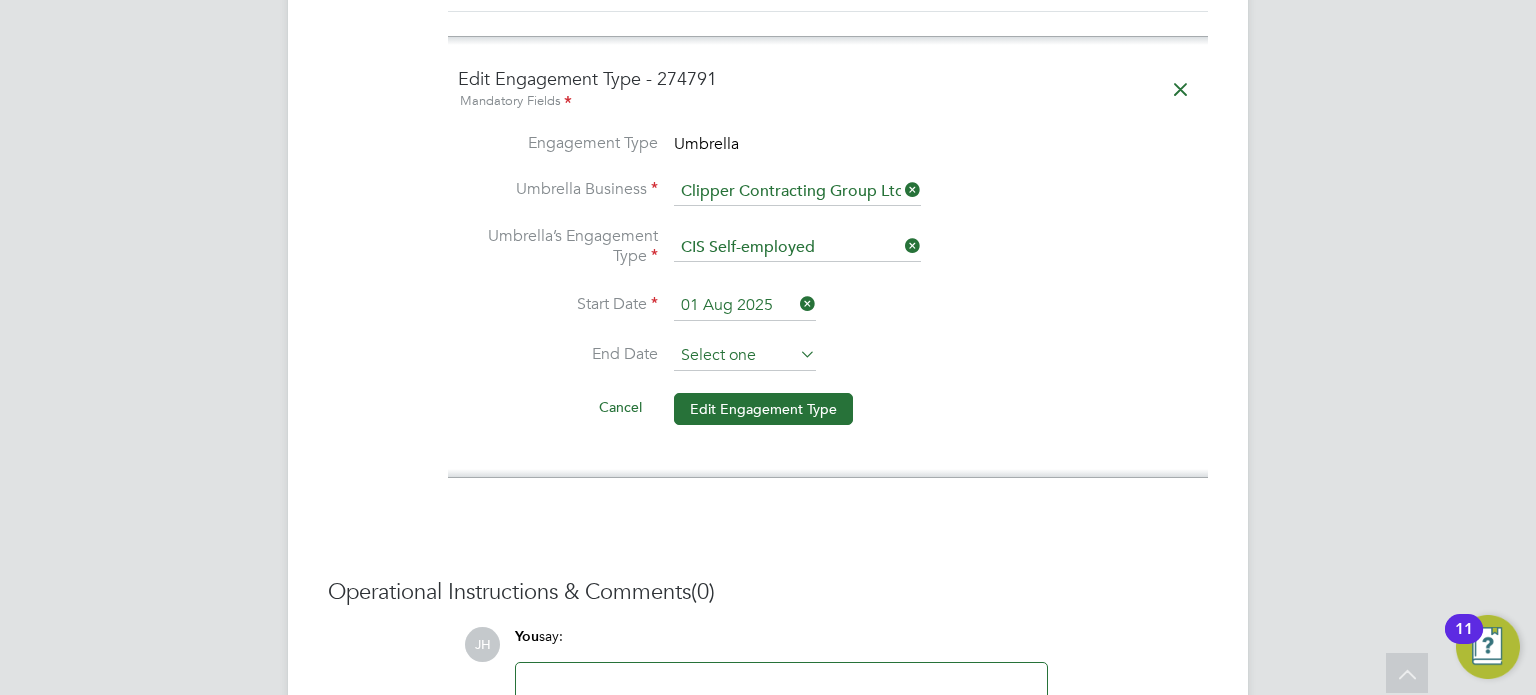 click 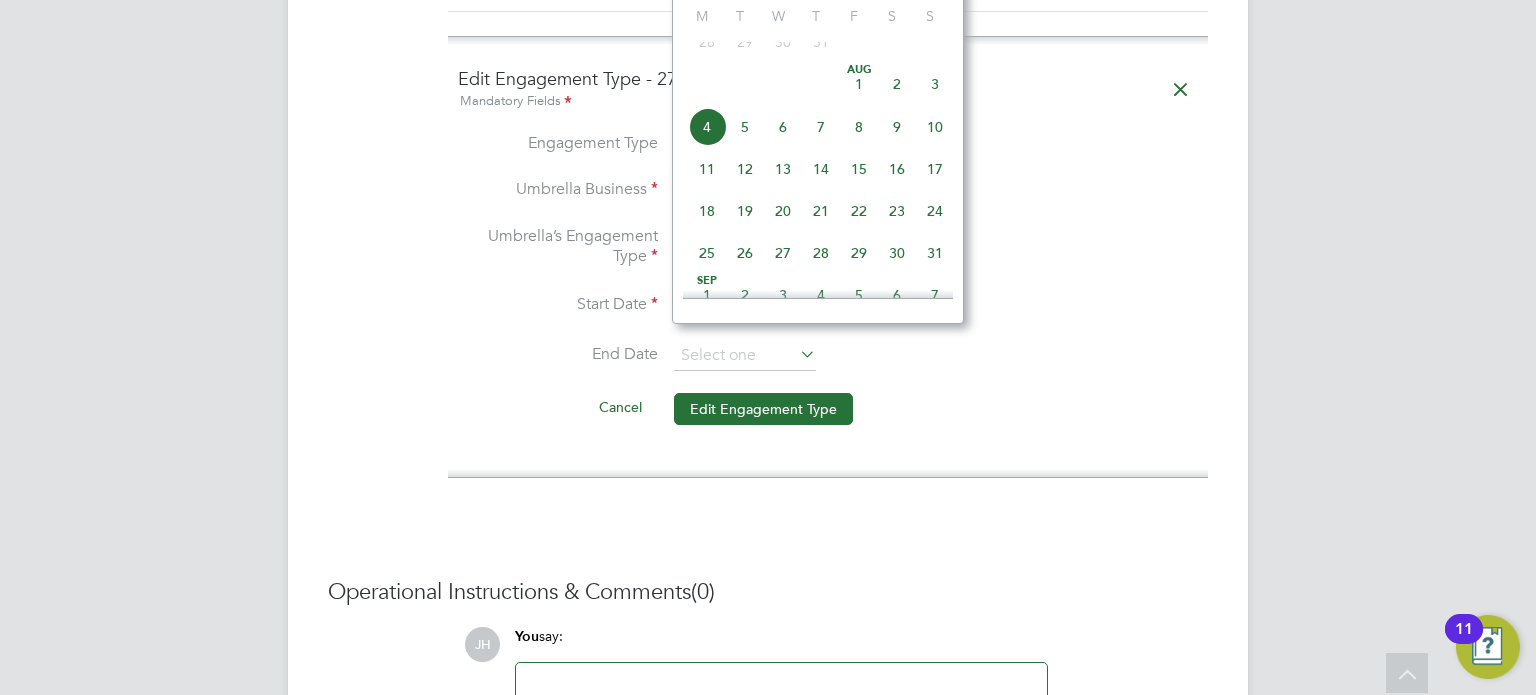 click on "Engagement Type   Umbrella" 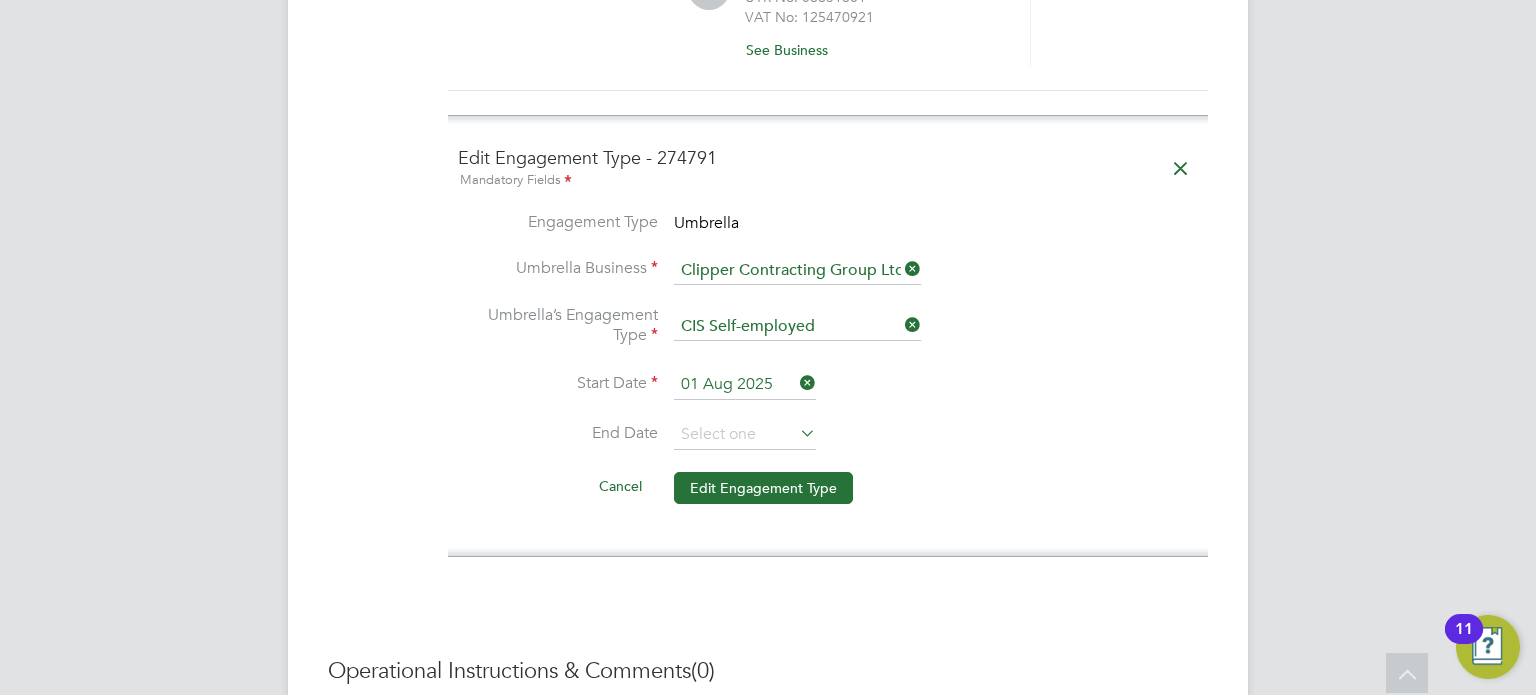 scroll, scrollTop: 1880, scrollLeft: 0, axis: vertical 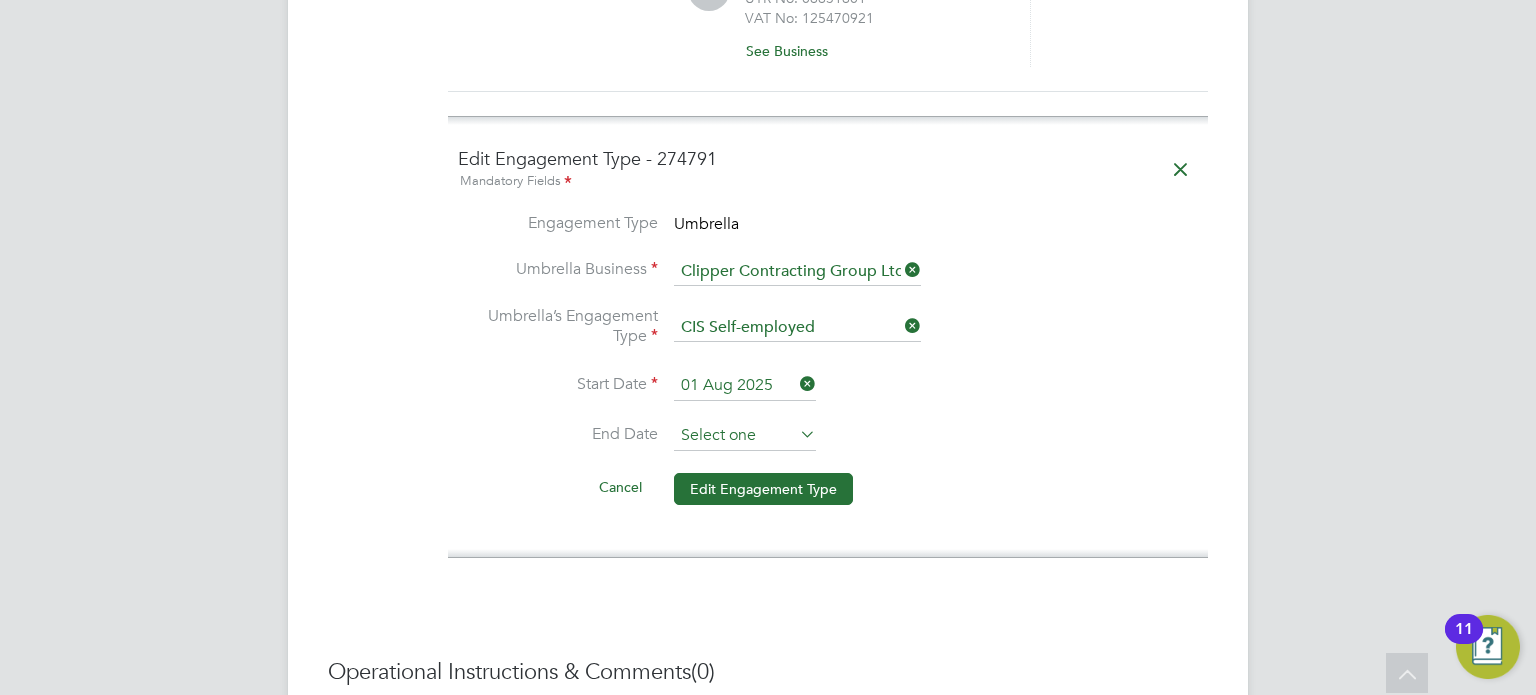 click 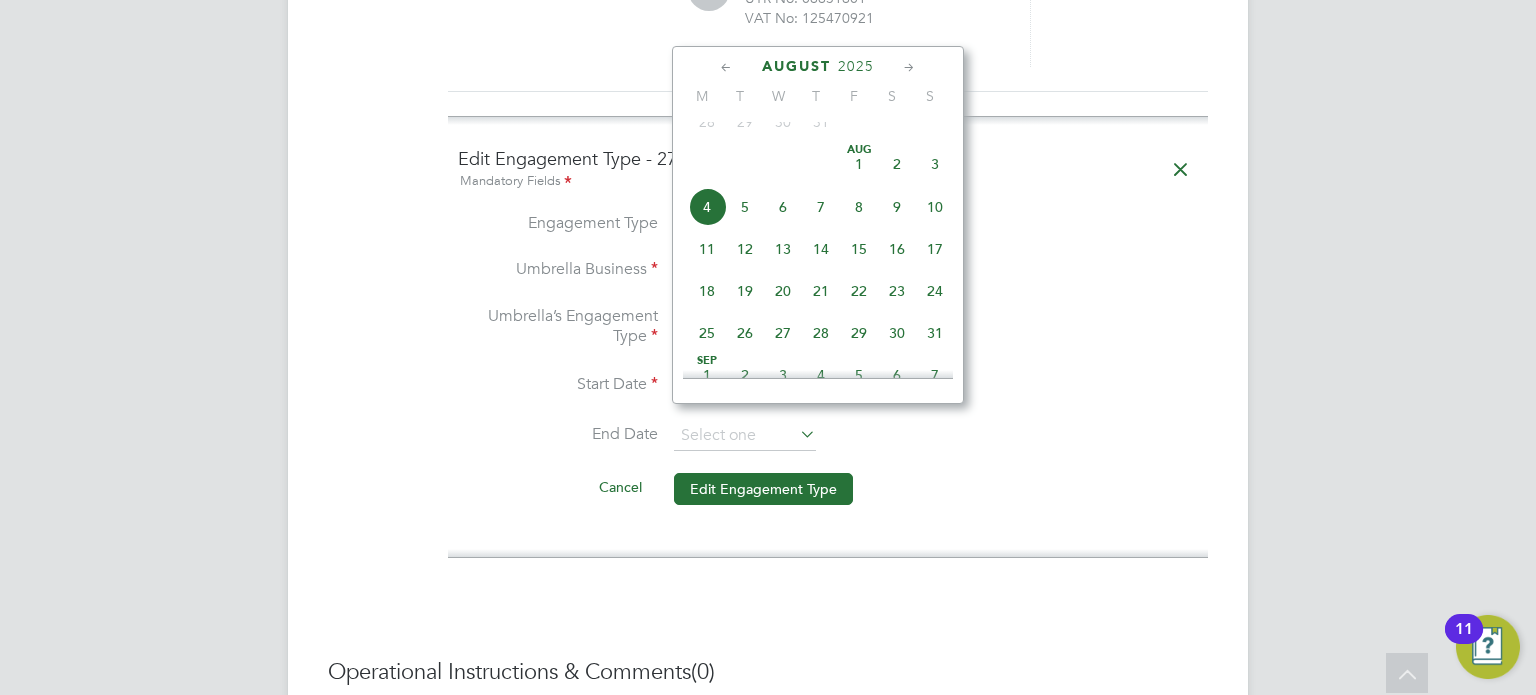 click 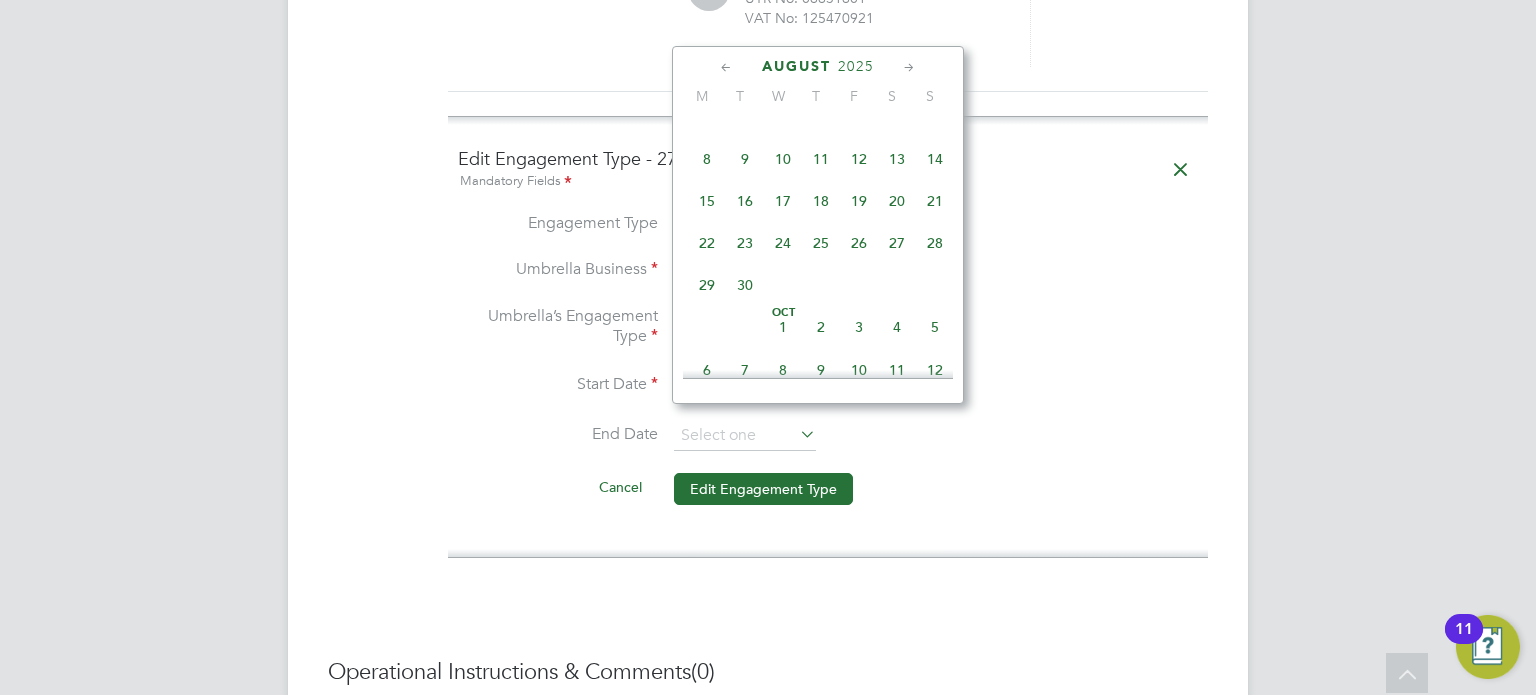 click 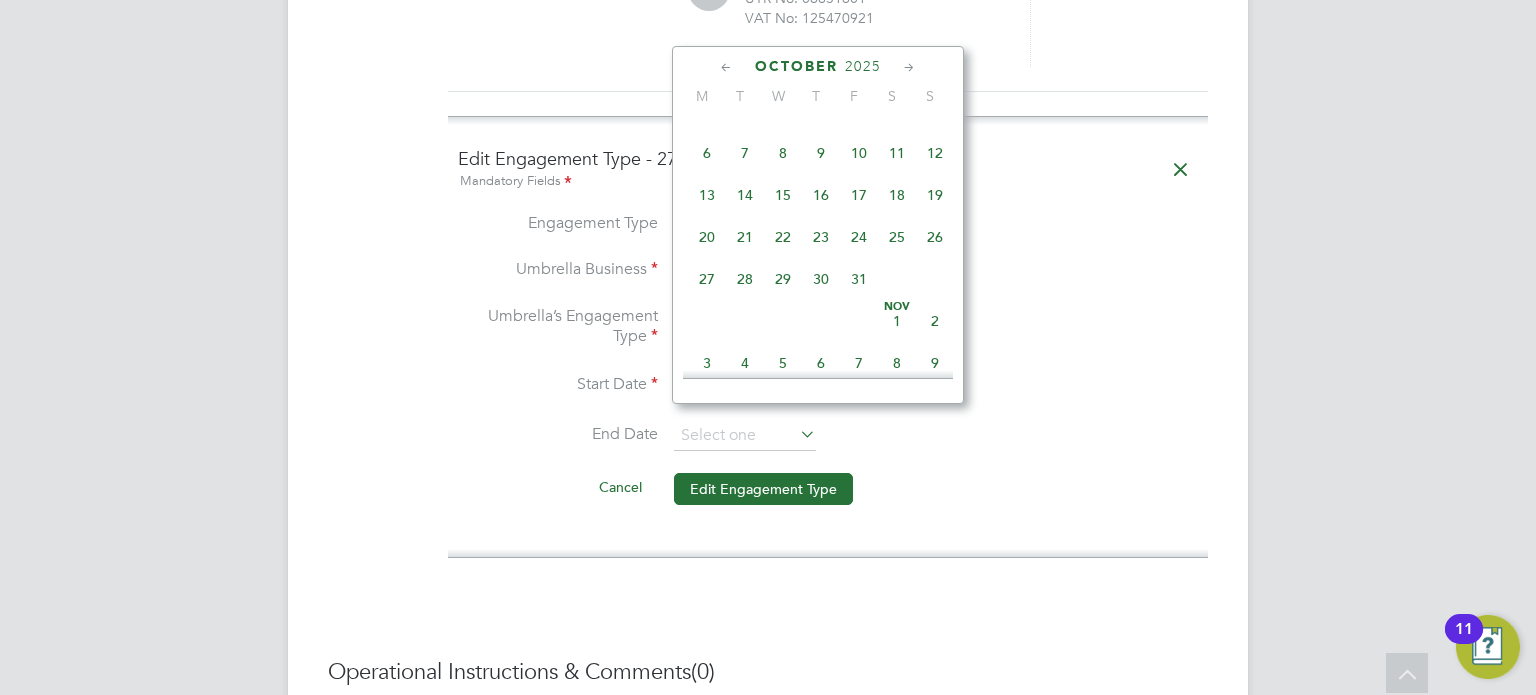 click 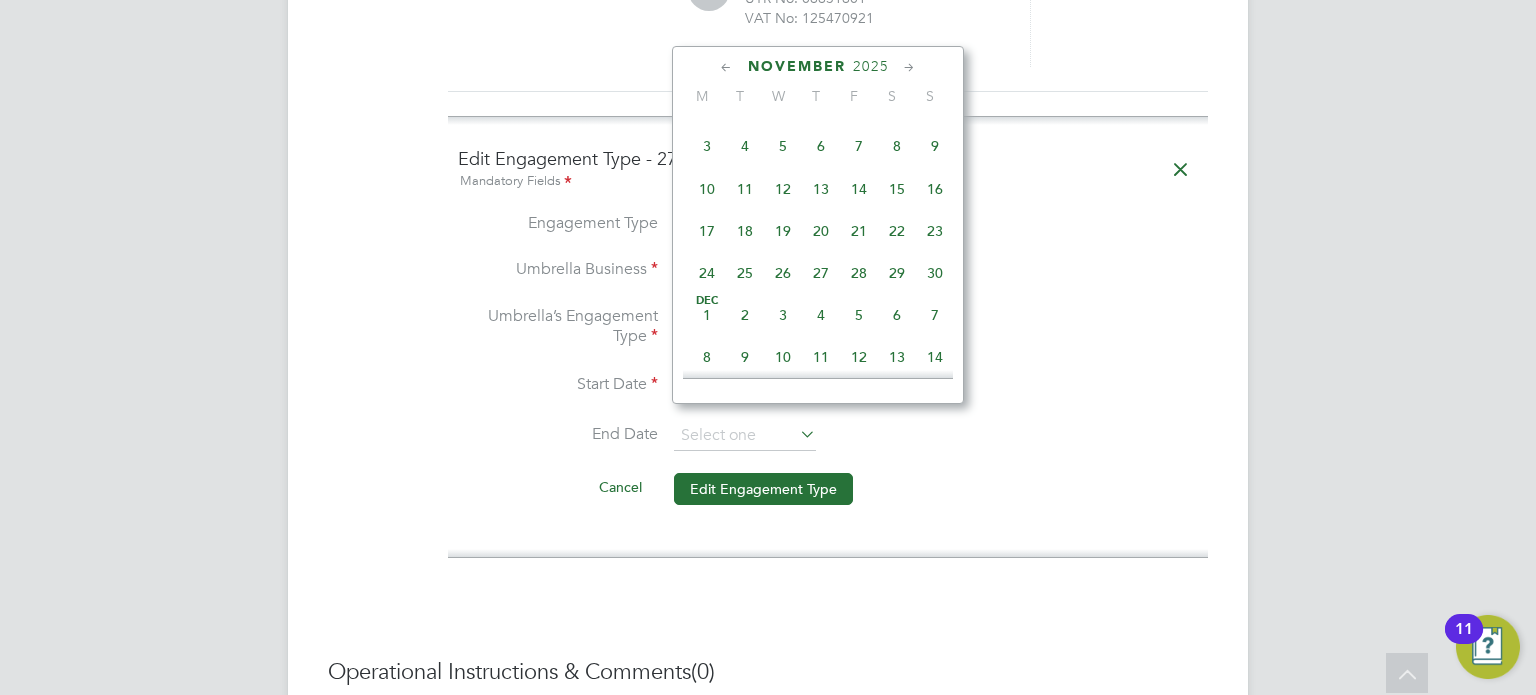 click 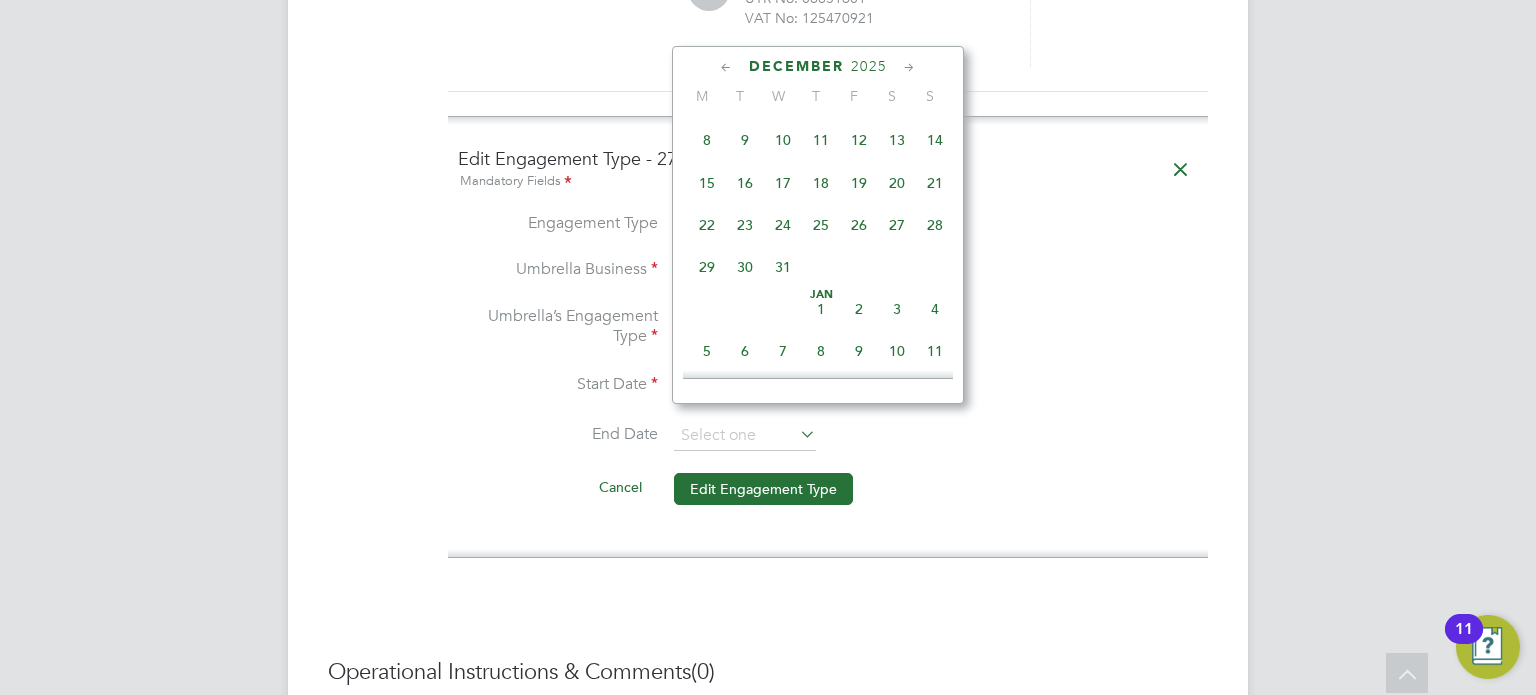 click 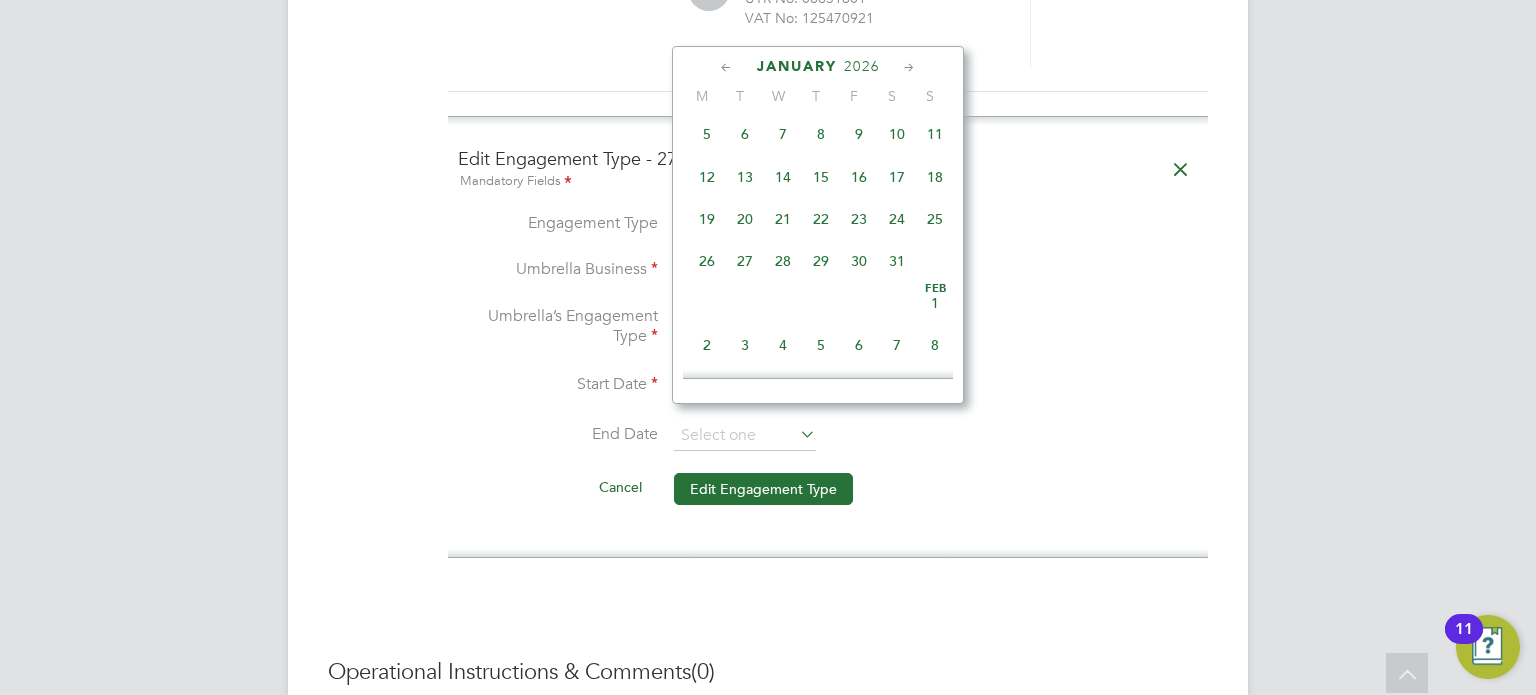click on "31" 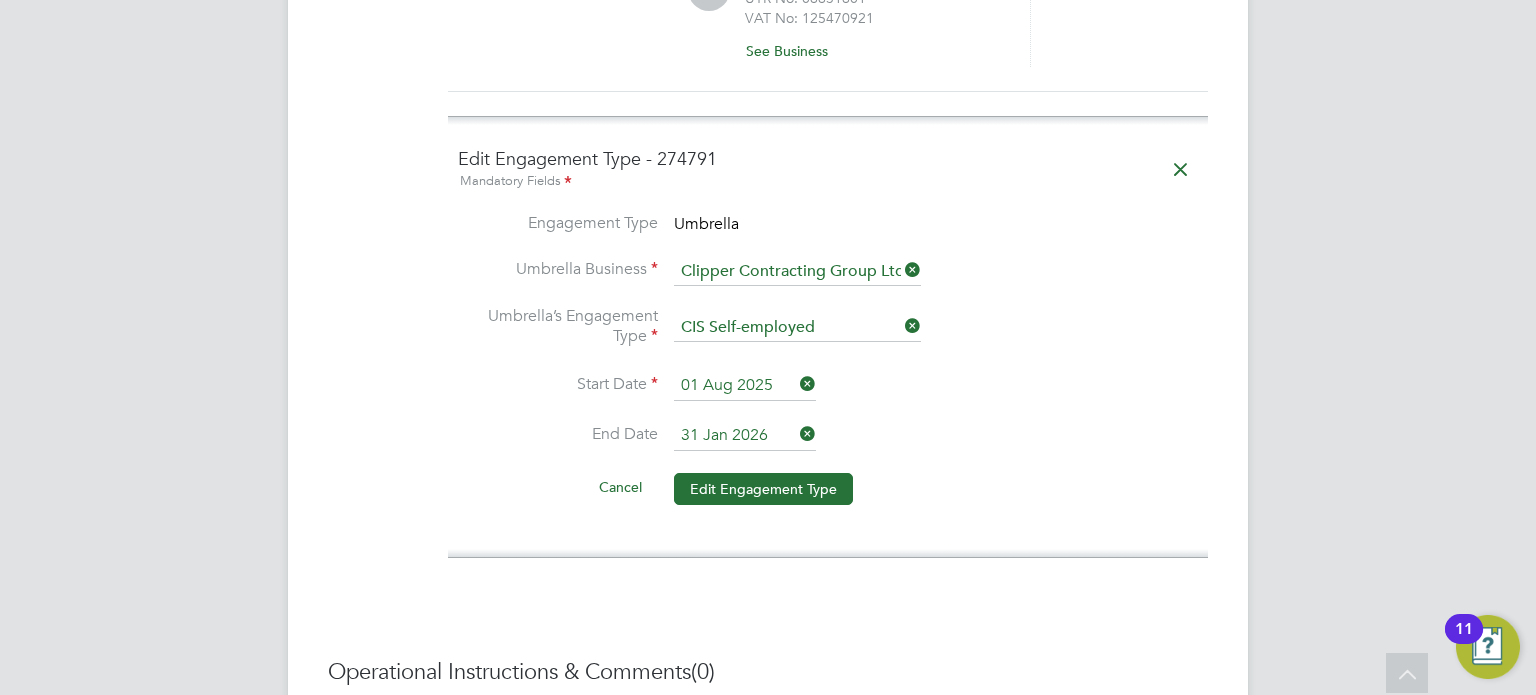 click on "End Date   31 Jan 2026" 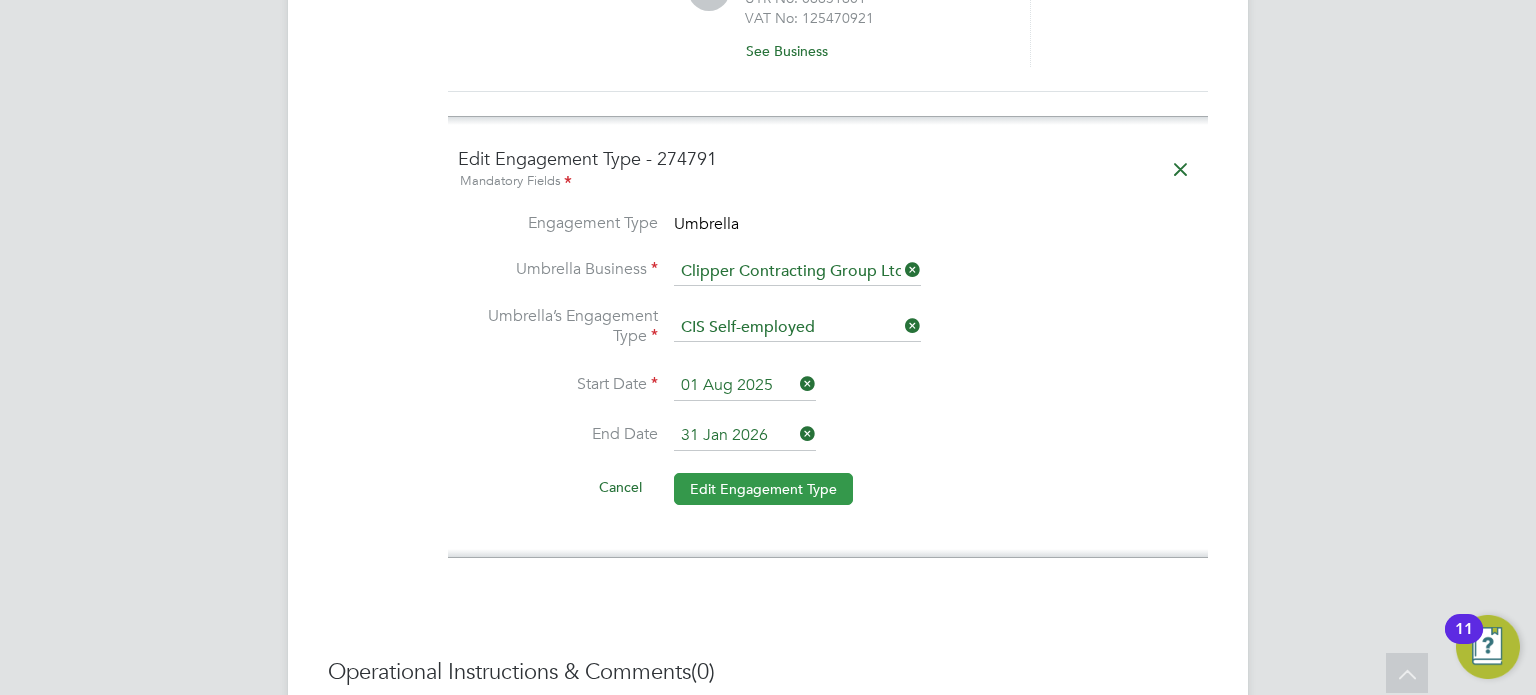 click on "Edit Engagement Type" 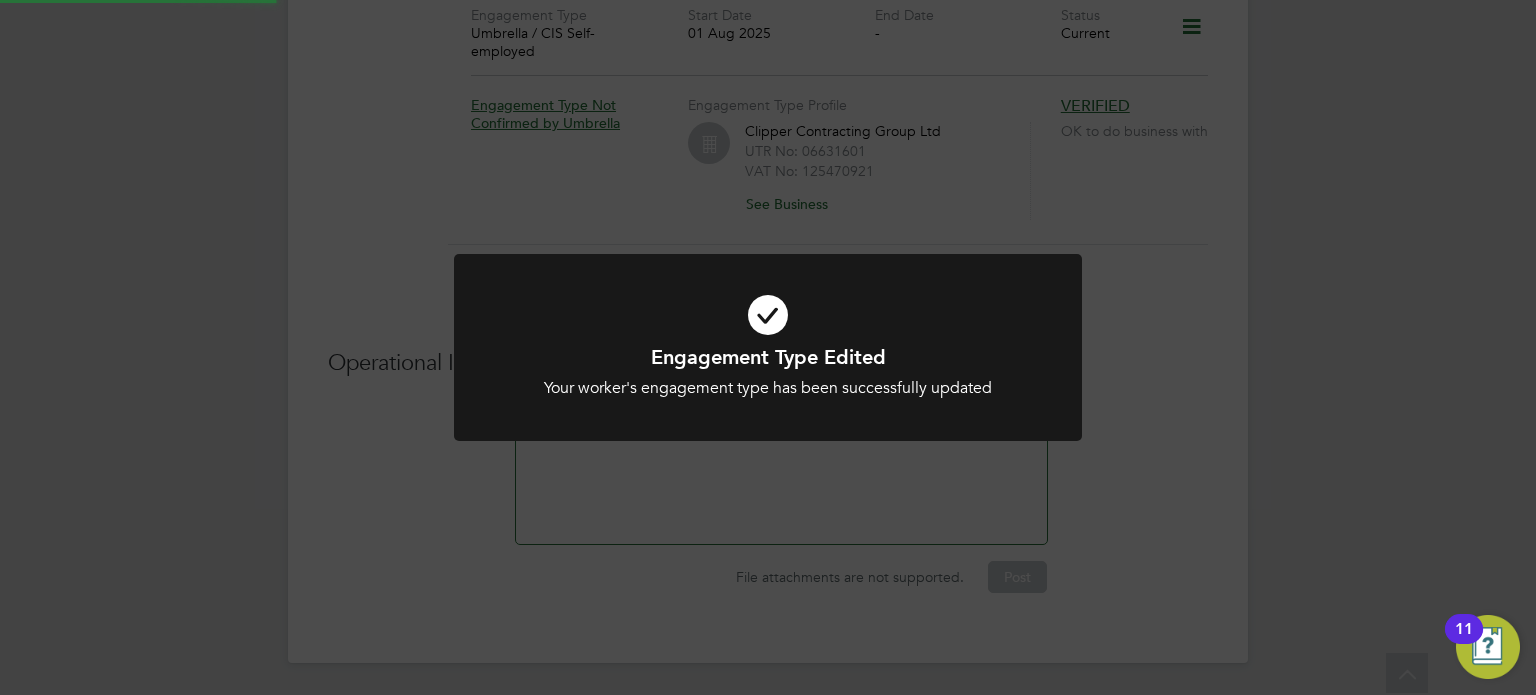 scroll, scrollTop: 1711, scrollLeft: 0, axis: vertical 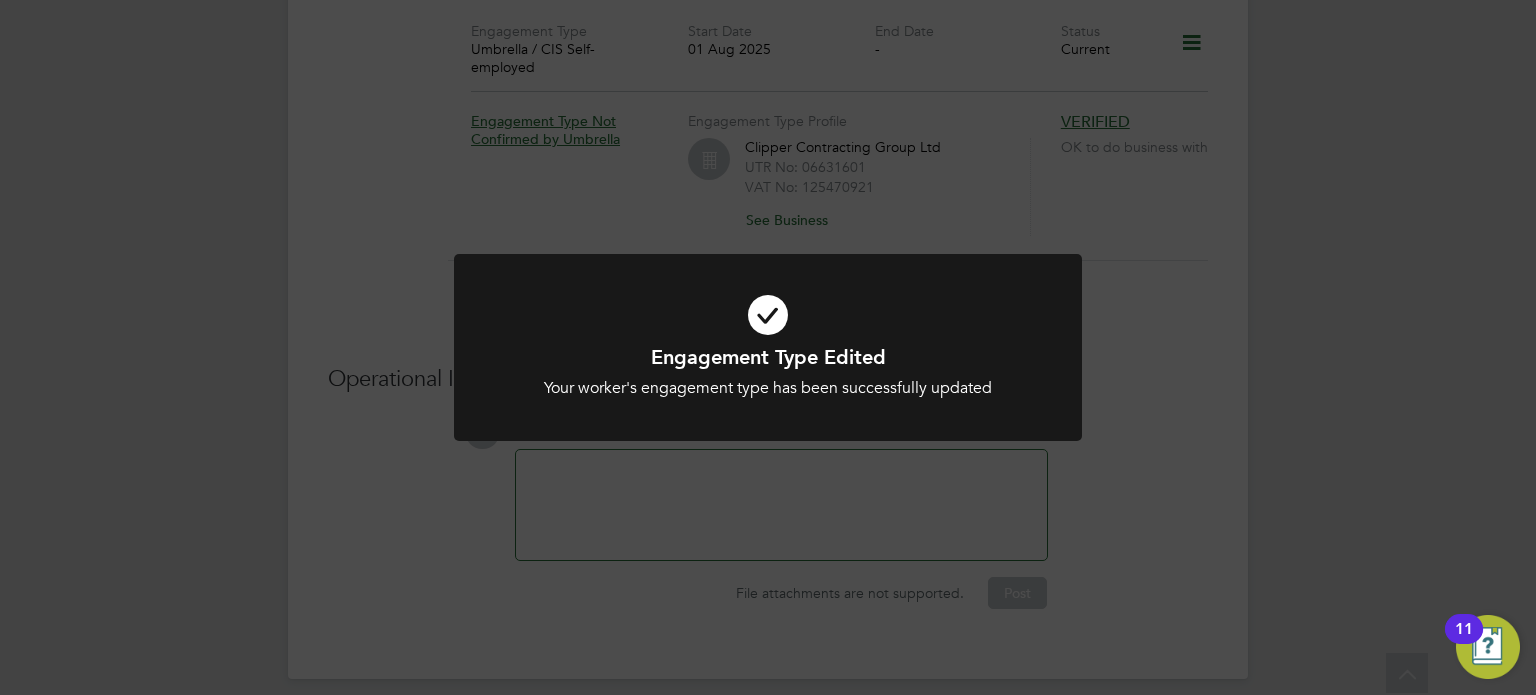 click on "Engagement Type Edited Your worker's engagement type has been successfully updated Cancel Okay" 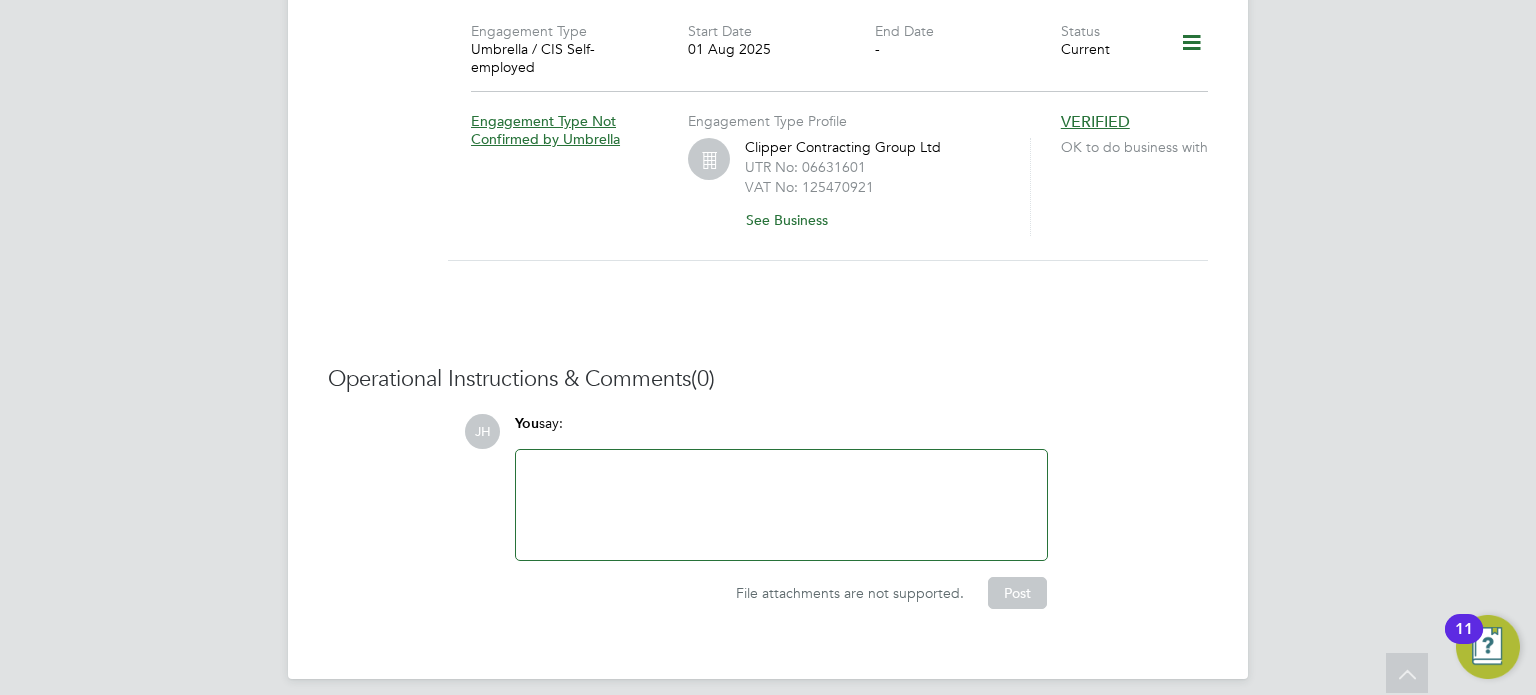 click 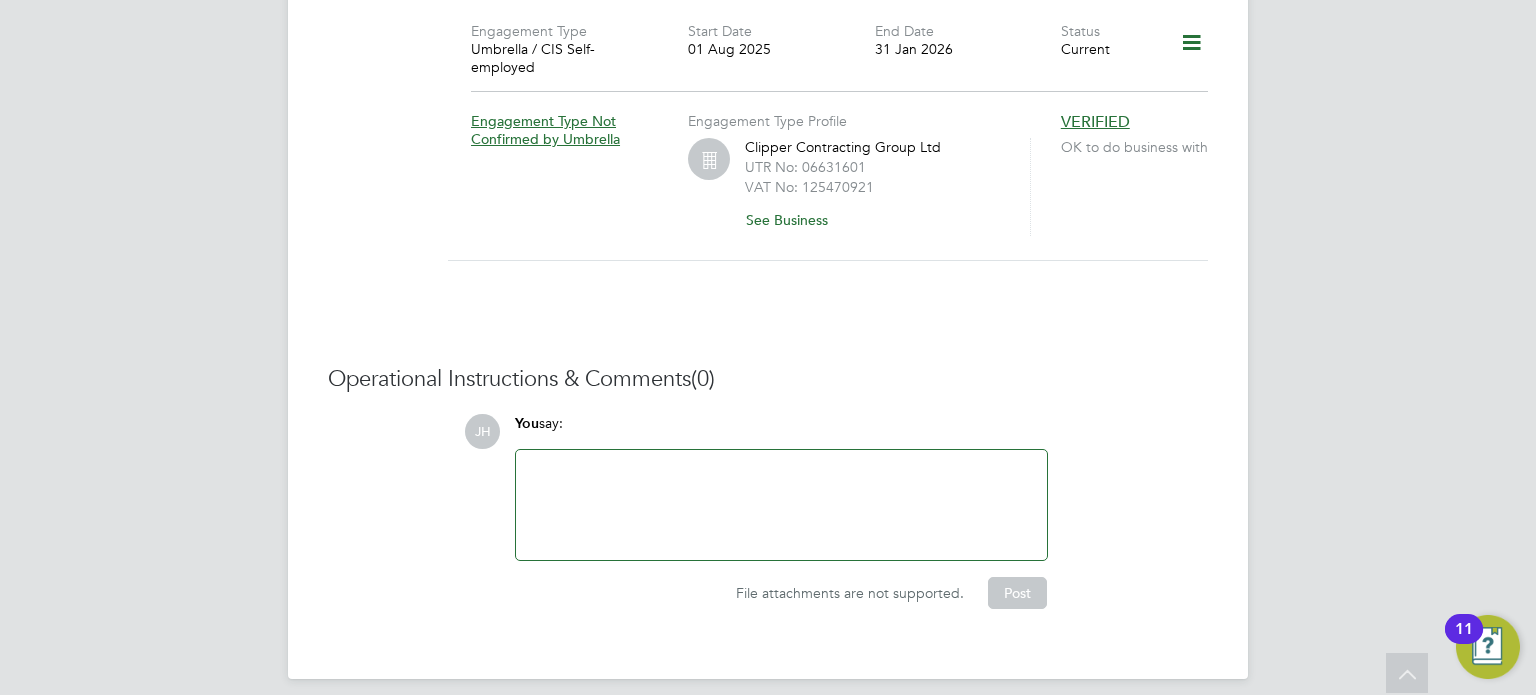 click on "Engagement Type Engagement Type Umbrella / CIS Self-employed Start Date 01 Aug 2025 End Date 31 Jan 2026 Status Current Engagement Type Not Confirmed by Umbrella Engagement Type Profile Clipper Contracting Group Ltd UTR No: 06631601 VAT No: 125470921 See Business VERIFIED   OK to do business with" 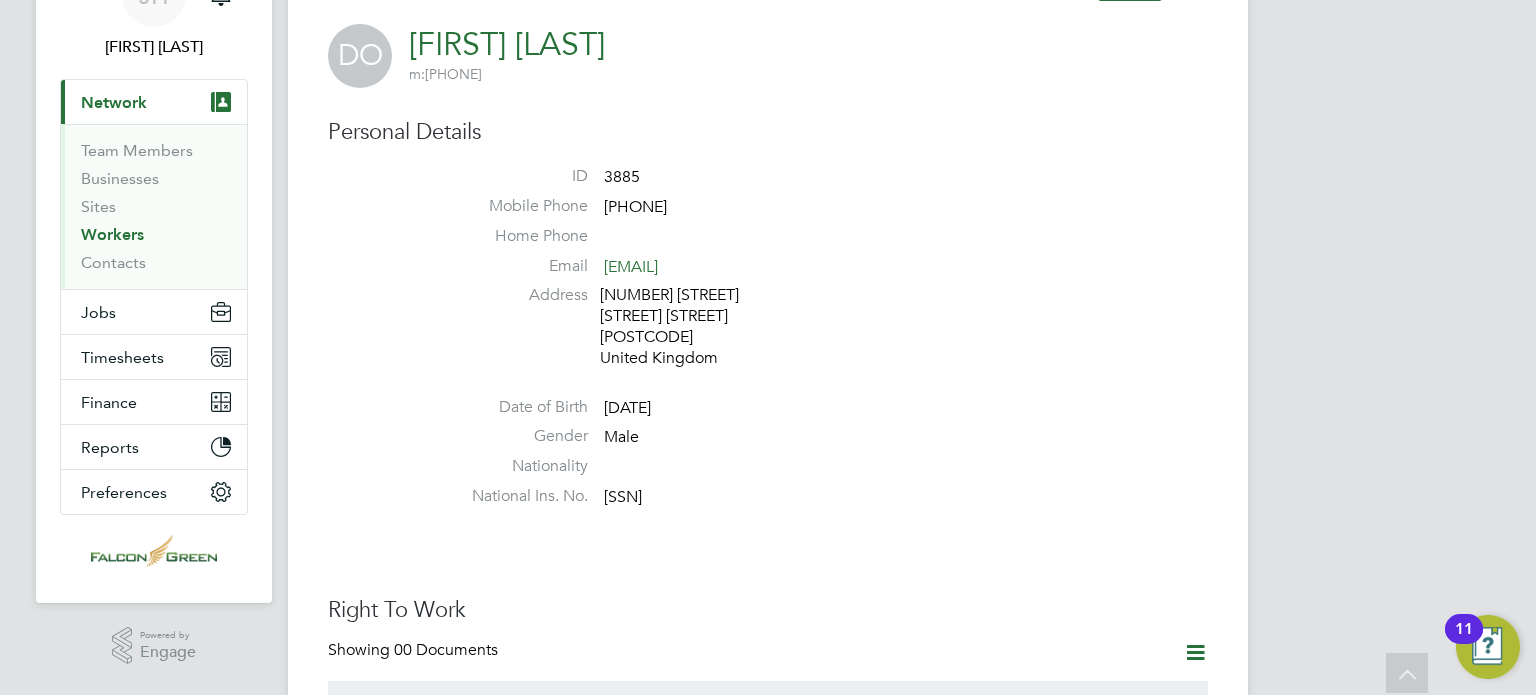 scroll, scrollTop: 111, scrollLeft: 0, axis: vertical 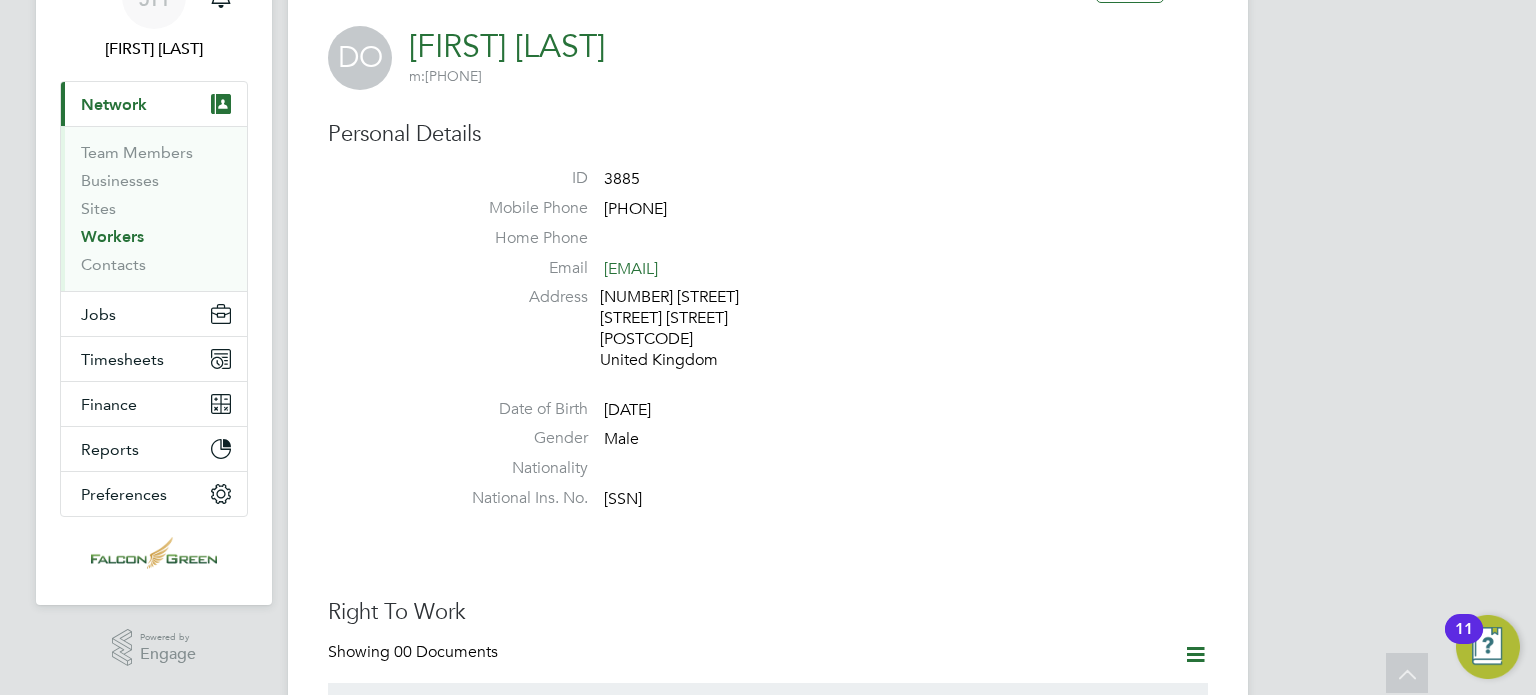 click on "Workers" at bounding box center (156, 241) 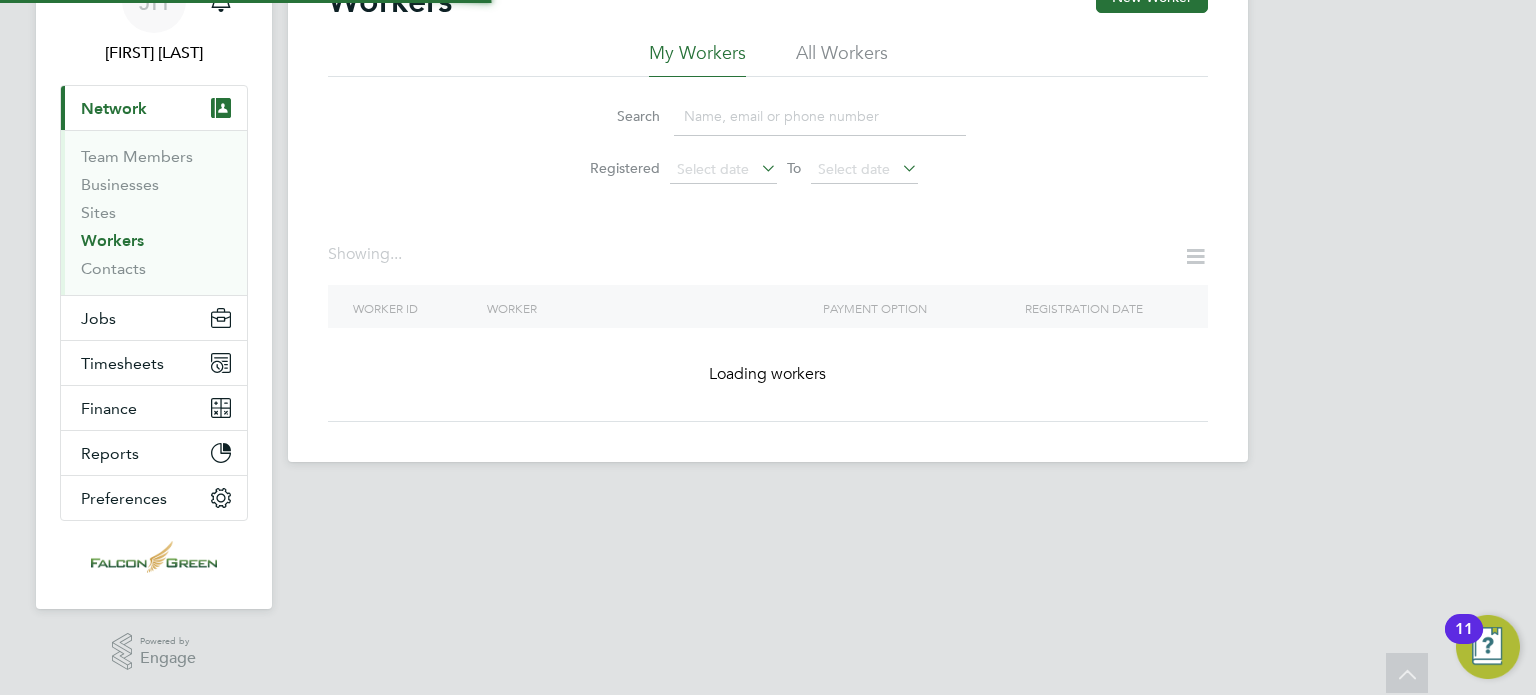 scroll, scrollTop: 0, scrollLeft: 0, axis: both 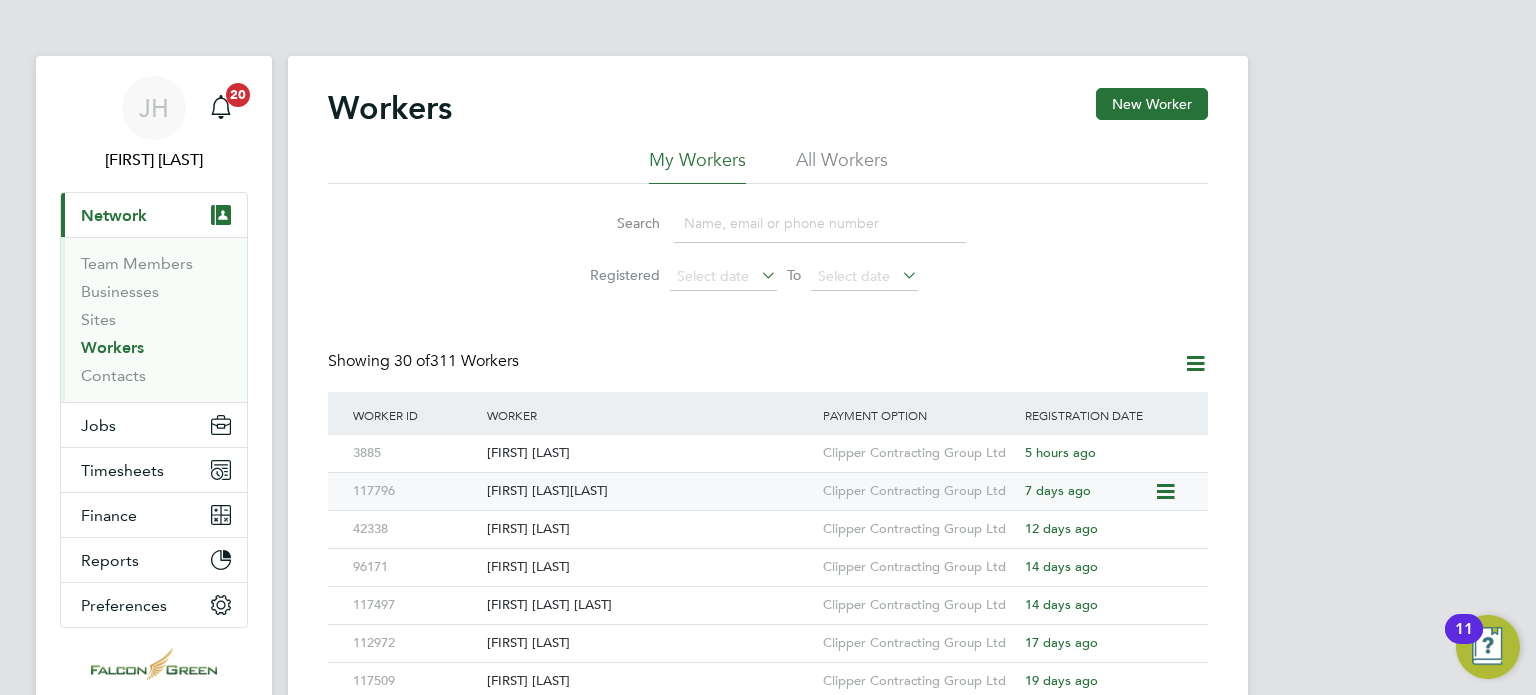 click on "[FIRST] [LAST]" 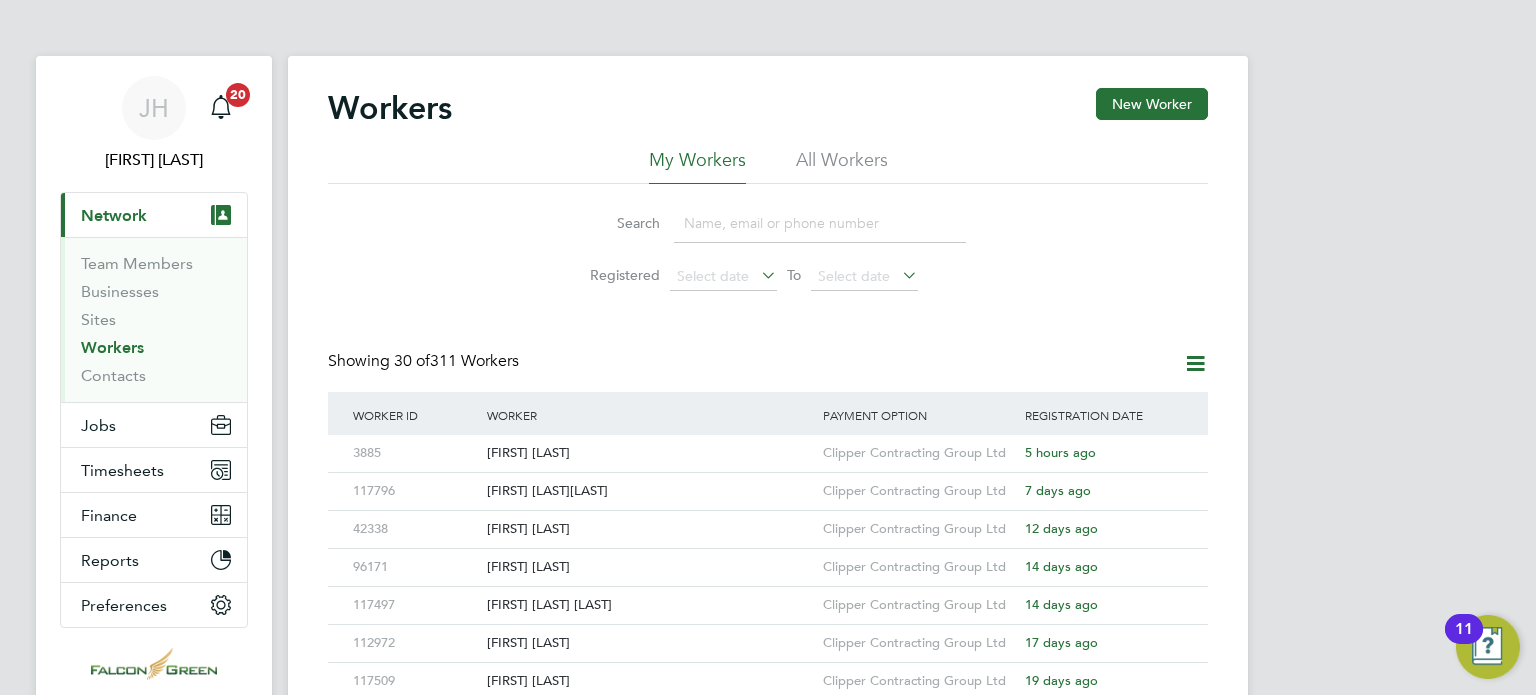 click on "Workers New Worker My Workers All Workers Search   Registered
Select date
To
Select date
Showing   30 of  311 Workers   Worker ID Worker Payment Option Registration Date 3885 Daniel Omisore Clipper Contracting Group Ltd 5 hours ago 117796 Sharllen Itohan Wikipil Clipper Contracting Group Ltd 7 days ago 42338 Liviu Turcanu Clipper Contracting Group Ltd 12 days ago 96171 Andre Crosdale Clipper Contracting Group Ltd 14 days ago 117497 Ana Maria Cojocariu Clipper Contracting Group Ltd 14 days ago 112972 Dre Bridges Clipper Contracting Group Ltd 17 days ago 117509 Steven Adams Clipper Contracting Group Ltd 19 days ago 104663 Kirill Smagin Clipper Contracting Group Ltd 19 days ago 117507 Kyle Kean Clipper Contracting Group Ltd 19 days ago 0000 Zachary Arnell Clipper Contracting Group Ltd 21 days ago 117119 Mike Forster Clipper Contracting Group Ltd a month ago 117069 Mckenzie Maverick Clipper Contracting Group Ltd a month ago 104752 Gavril Cosconea Clipper Contracting Group Ltd a month ago -" 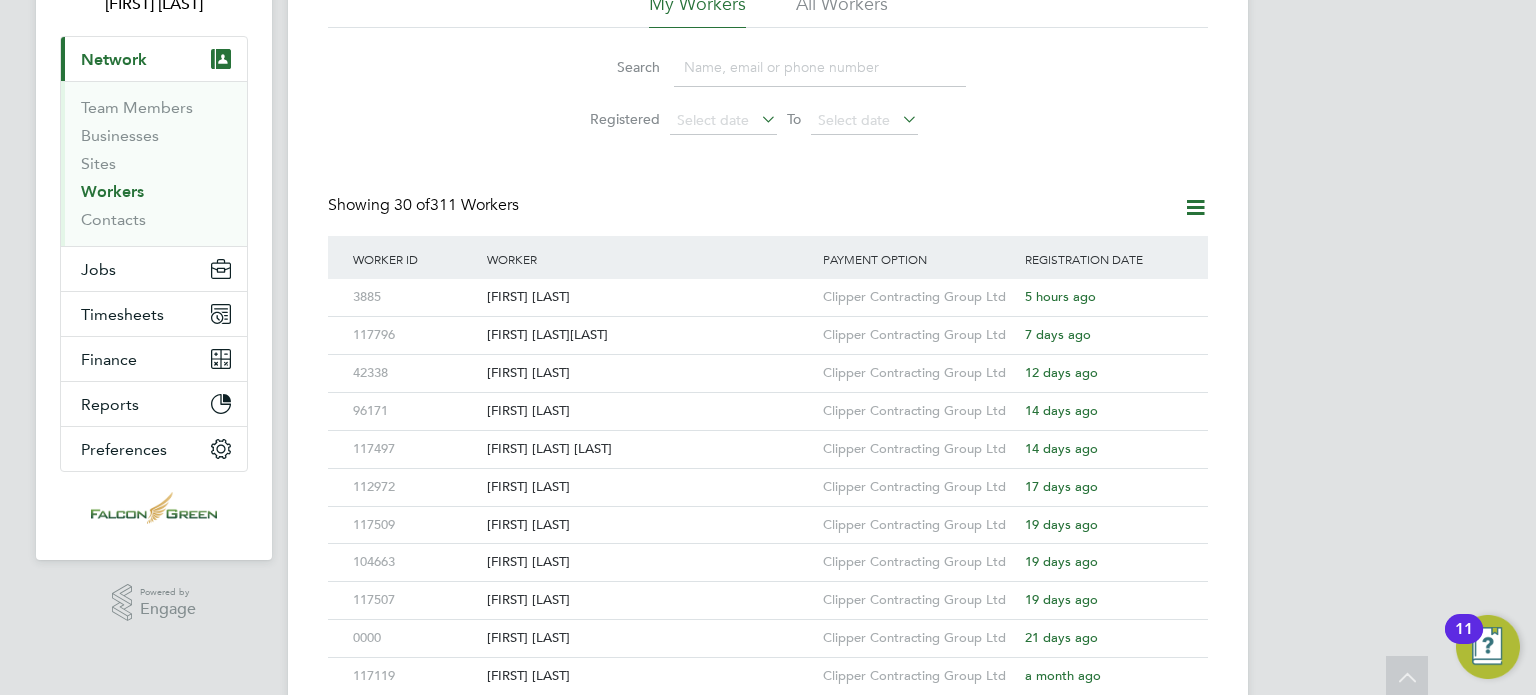 scroll, scrollTop: 160, scrollLeft: 0, axis: vertical 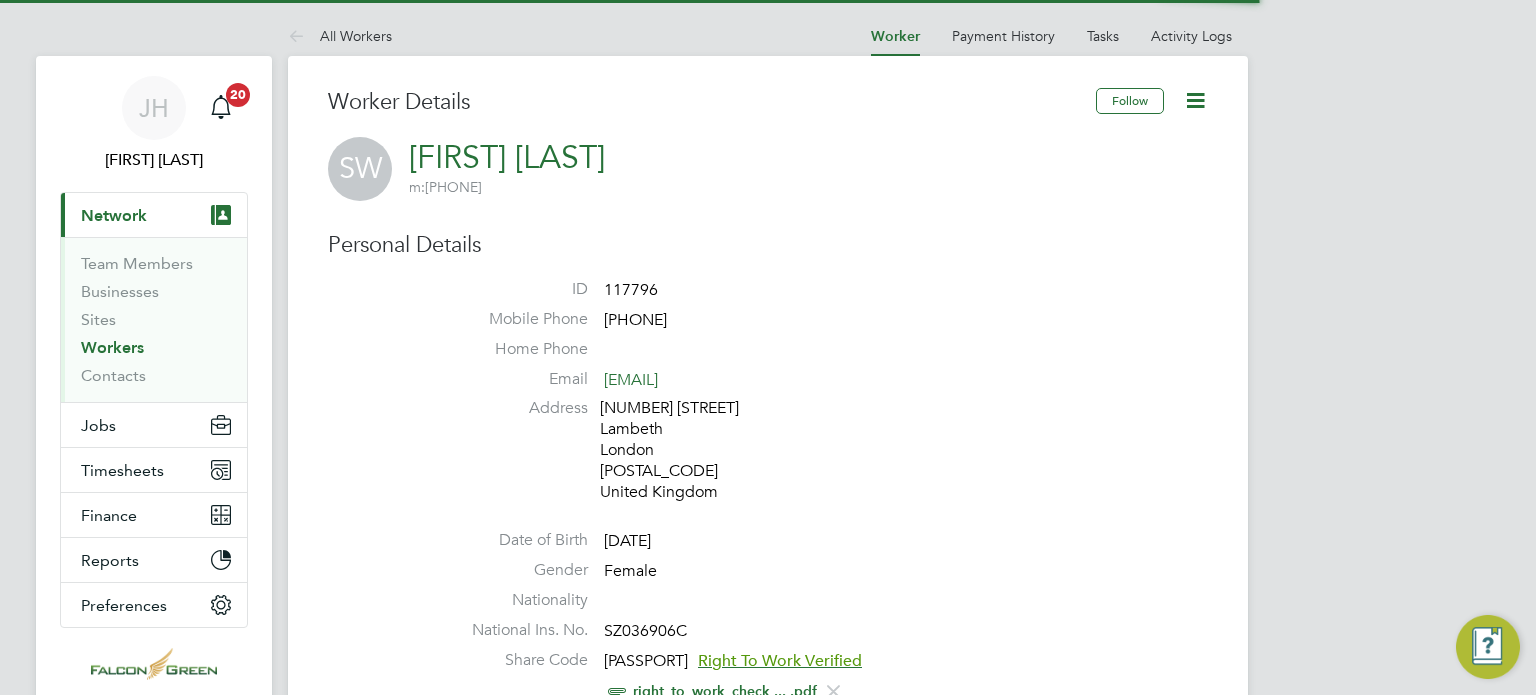 type 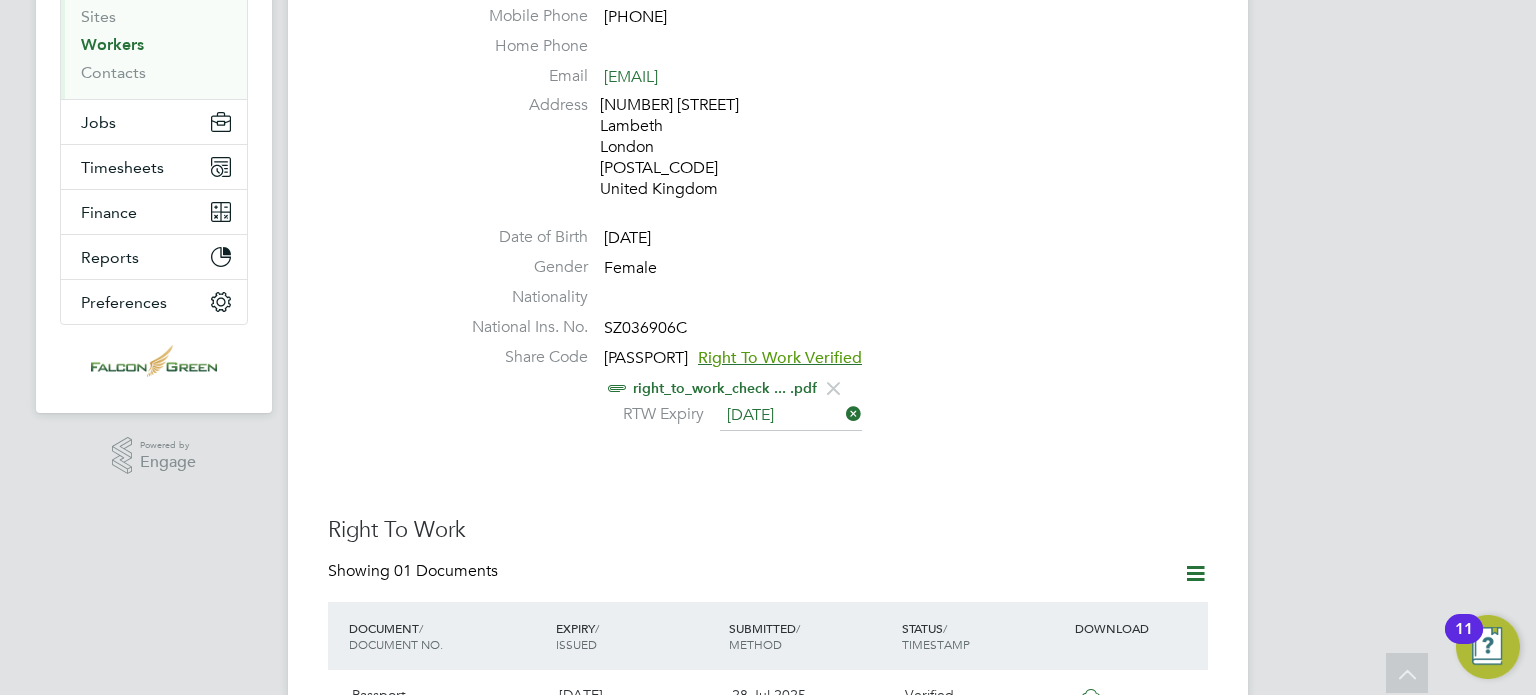 scroll, scrollTop: 320, scrollLeft: 0, axis: vertical 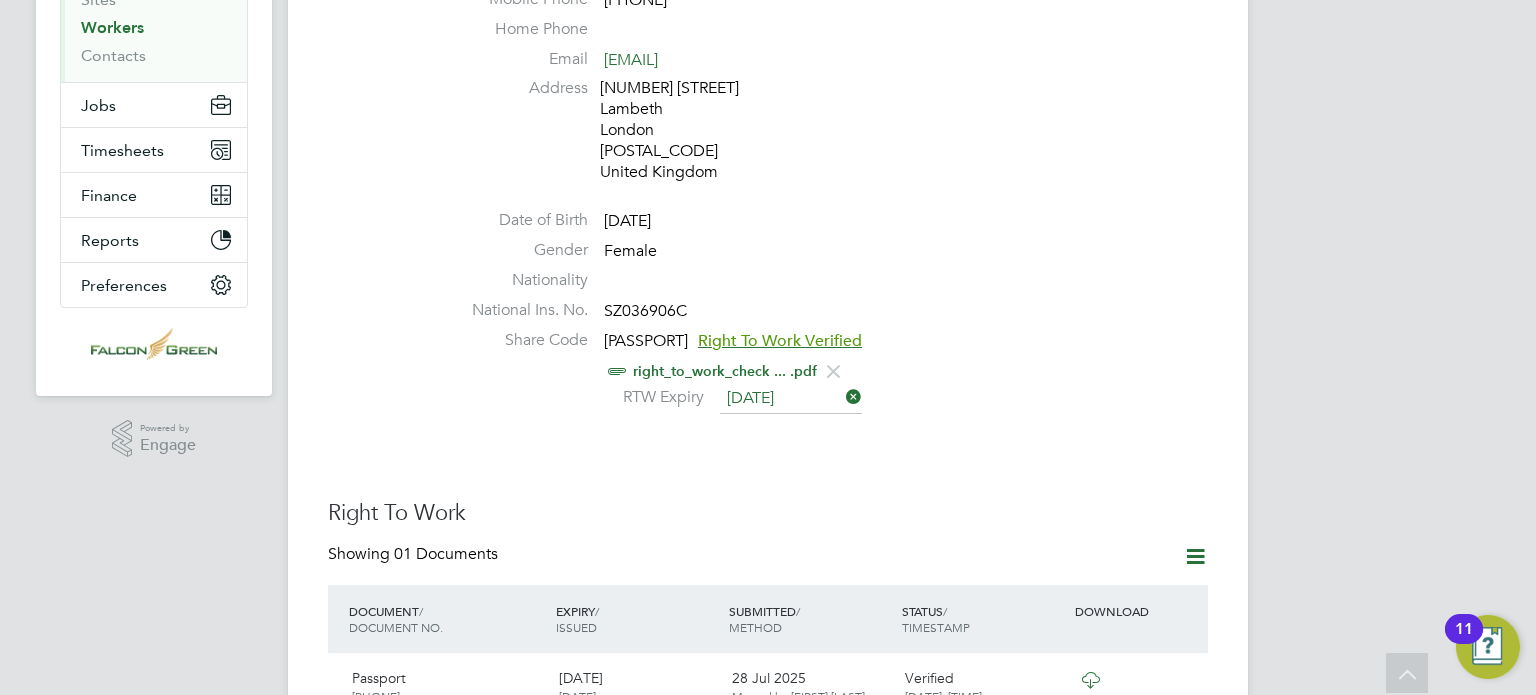 click on "right_to_work_check ... .pdf" 